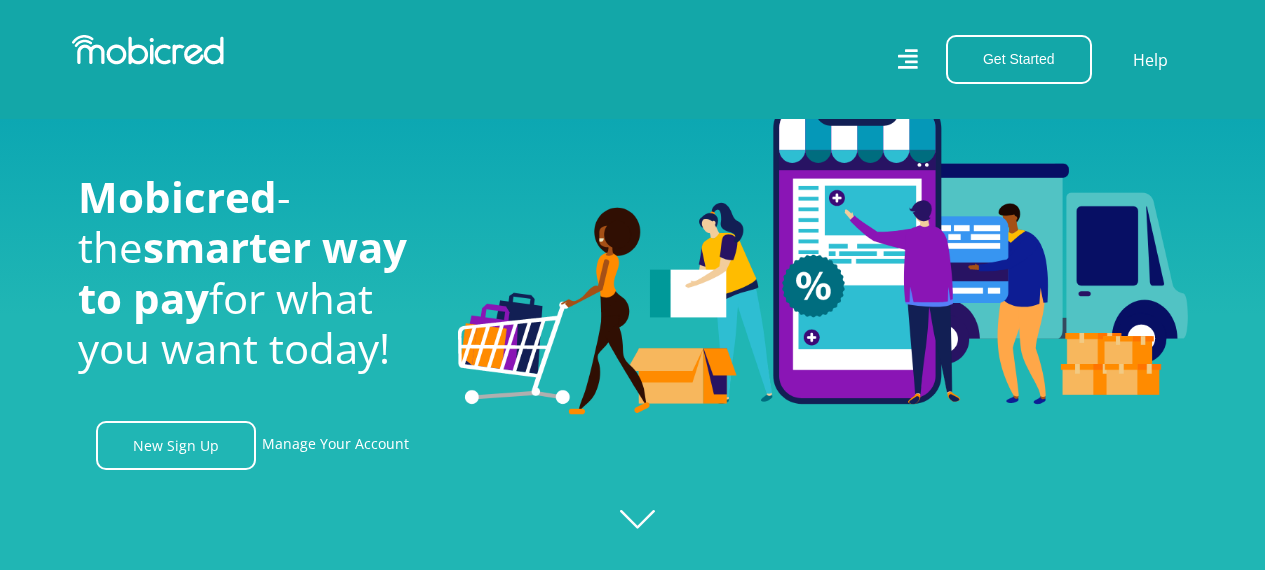 scroll, scrollTop: 600, scrollLeft: 0, axis: vertical 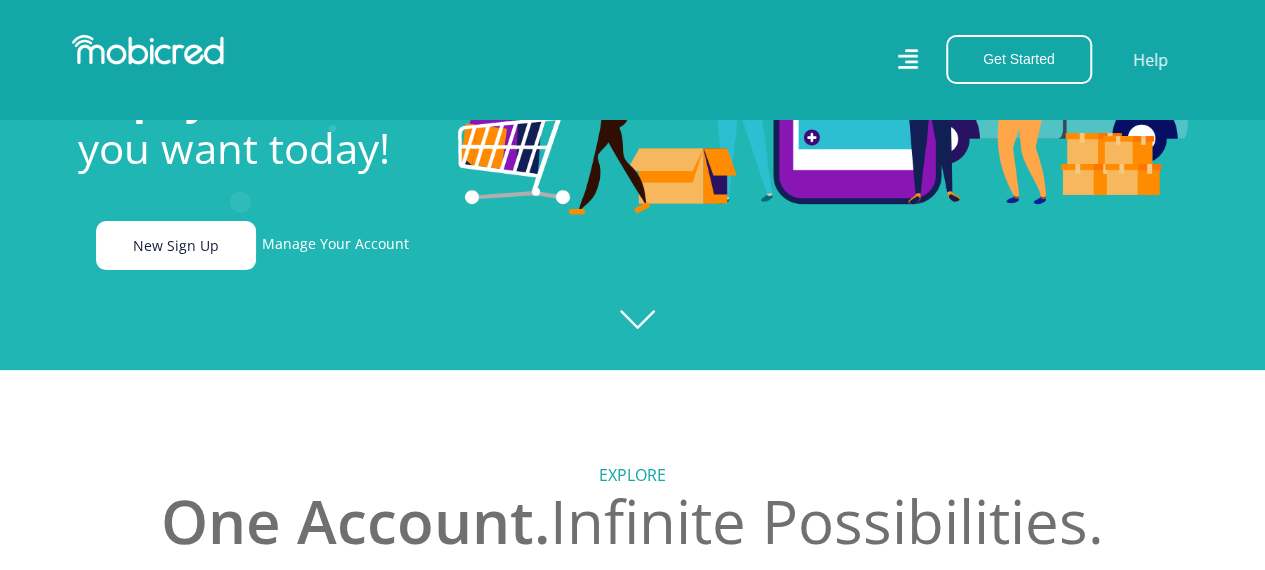 click on "New Sign Up" at bounding box center [176, 245] 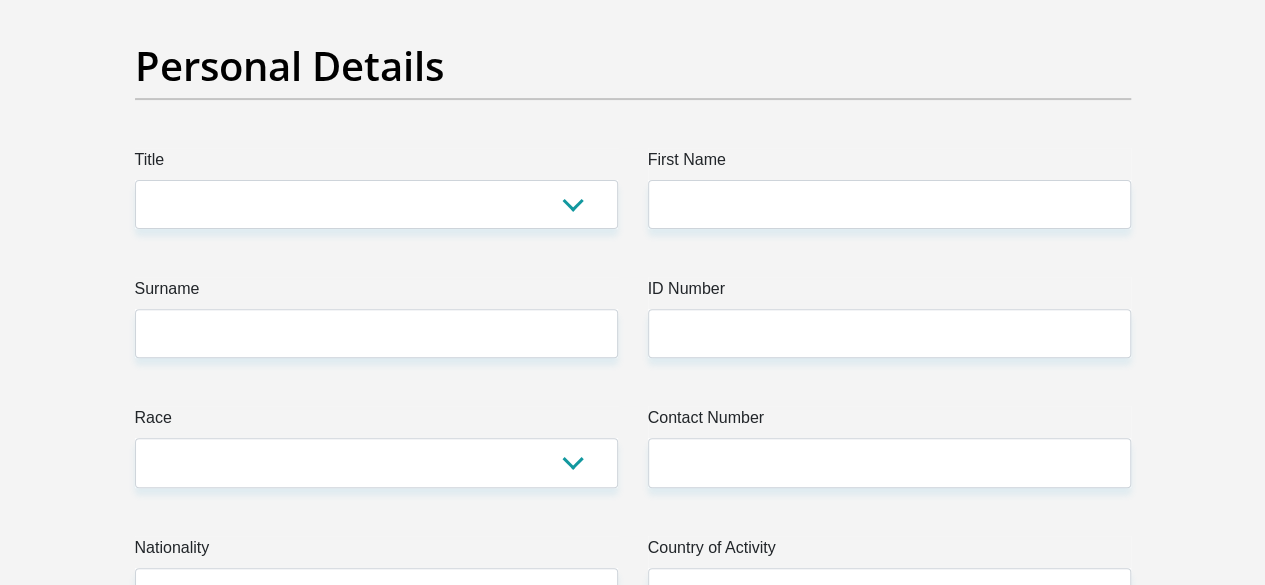 scroll, scrollTop: 200, scrollLeft: 0, axis: vertical 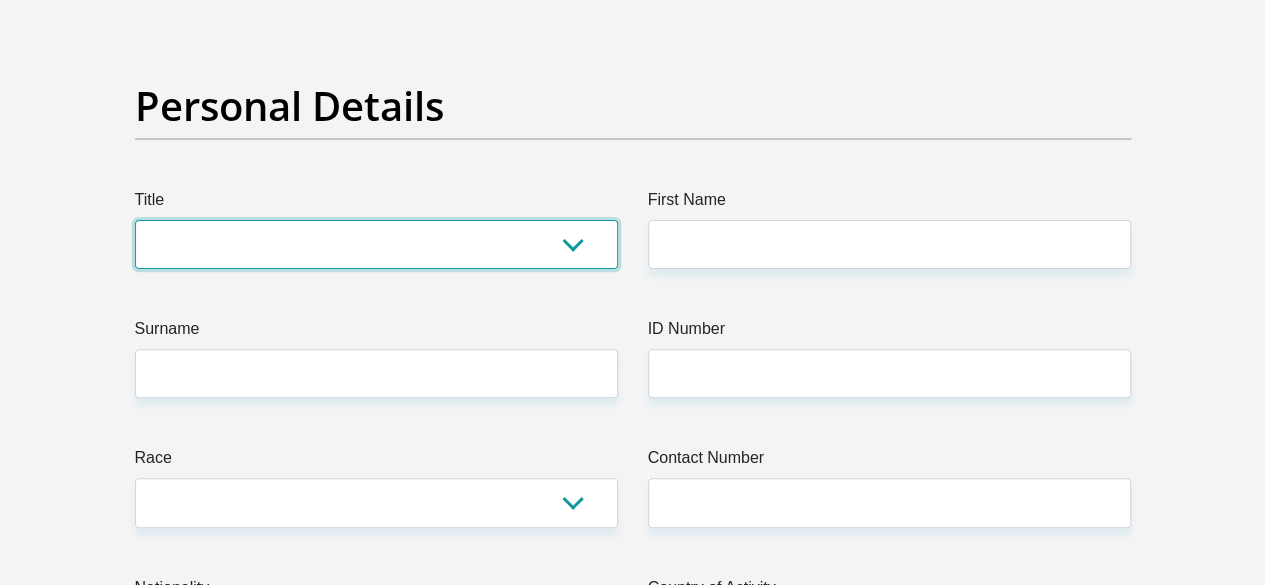 click on "Mr
Ms
Mrs
Dr
Other" at bounding box center [376, 244] 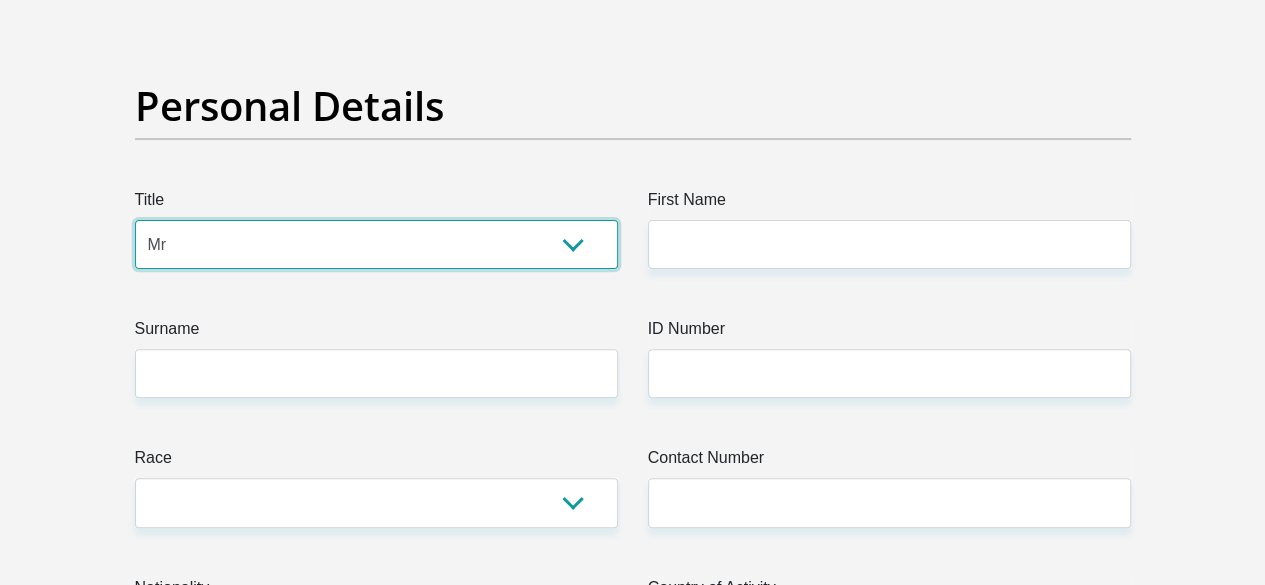 click on "Mr
Ms
Mrs
Dr
Other" at bounding box center (376, 244) 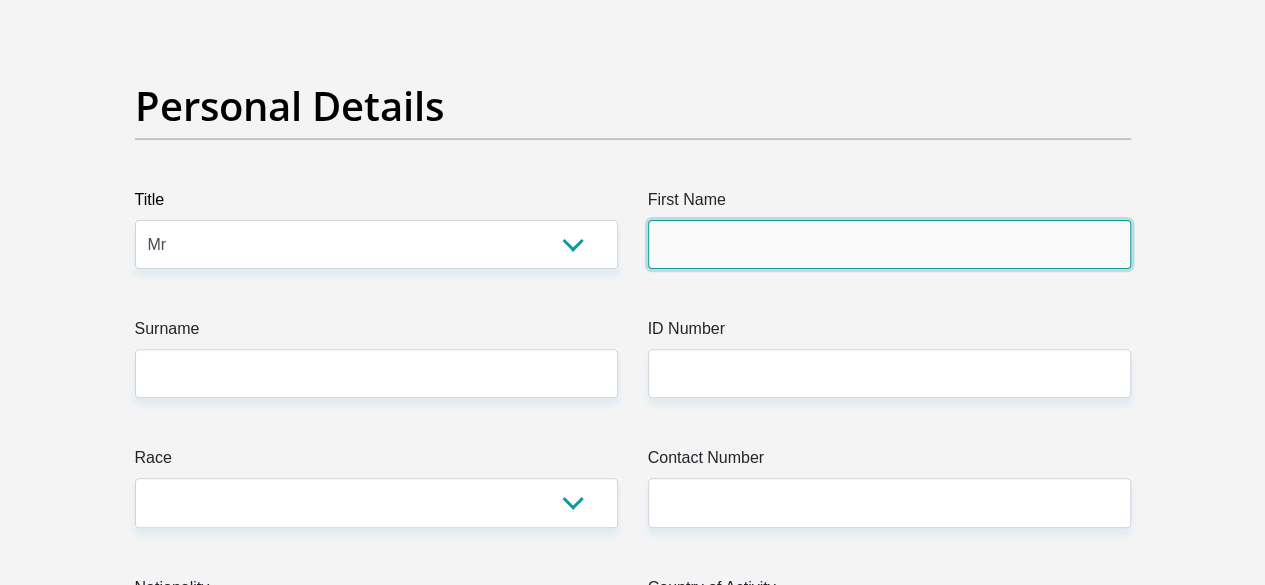 click on "First Name" at bounding box center (889, 244) 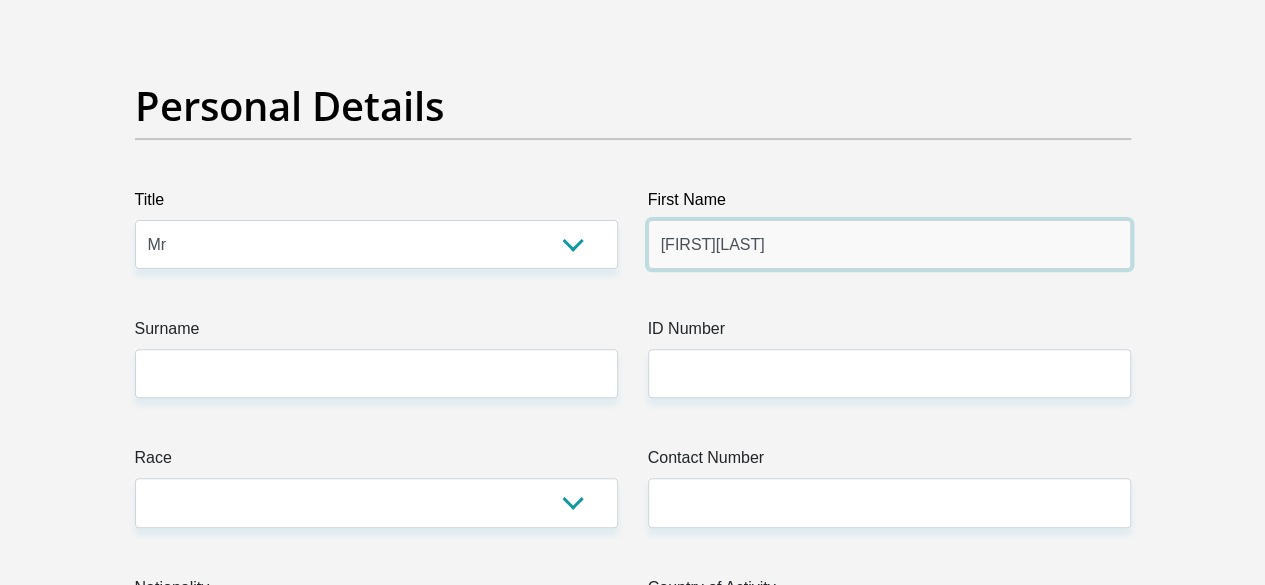 type on "TebohoDesmond" 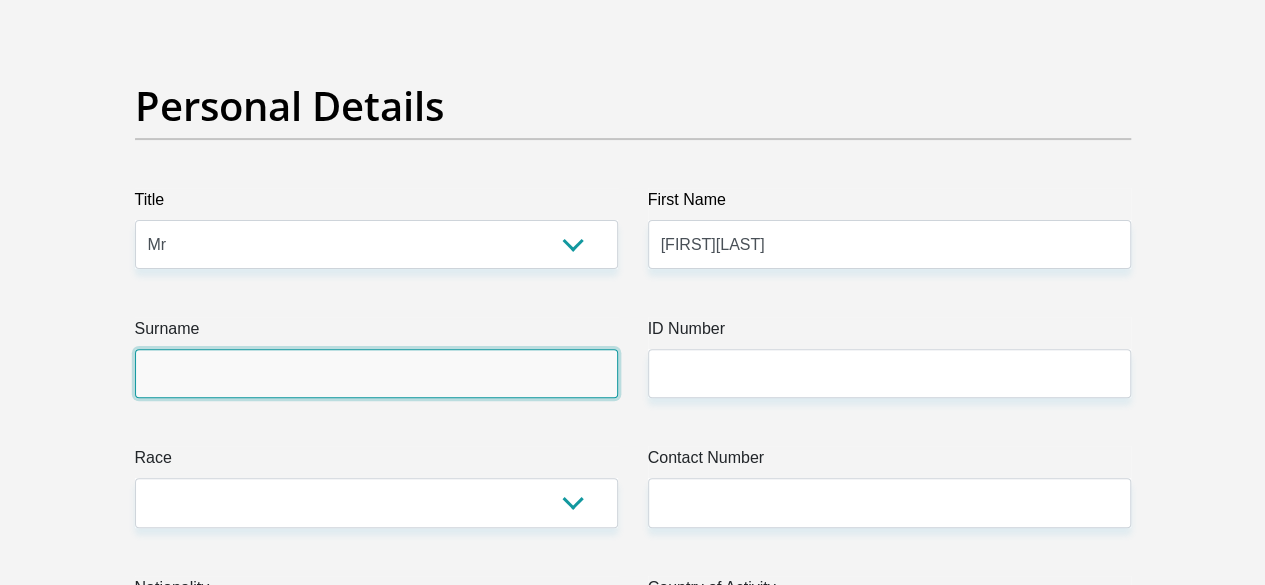 click on "Surname" at bounding box center [376, 373] 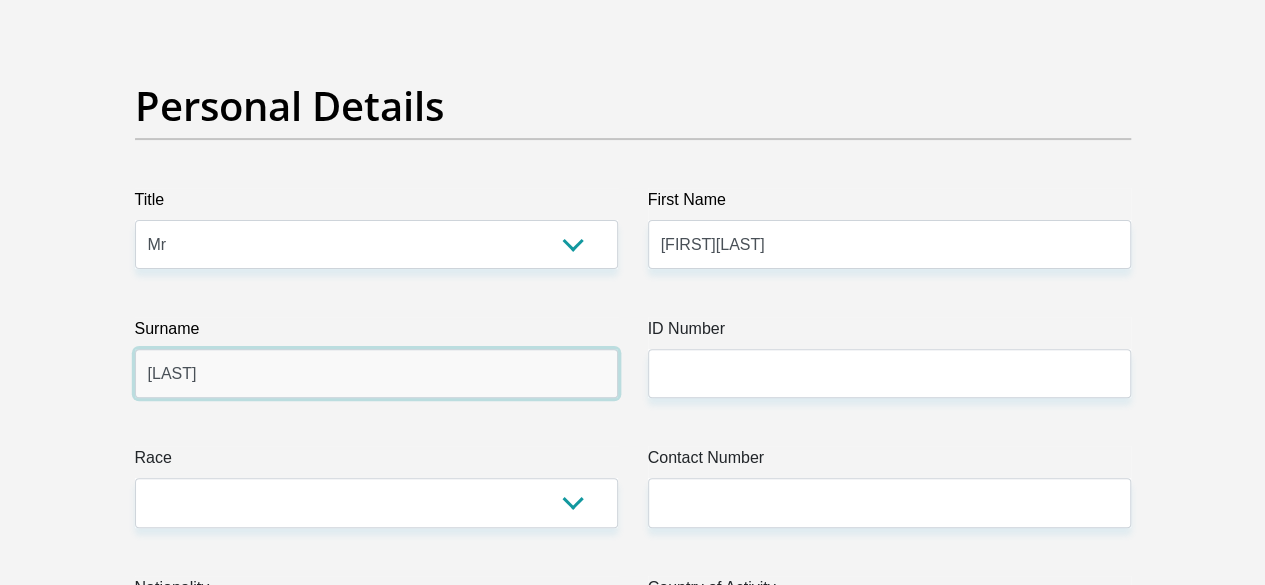 type on "Moswane" 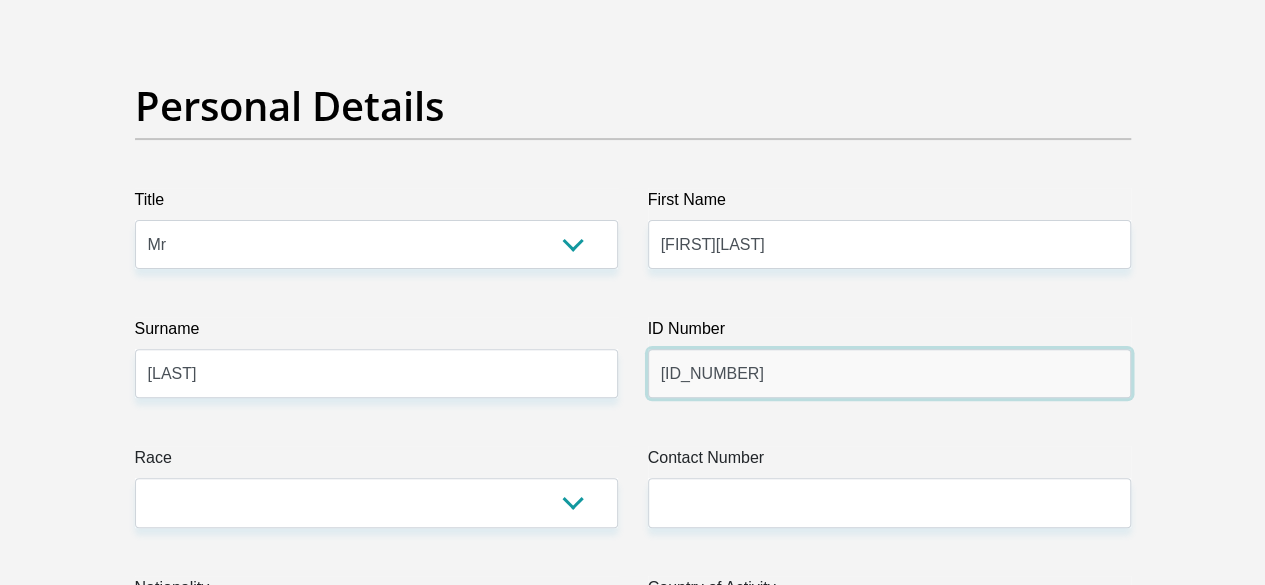 type on "7105055650089" 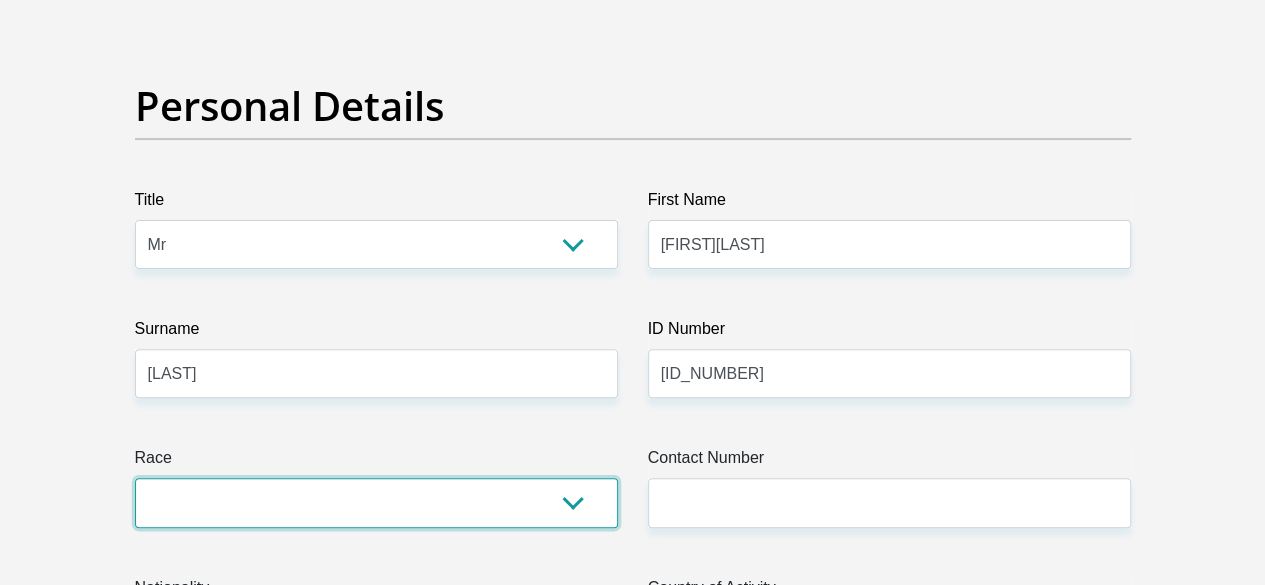 click on "Black
Coloured
Indian
White
Other" at bounding box center [376, 502] 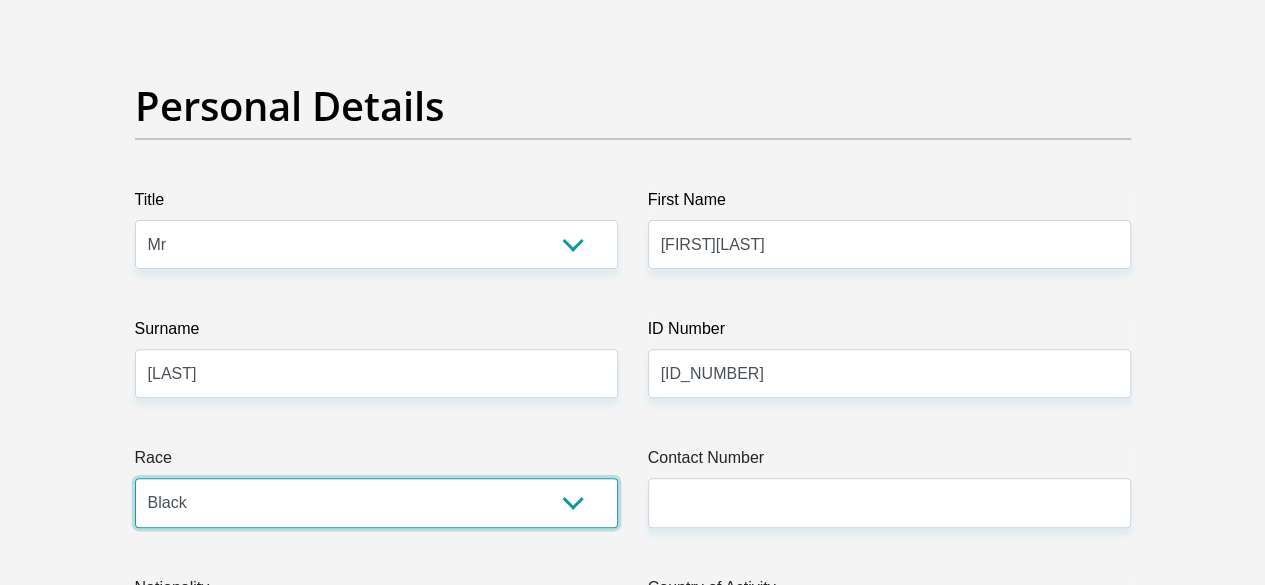 click on "Black
Coloured
Indian
White
Other" at bounding box center (376, 502) 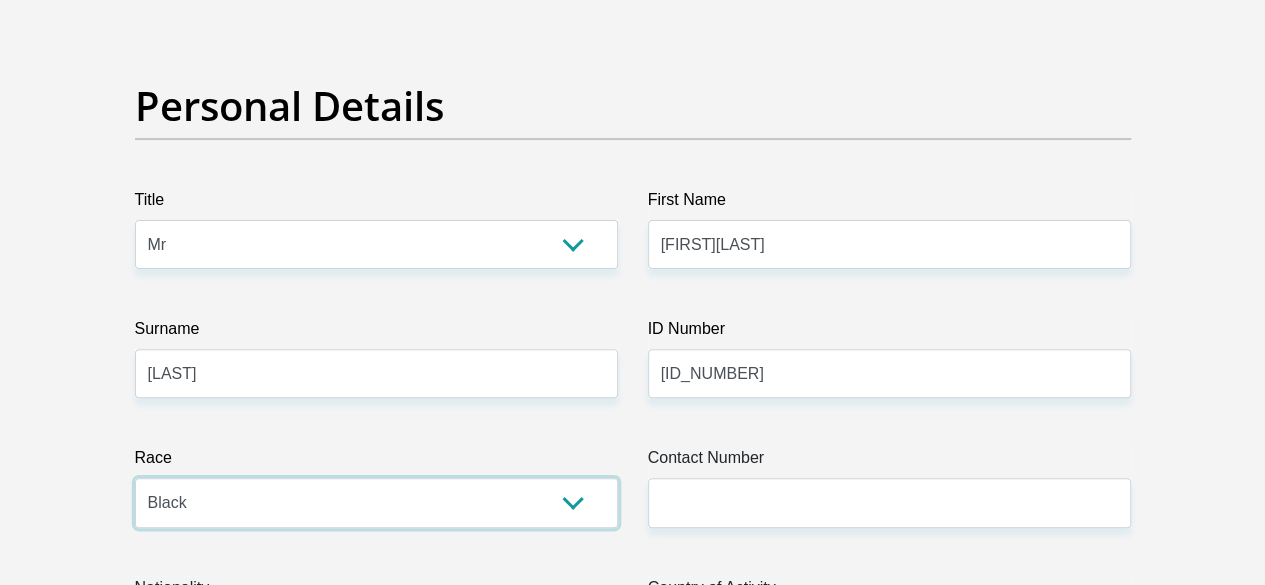 scroll, scrollTop: 400, scrollLeft: 0, axis: vertical 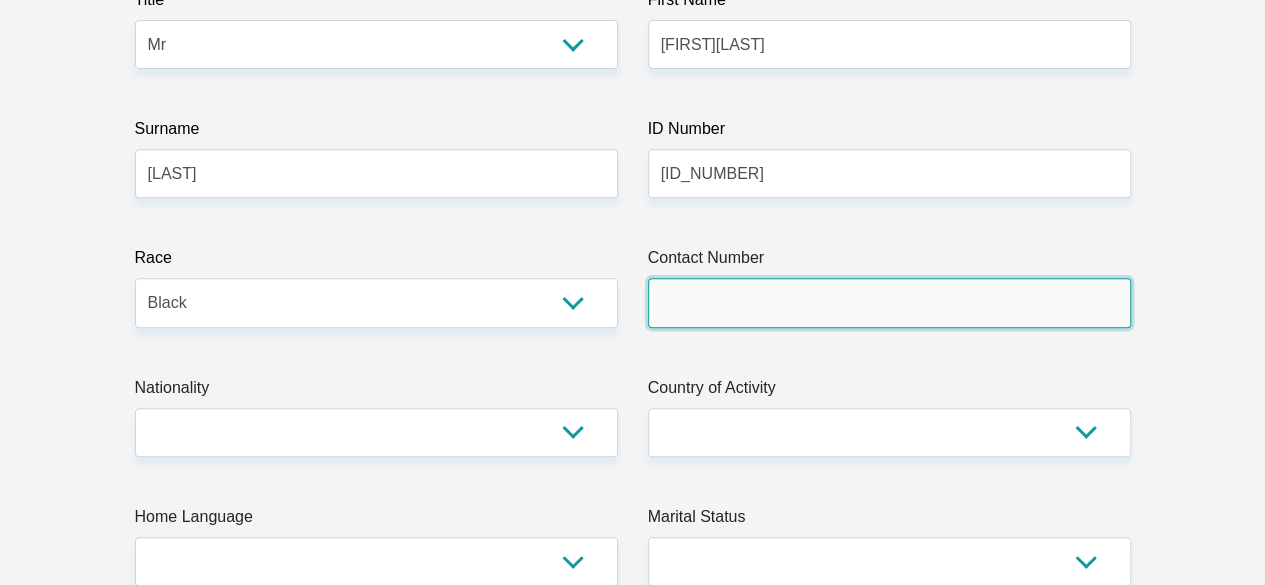 click on "Contact Number" at bounding box center [889, 302] 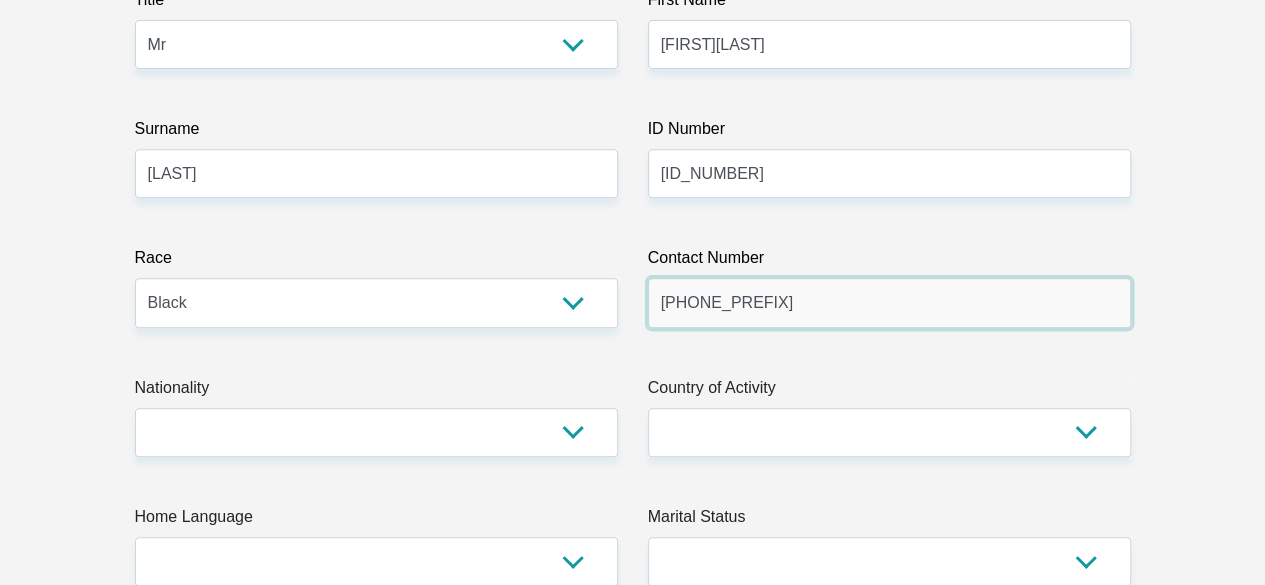 type on "0739690037" 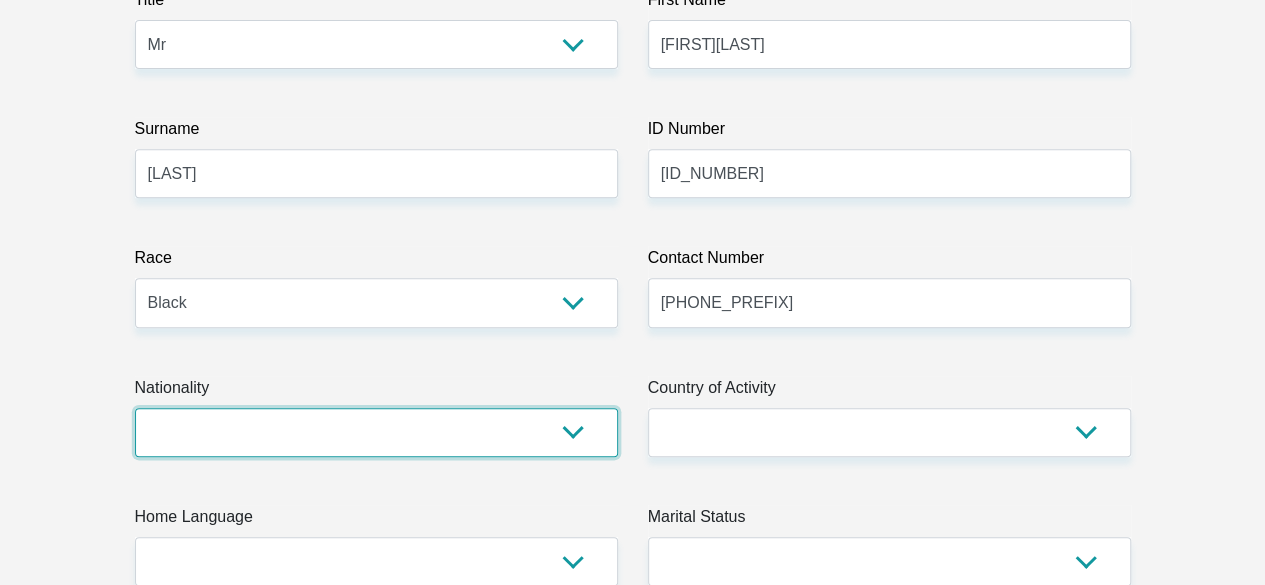 click on "South Africa
Afghanistan
Aland Islands
Albania
Algeria
America Samoa
American Virgin Islands
Andorra
Angola
Anguilla
Antarctica
Antigua and Barbuda
Argentina
Armenia
Aruba
Ascension Island
Australia
Austria
Azerbaijan
Bahamas
Bahrain
Bangladesh
Barbados
Chad" at bounding box center (376, 432) 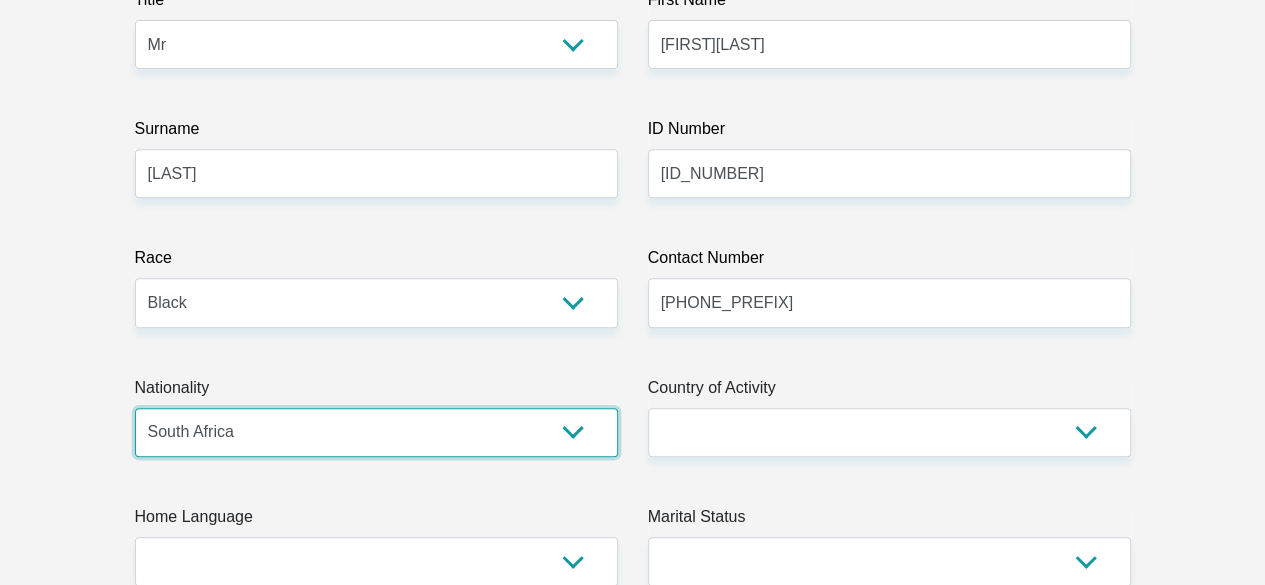 click on "South Africa
Afghanistan
Aland Islands
Albania
Algeria
America Samoa
American Virgin Islands
Andorra
Angola
Anguilla
Antarctica
Antigua and Barbuda
Argentina
Armenia
Aruba
Ascension Island
Australia
Austria
Azerbaijan
Bahamas
Bahrain
Bangladesh
Barbados
Chad" at bounding box center (376, 432) 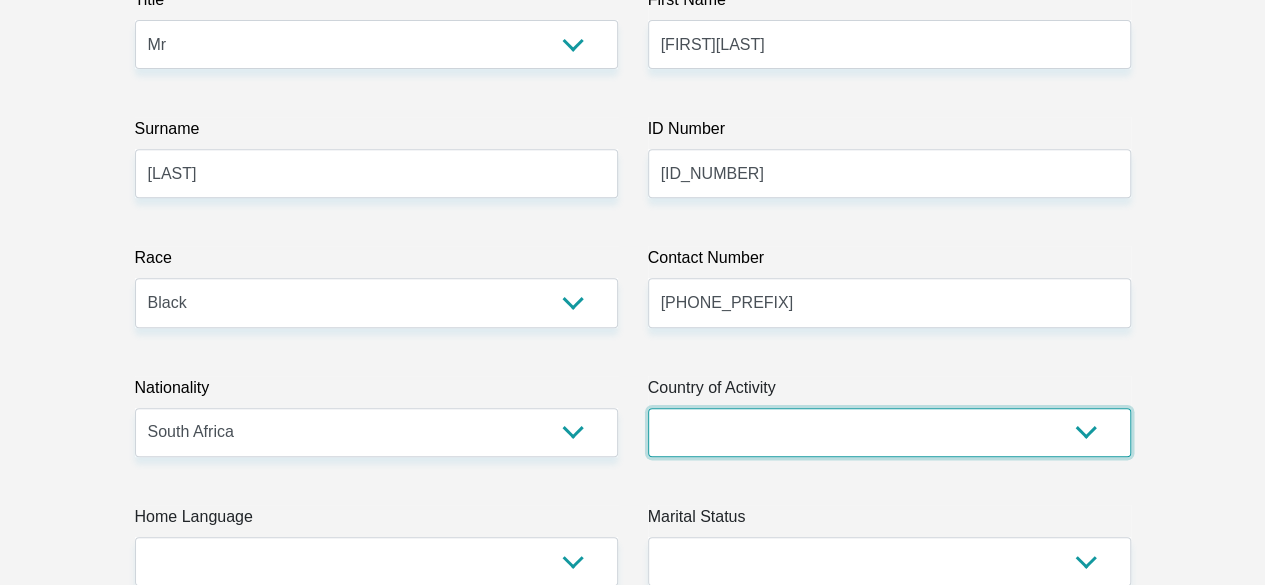 click on "South Africa
Afghanistan
Aland Islands
Albania
Algeria
America Samoa
American Virgin Islands
Andorra
Angola
Anguilla
Antarctica
Antigua and Barbuda
Argentina
Armenia
Aruba
Ascension Island
Australia
Austria
Azerbaijan
Chad" at bounding box center (889, 432) 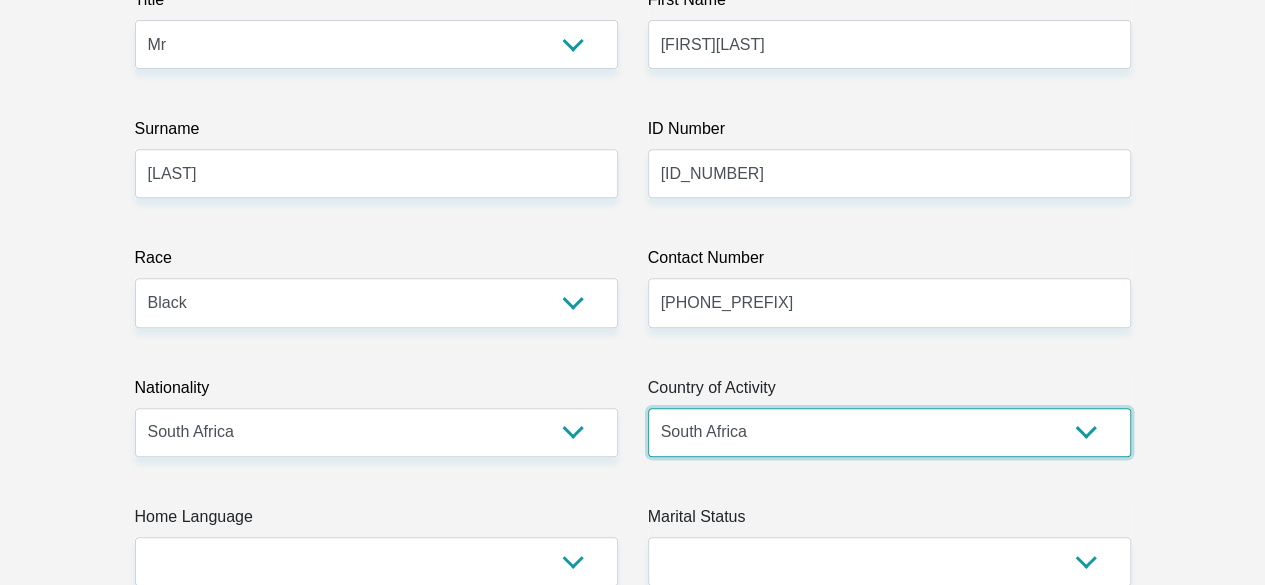 click on "South Africa
Afghanistan
Aland Islands
Albania
Algeria
America Samoa
American Virgin Islands
Andorra
Angola
Anguilla
Antarctica
Antigua and Barbuda
Argentina
Armenia
Aruba
Ascension Island
Australia
Austria
Azerbaijan
Chad" at bounding box center (889, 432) 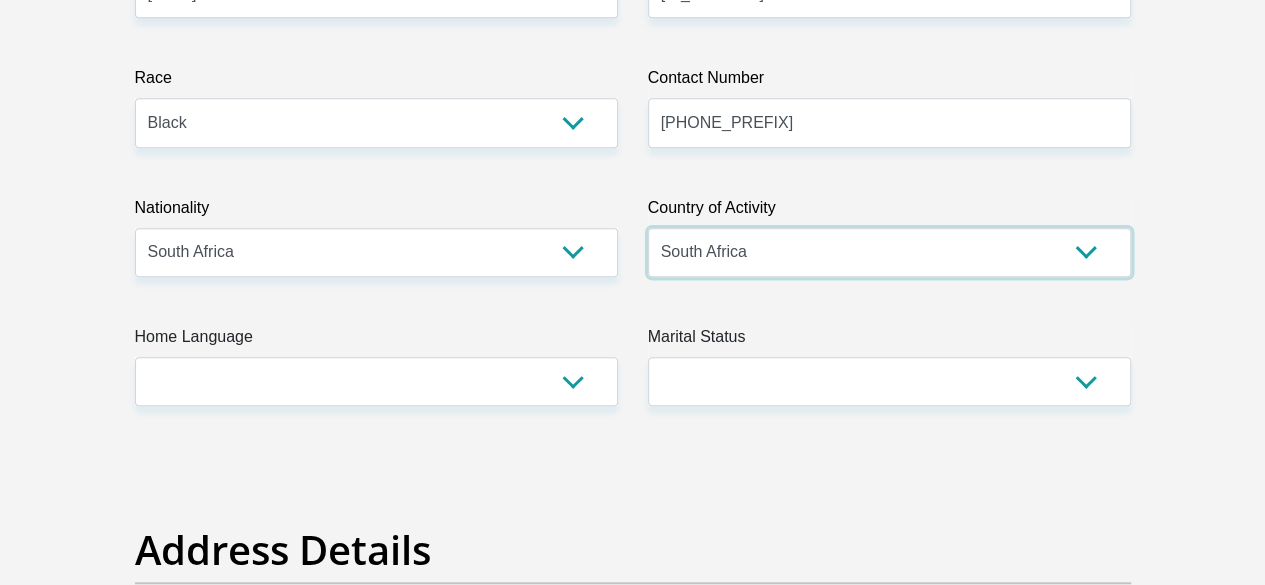 scroll, scrollTop: 600, scrollLeft: 0, axis: vertical 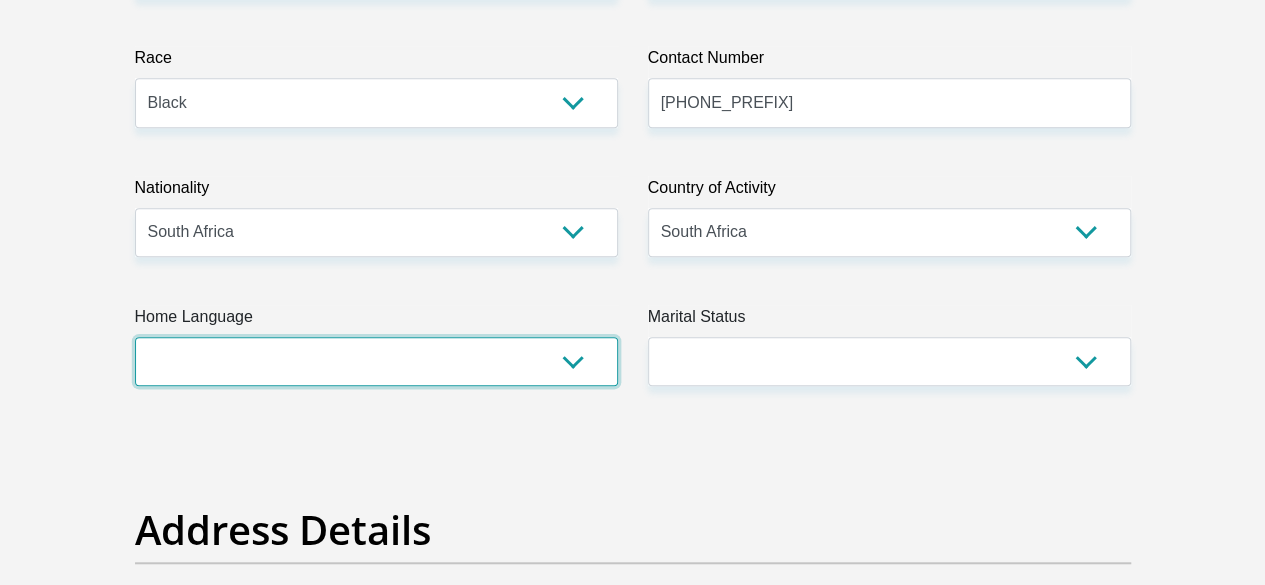 click on "Afrikaans
English
Sepedi
South Ndebele
Southern Sotho
Swati
Tsonga
Tswana
Venda
Xhosa
Zulu
Other" at bounding box center [376, 361] 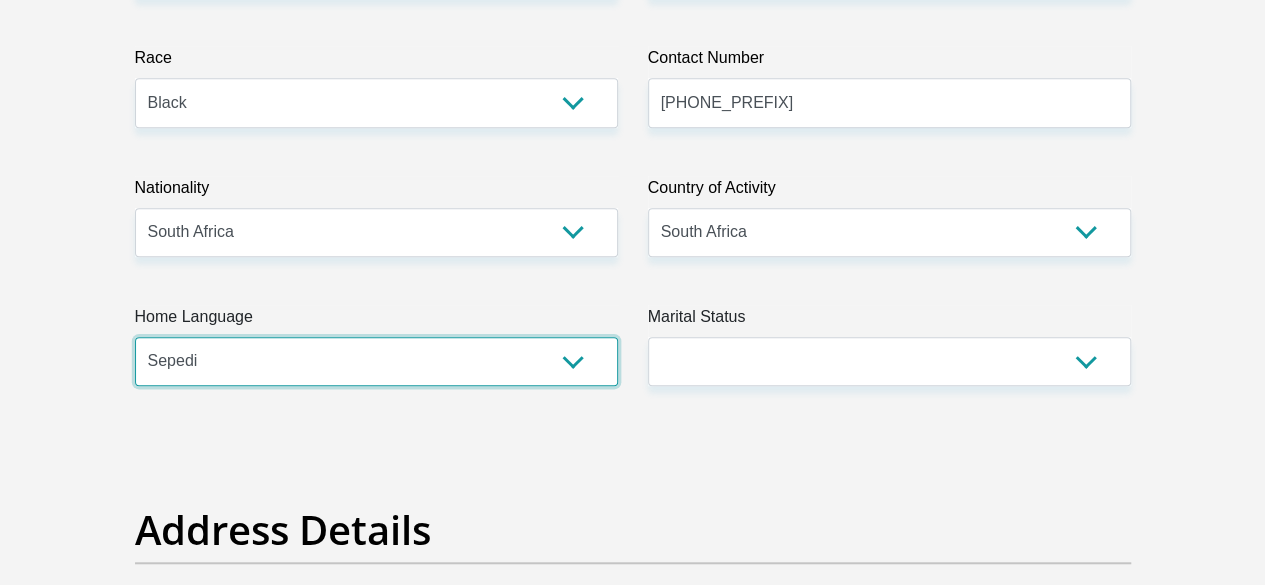 click on "Afrikaans
English
Sepedi
South Ndebele
Southern Sotho
Swati
Tsonga
Tswana
Venda
Xhosa
Zulu
Other" at bounding box center [376, 361] 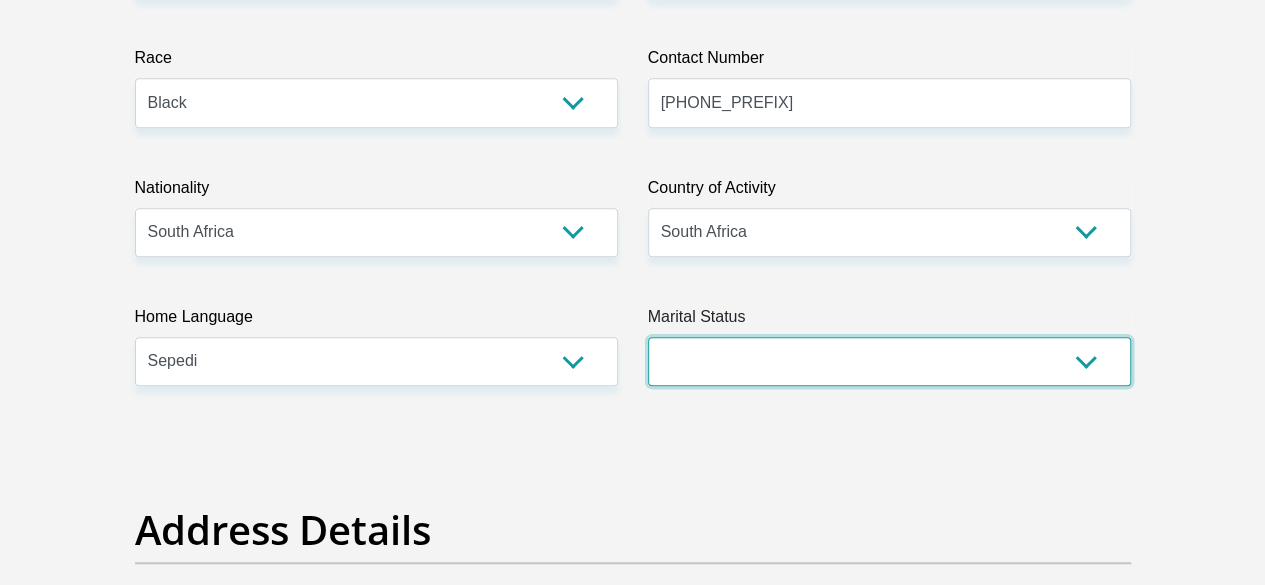 click on "Married ANC
Single
Divorced
Widowed
Married COP or Customary Law" at bounding box center [889, 361] 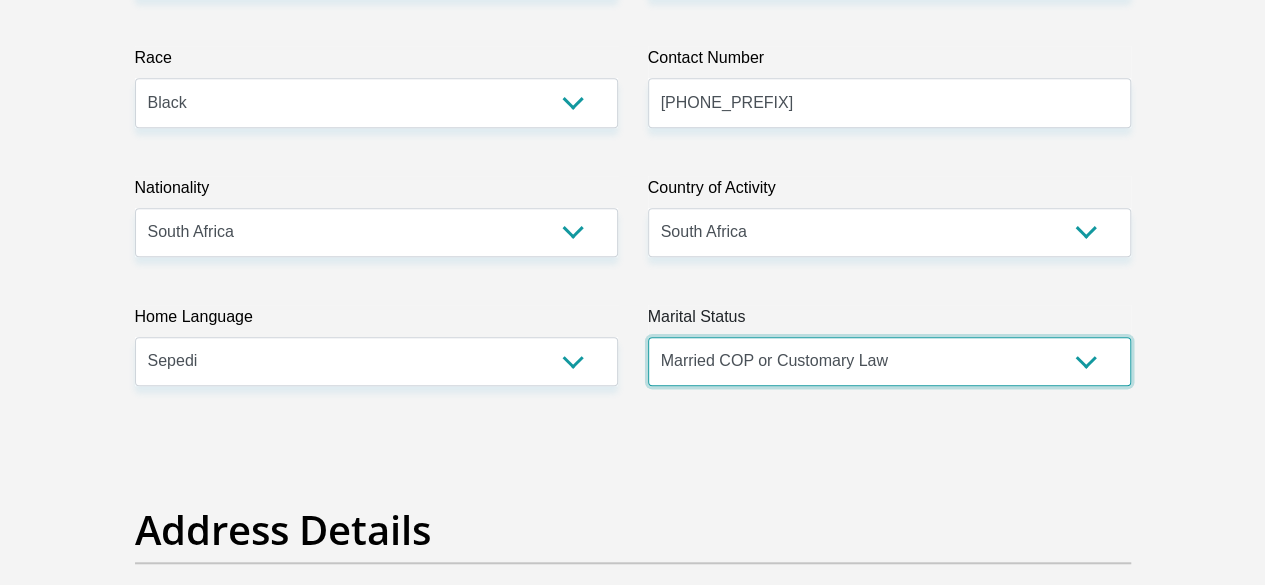 click on "Married ANC
Single
Divorced
Widowed
Married COP or Customary Law" at bounding box center [889, 361] 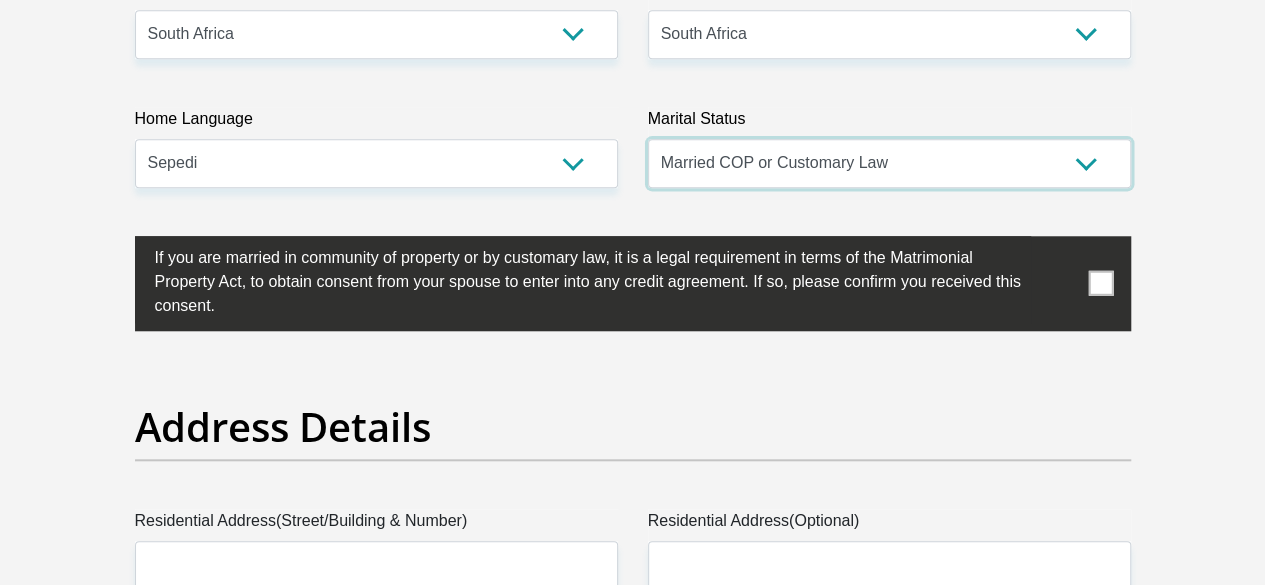 scroll, scrollTop: 800, scrollLeft: 0, axis: vertical 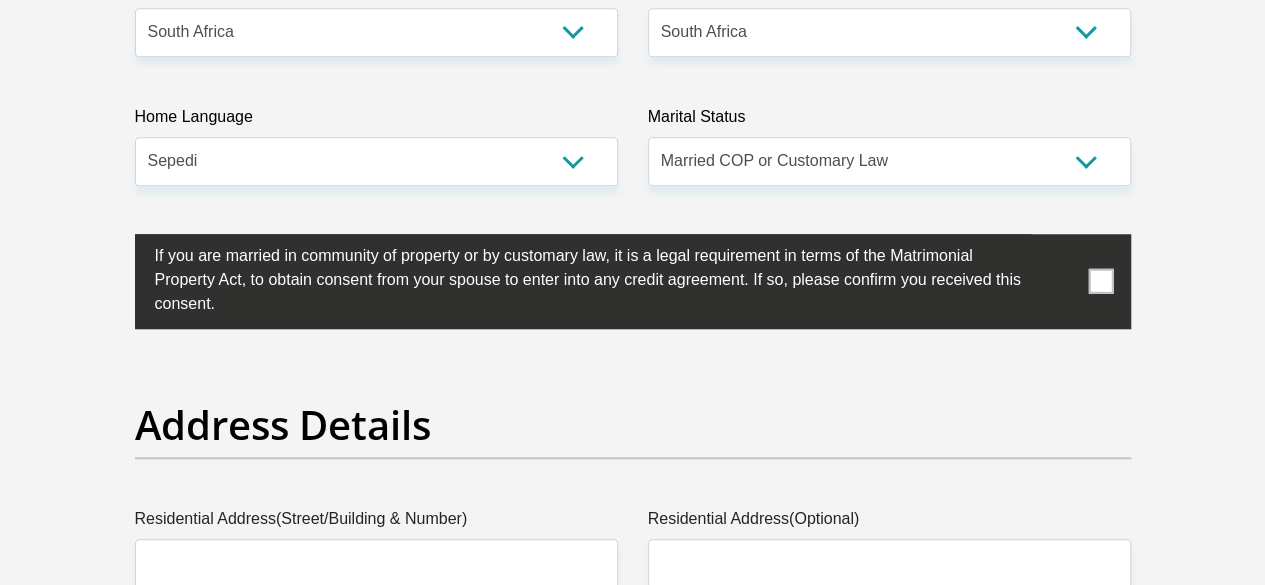 click at bounding box center [1100, 281] 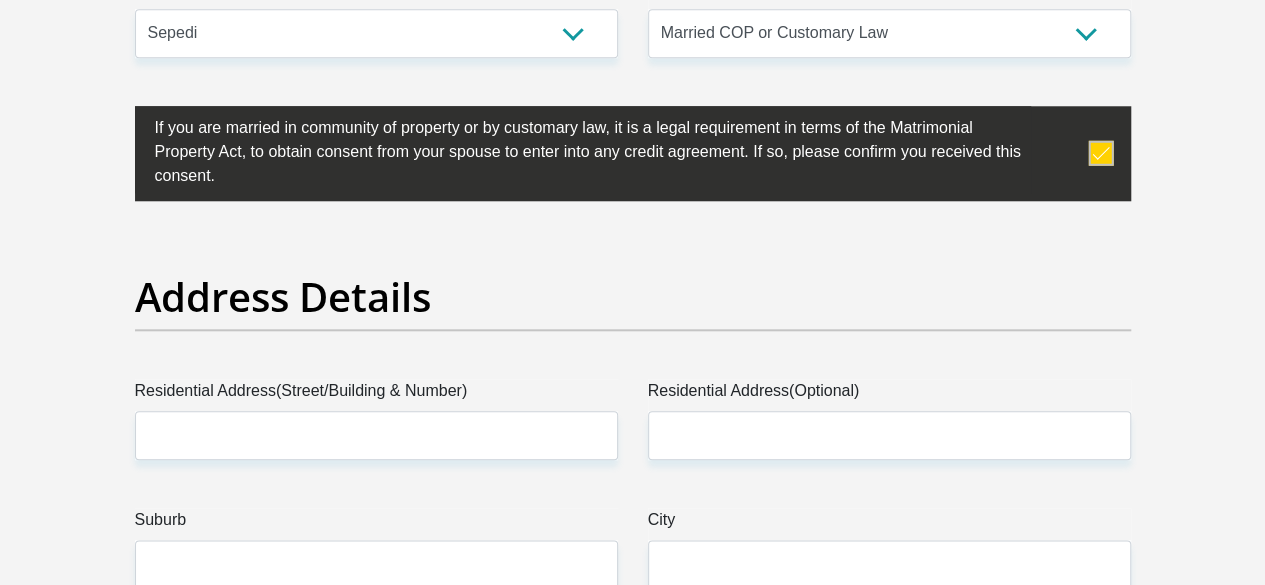 scroll, scrollTop: 1000, scrollLeft: 0, axis: vertical 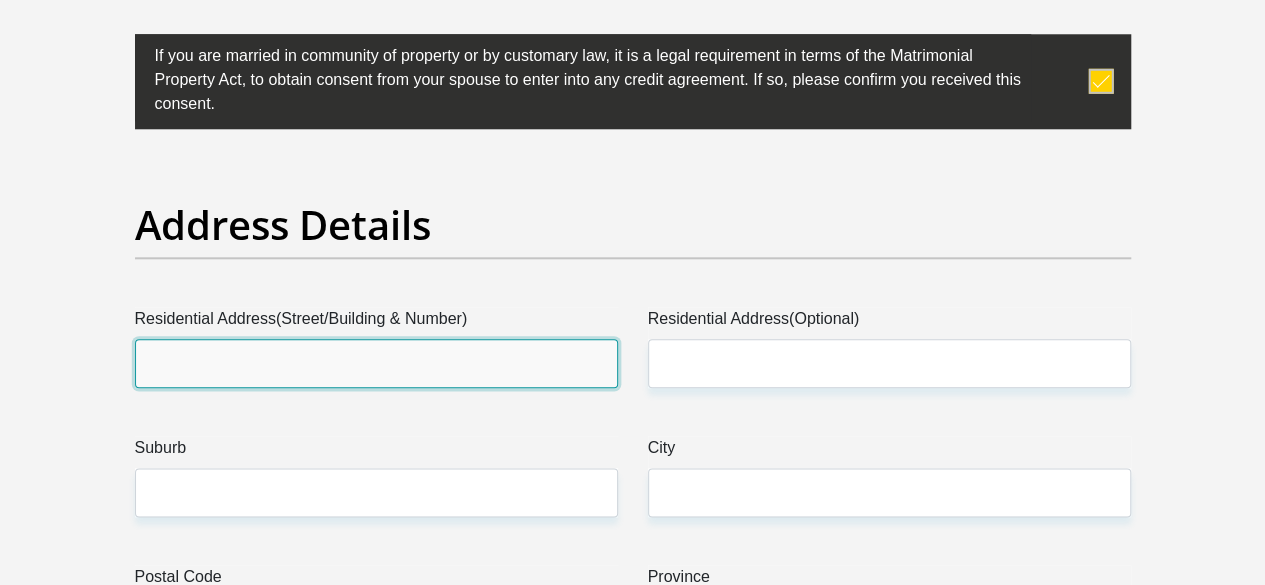 click on "Residential Address(Street/Building & Number)" at bounding box center [376, 363] 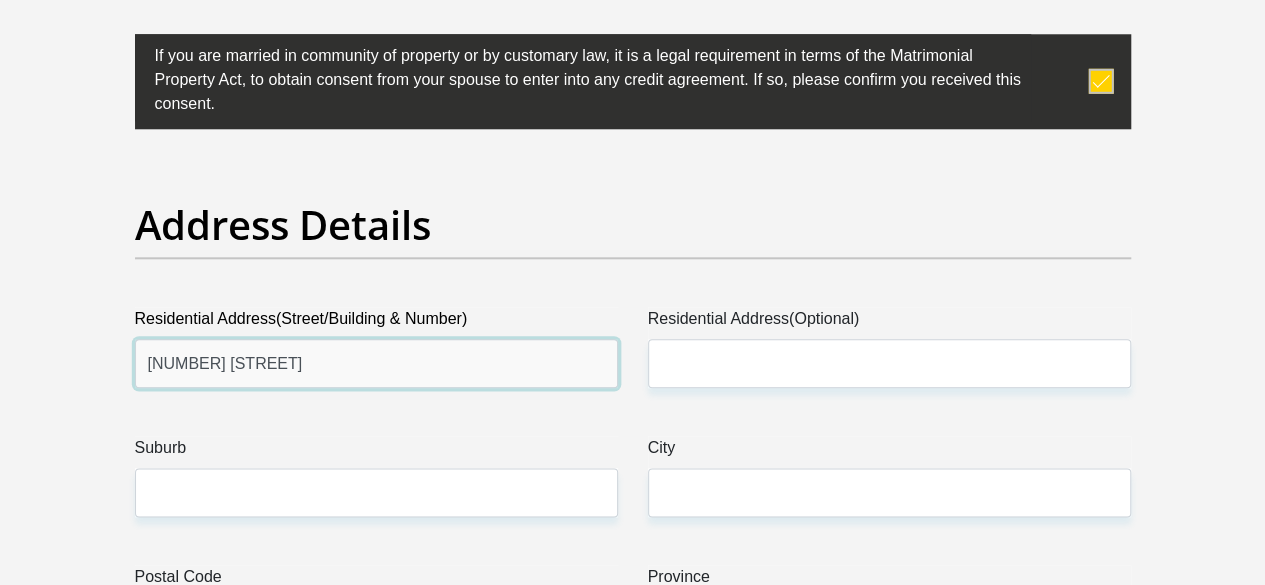 type on "1444 Mphailane street" 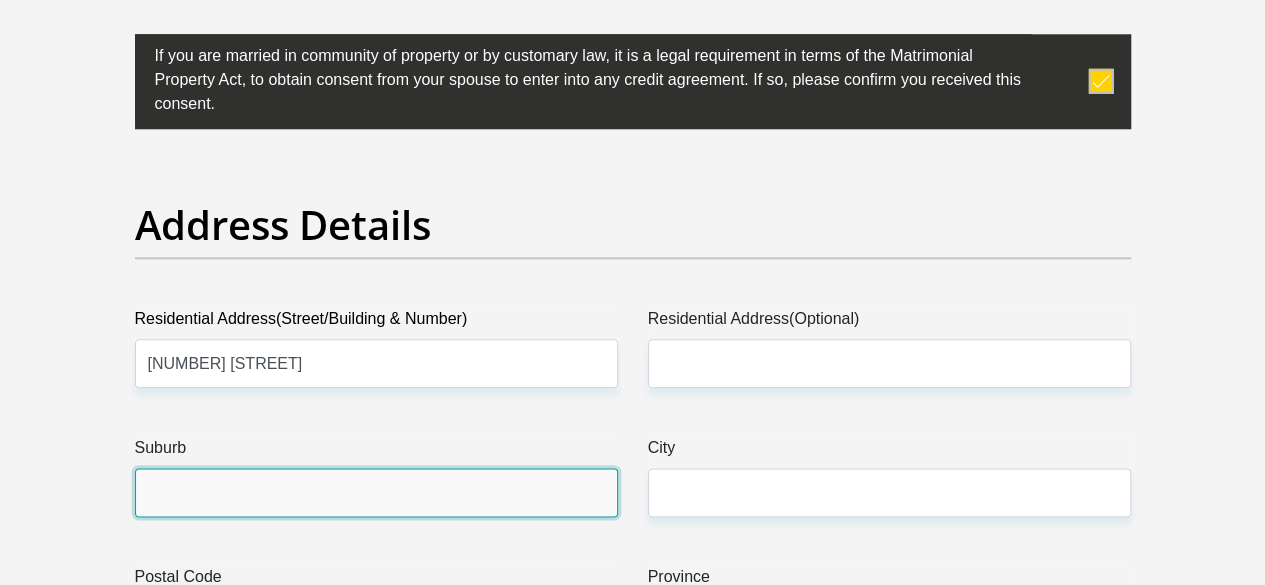 click on "Suburb" at bounding box center (376, 492) 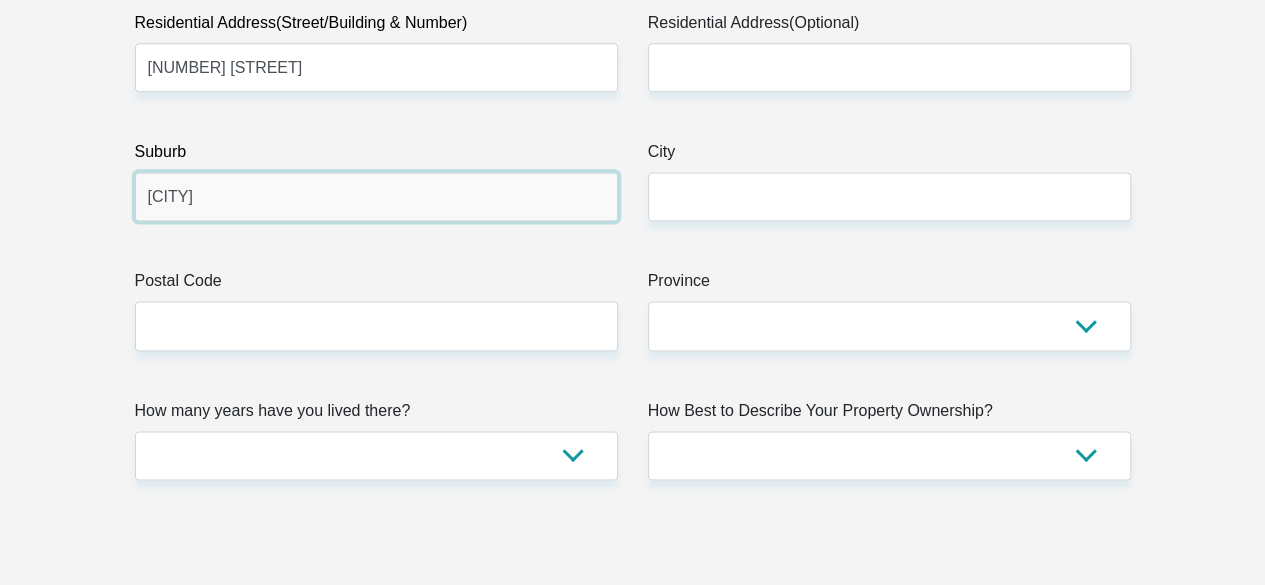 scroll, scrollTop: 1300, scrollLeft: 0, axis: vertical 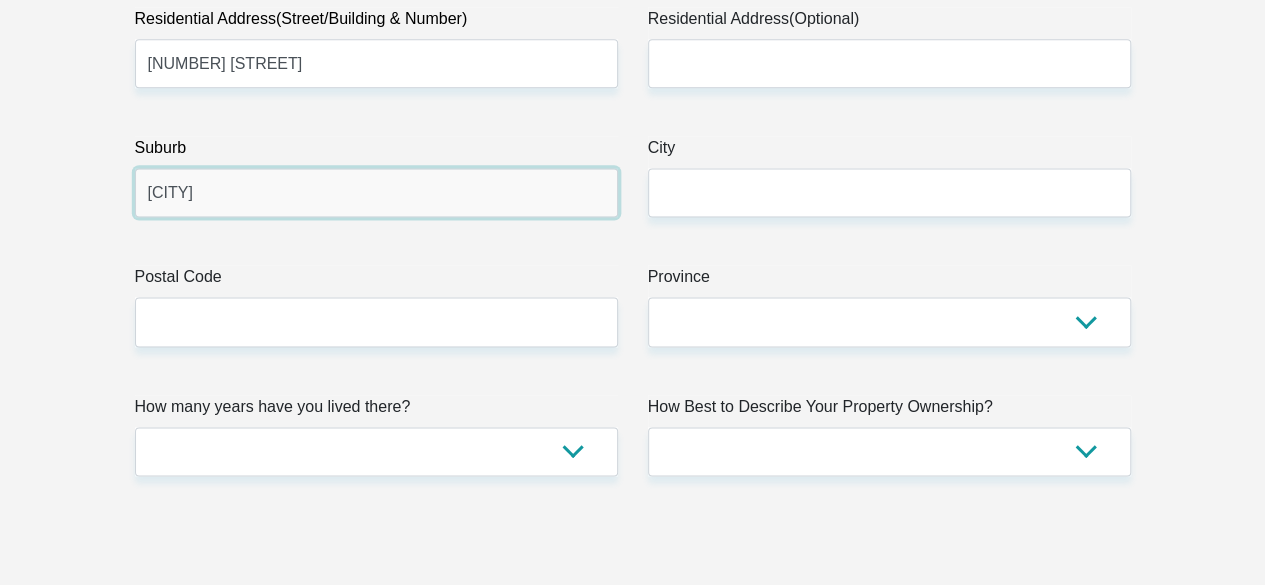 type on "Moroka" 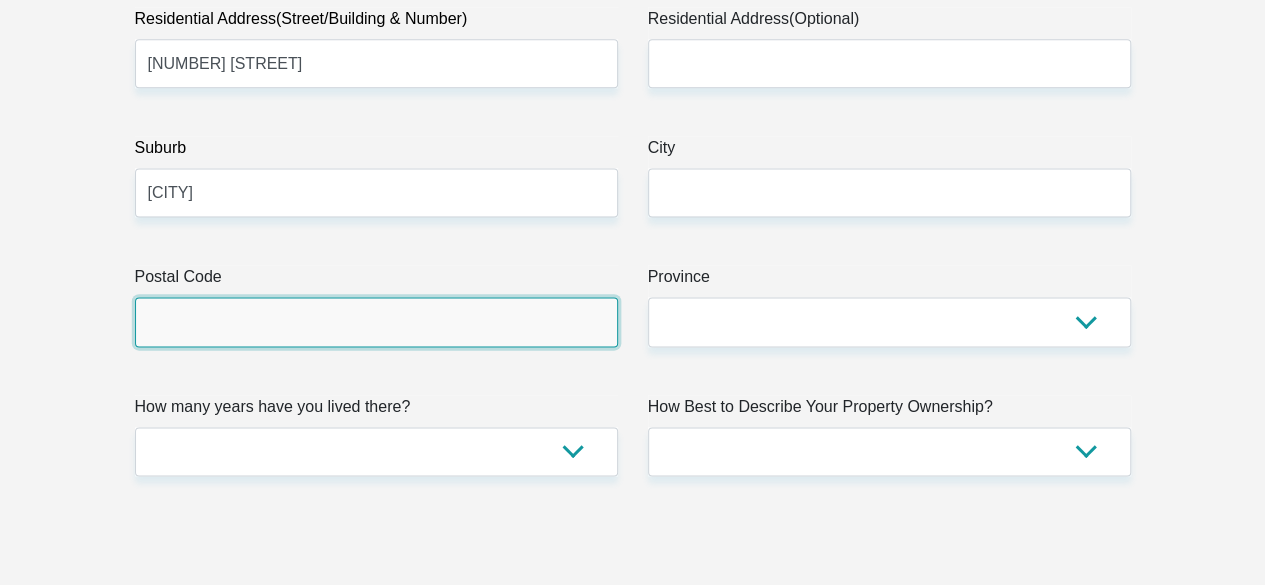 click on "Postal Code" at bounding box center (376, 321) 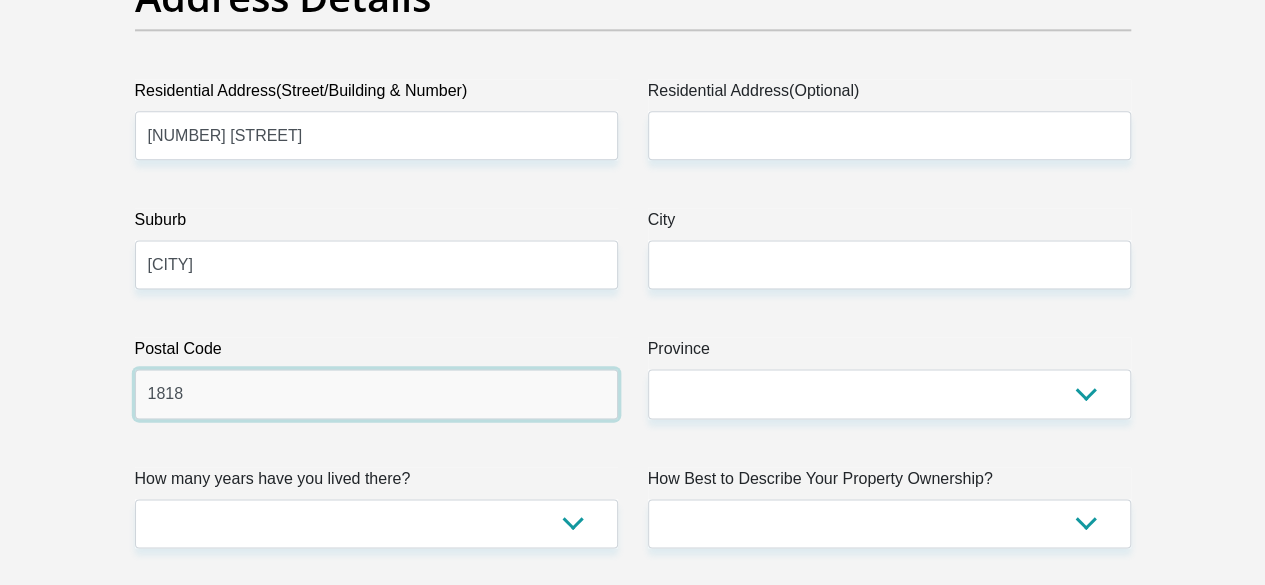 scroll, scrollTop: 1100, scrollLeft: 0, axis: vertical 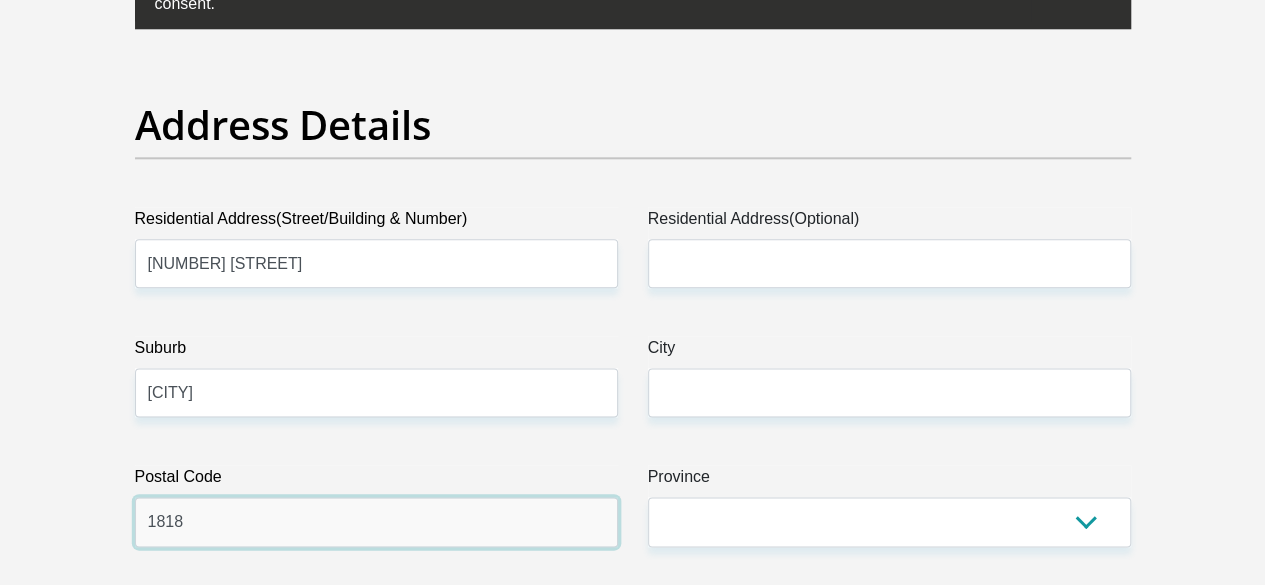 type on "1818" 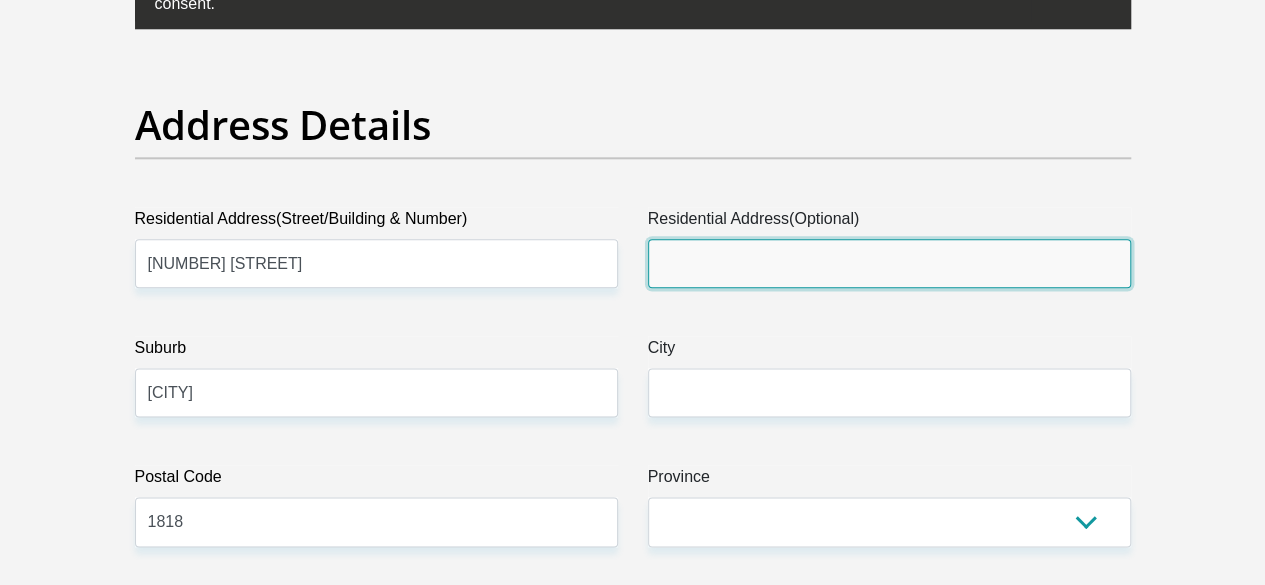 click on "Residential Address(Optional)" at bounding box center [889, 263] 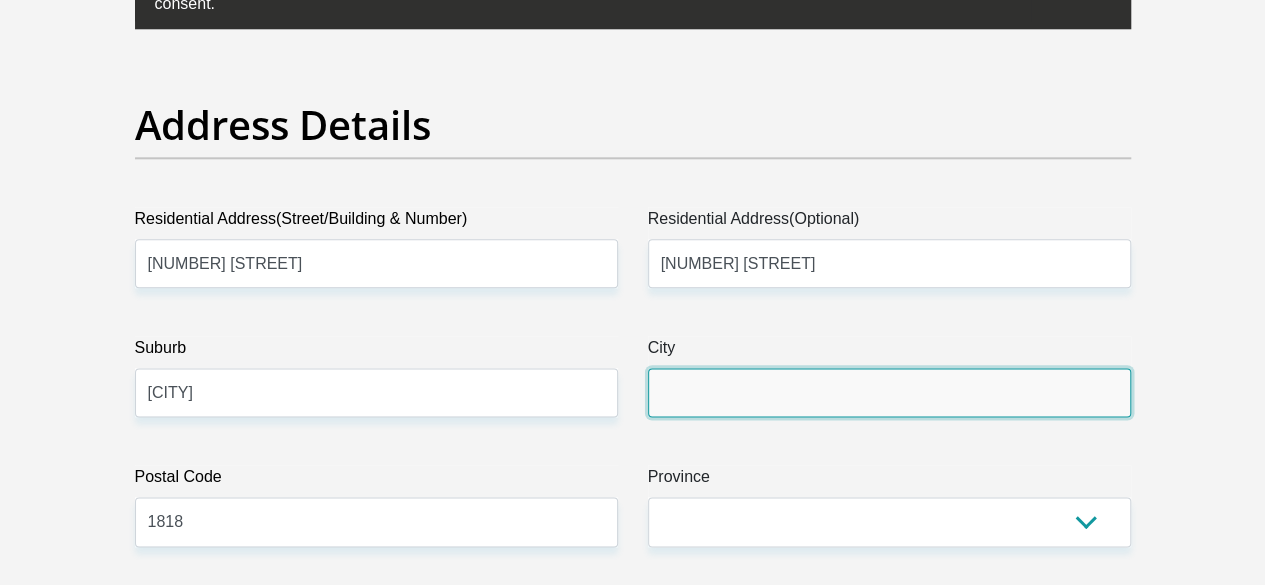 click on "City" at bounding box center (889, 392) 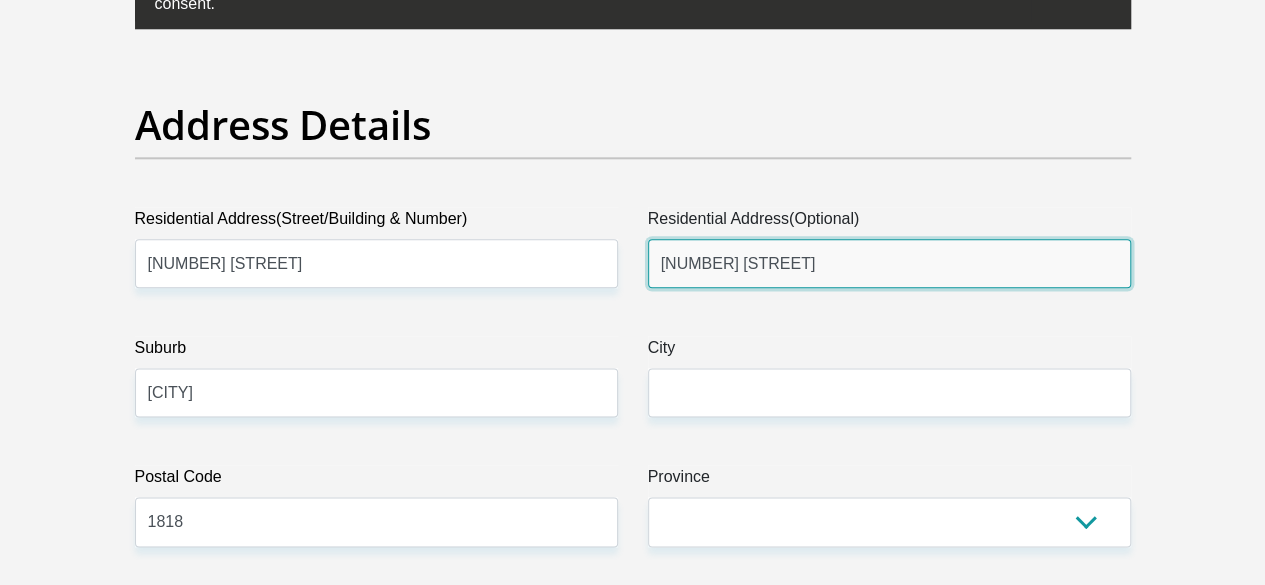 click on "1444 Mphailane street" at bounding box center [889, 263] 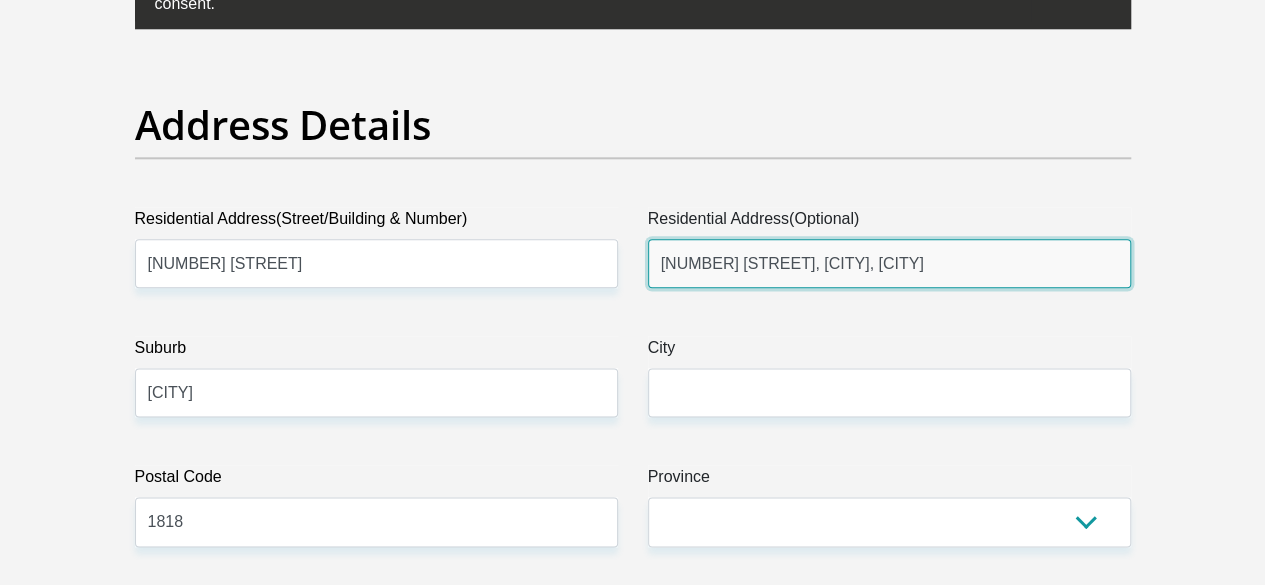 type on "1444 Mphailane street, Rockville, Moroka" 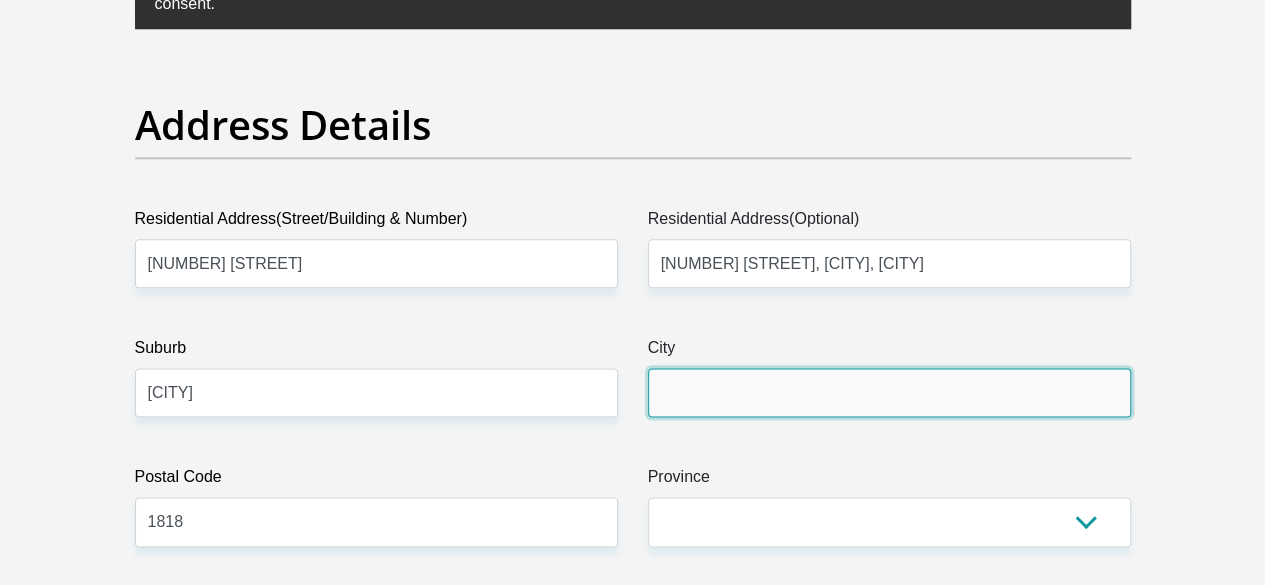 click on "City" at bounding box center (889, 392) 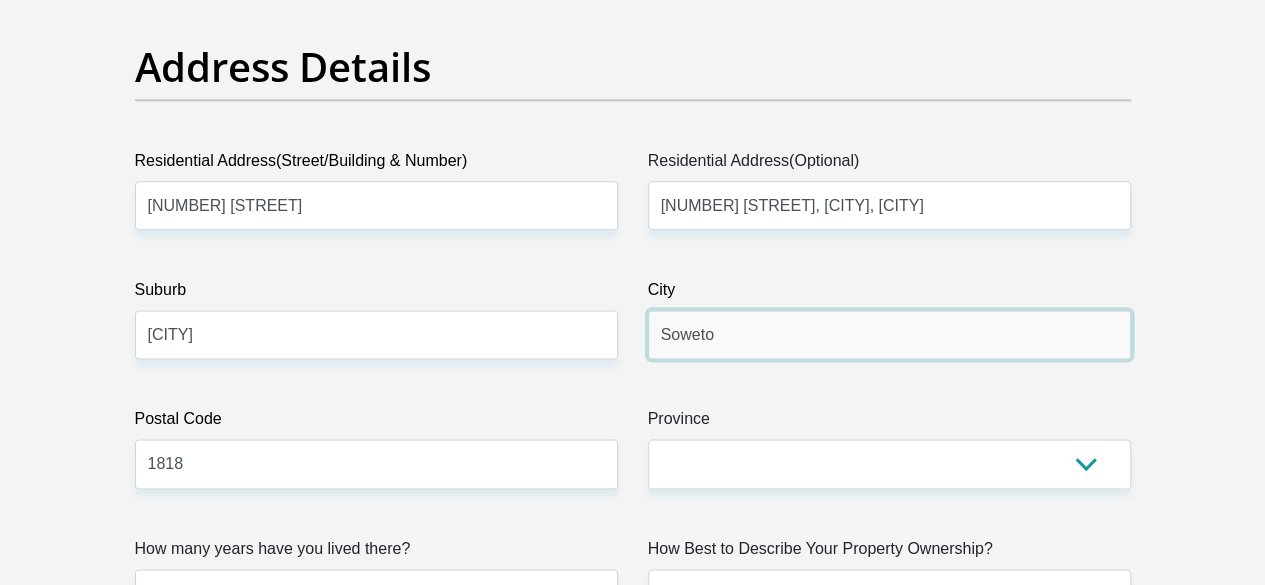 scroll, scrollTop: 1200, scrollLeft: 0, axis: vertical 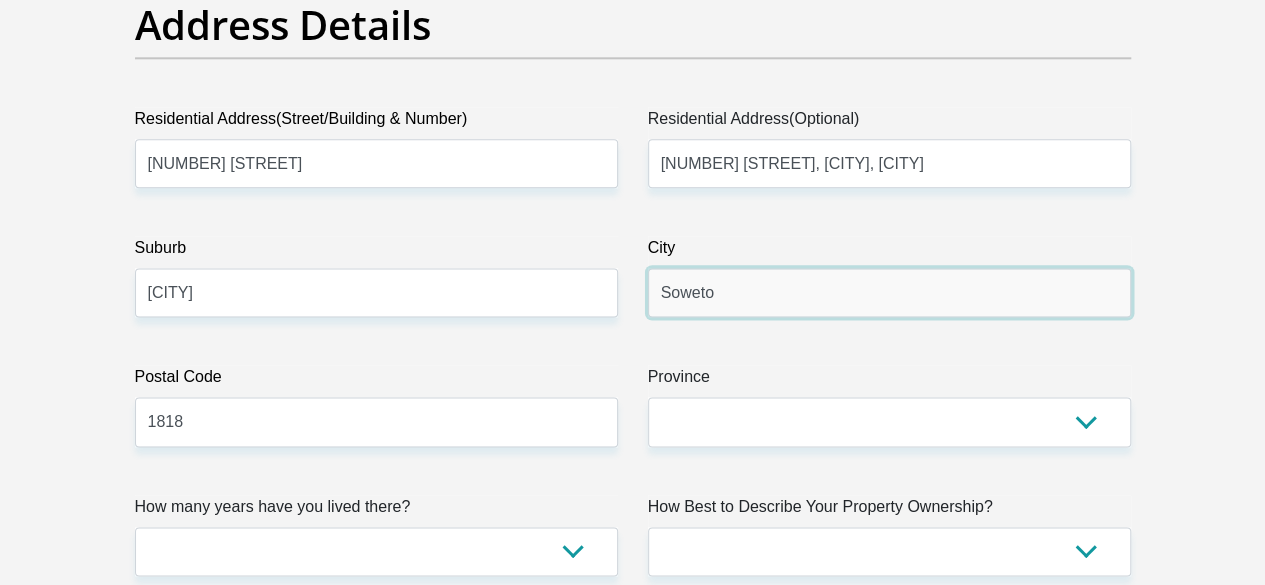 type on "Soweto" 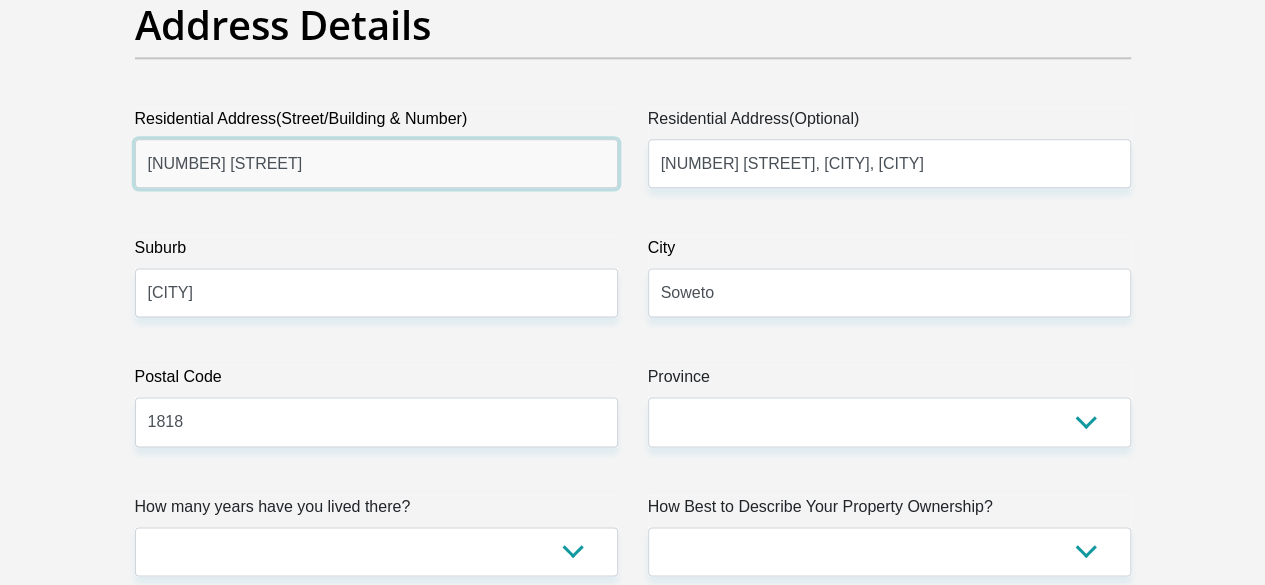 click on "1444 Mphailane street" at bounding box center [376, 163] 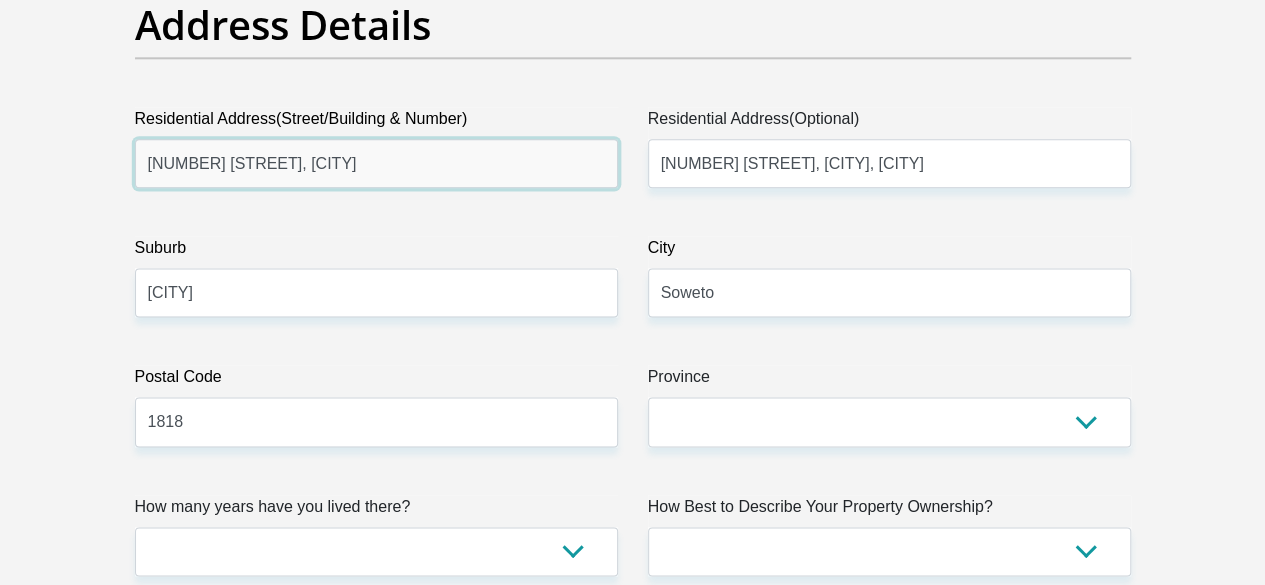 type on "1444 Mphailane street, Rockville" 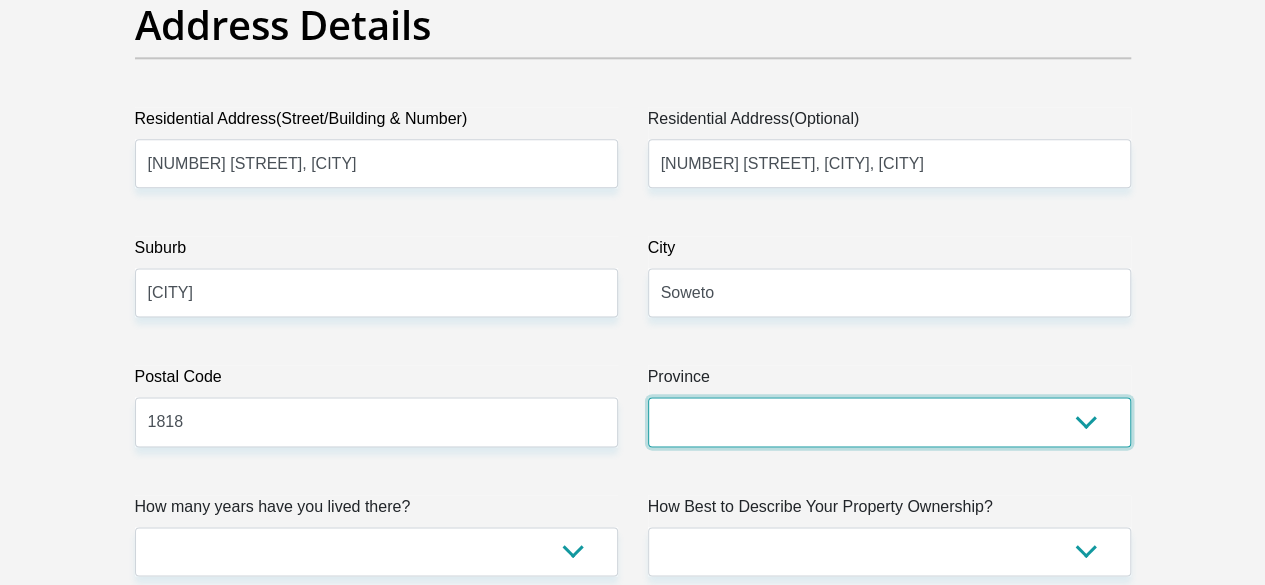 click on "Eastern Cape
Free State
Gauteng
KwaZulu-Natal
Limpopo
Mpumalanga
Northern Cape
North West
Western Cape" at bounding box center (889, 421) 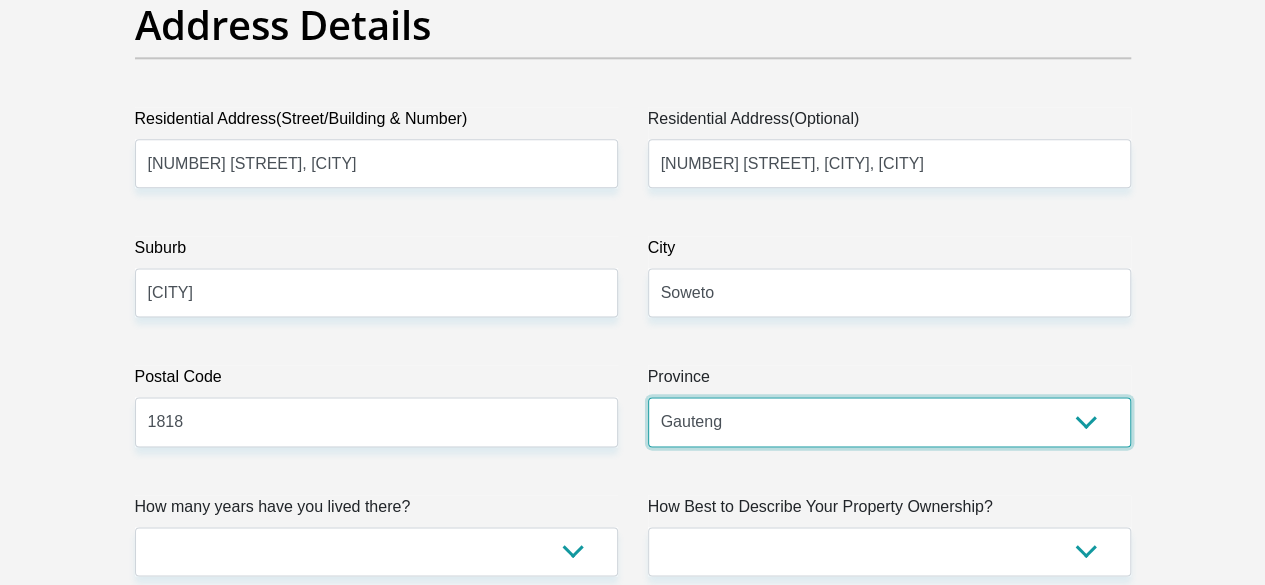 click on "Eastern Cape
Free State
Gauteng
KwaZulu-Natal
Limpopo
Mpumalanga
Northern Cape
North West
Western Cape" at bounding box center (889, 421) 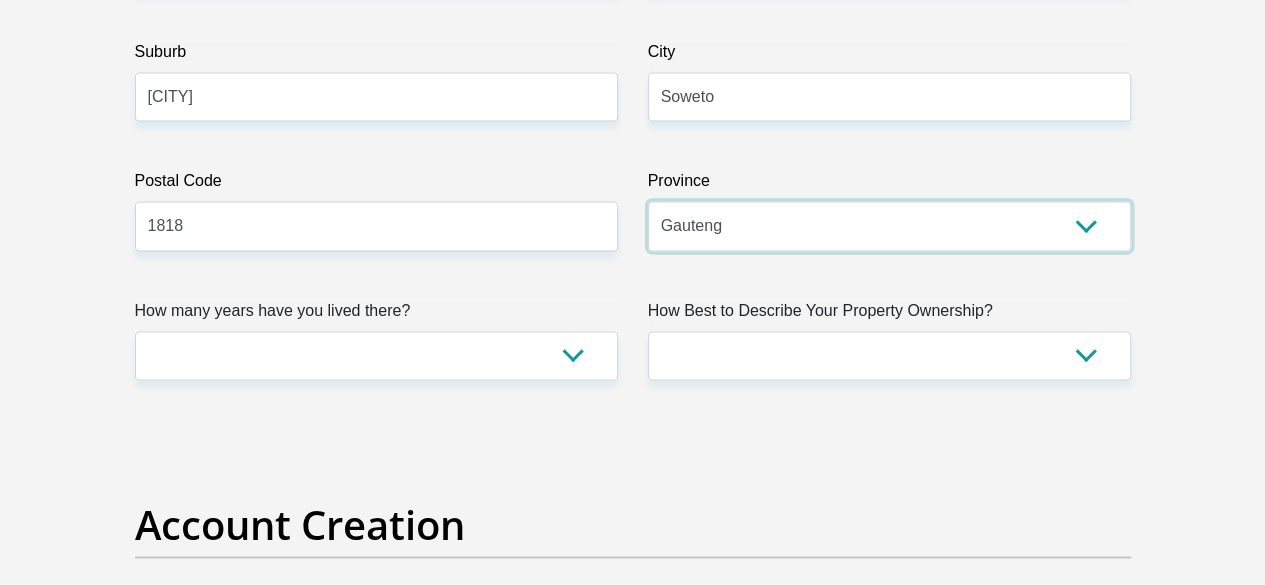 scroll, scrollTop: 1400, scrollLeft: 0, axis: vertical 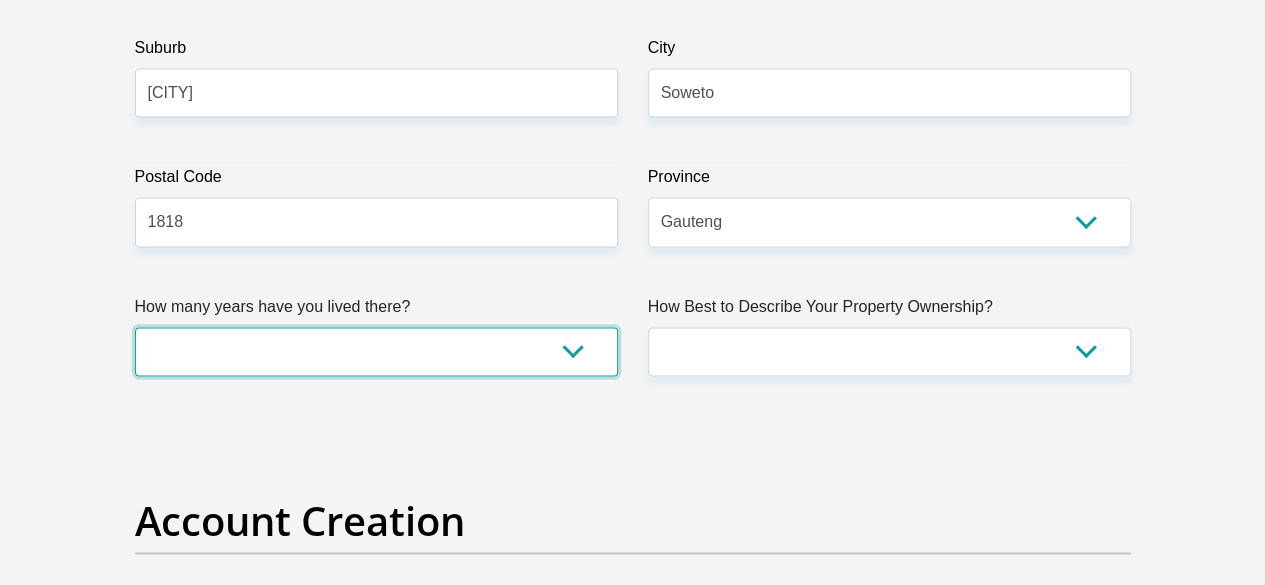 click on "less than 1 year
1-3 years
3-5 years
5+ years" at bounding box center (376, 351) 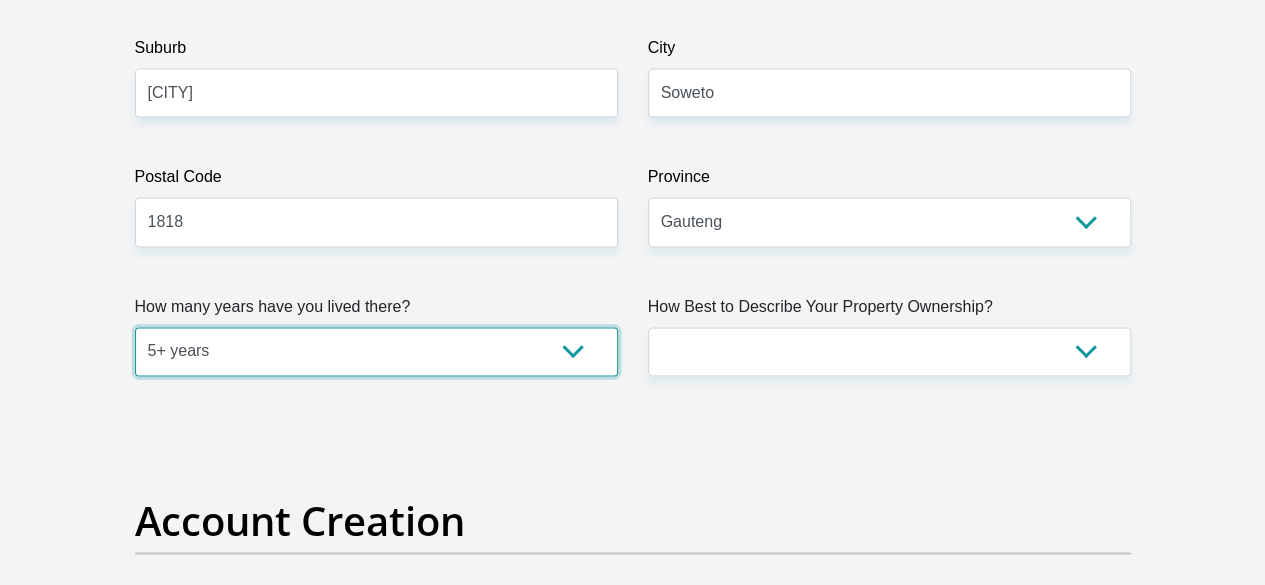 click on "less than 1 year
1-3 years
3-5 years
5+ years" at bounding box center [376, 351] 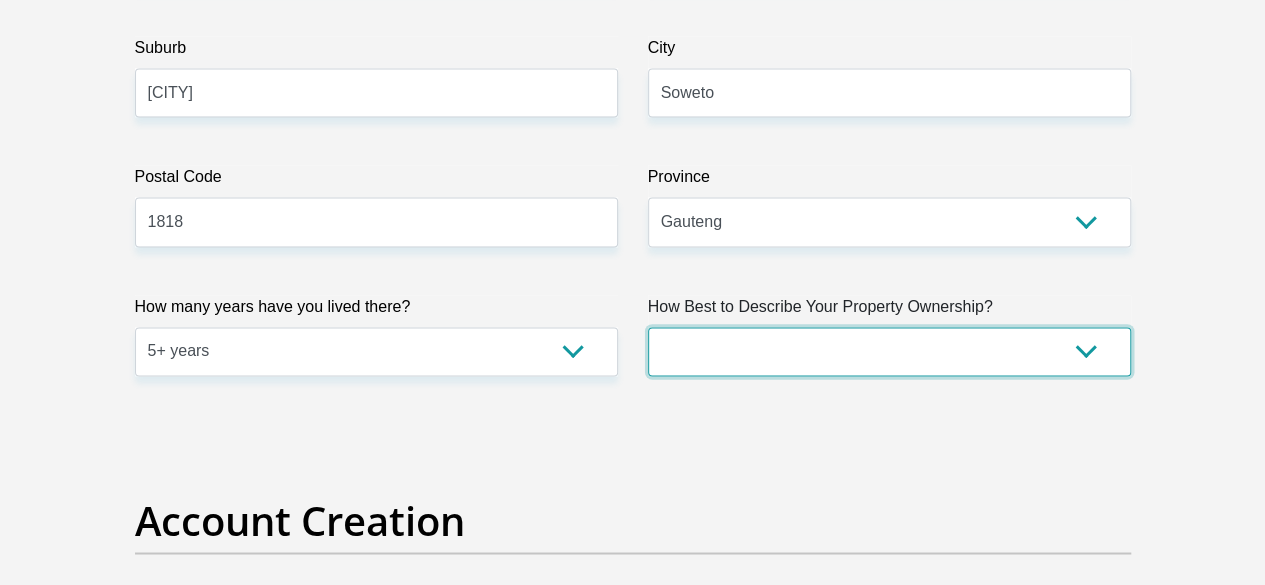 click on "Owned
Rented
Family Owned
Company Dwelling" at bounding box center [889, 351] 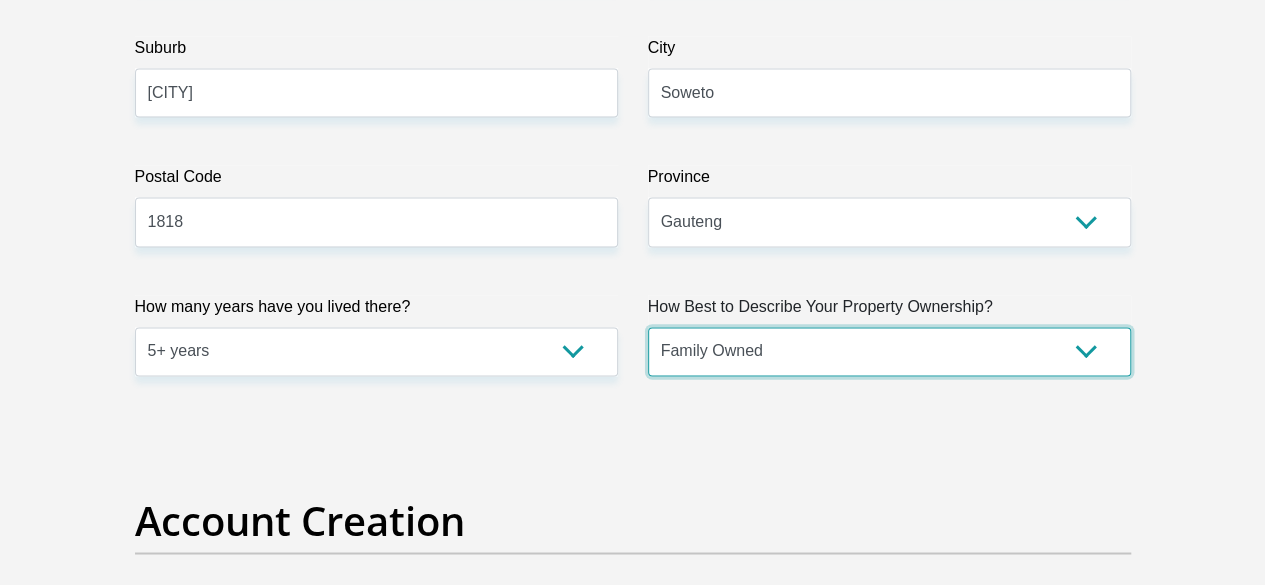 click on "Owned
Rented
Family Owned
Company Dwelling" at bounding box center (889, 351) 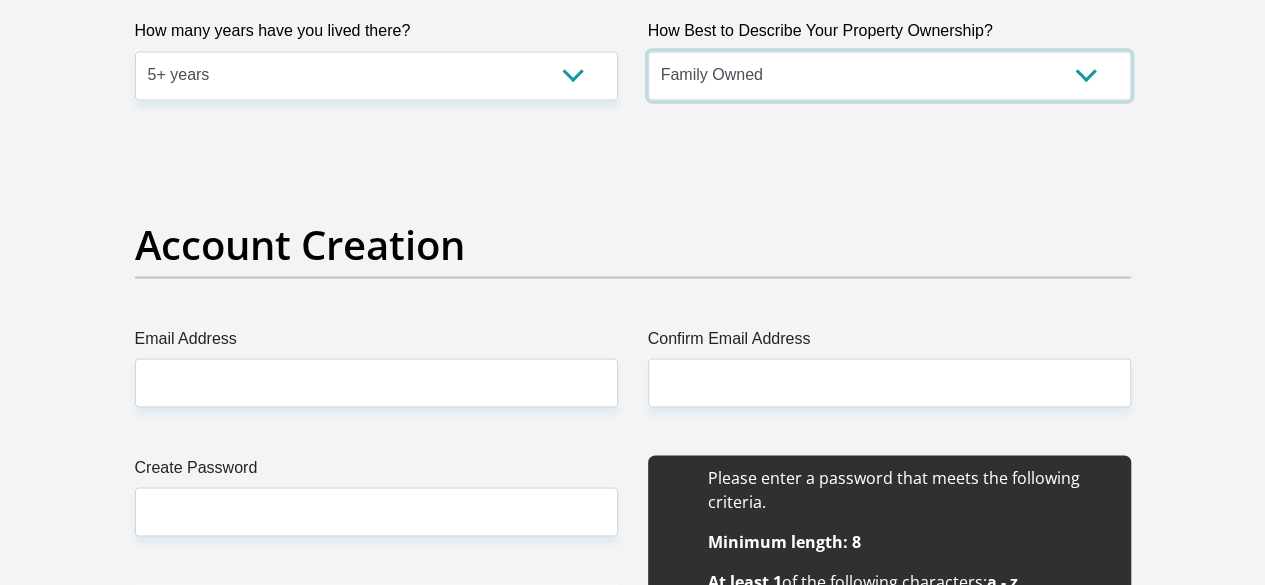 scroll, scrollTop: 1700, scrollLeft: 0, axis: vertical 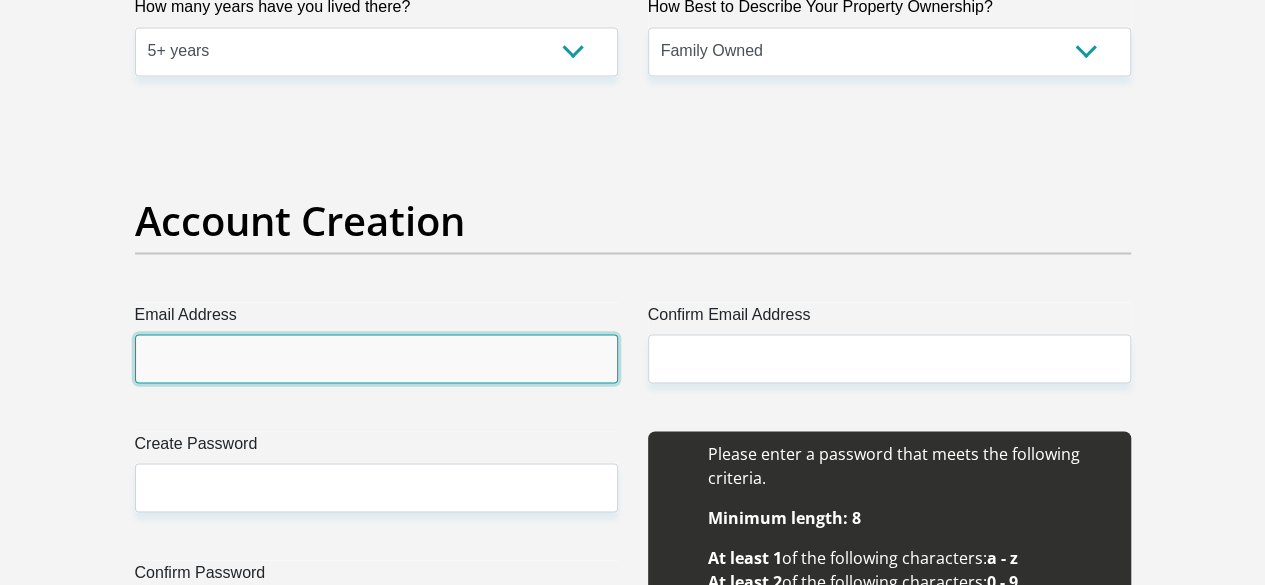 click on "Email Address" at bounding box center [376, 358] 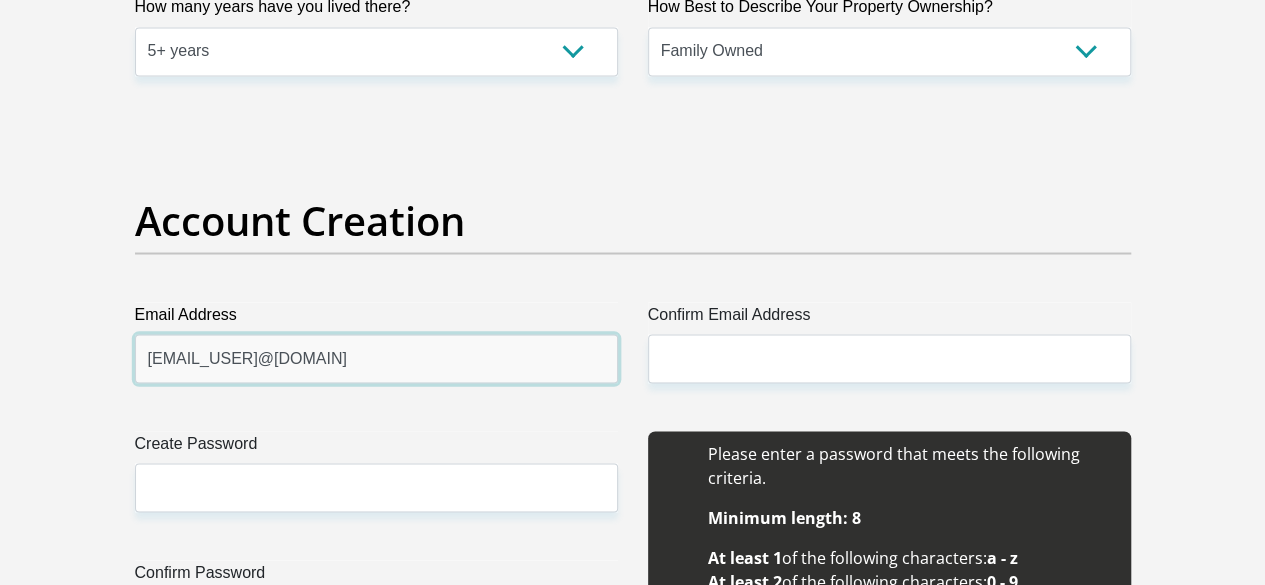 type on "tebohomoswane9@gmail.com" 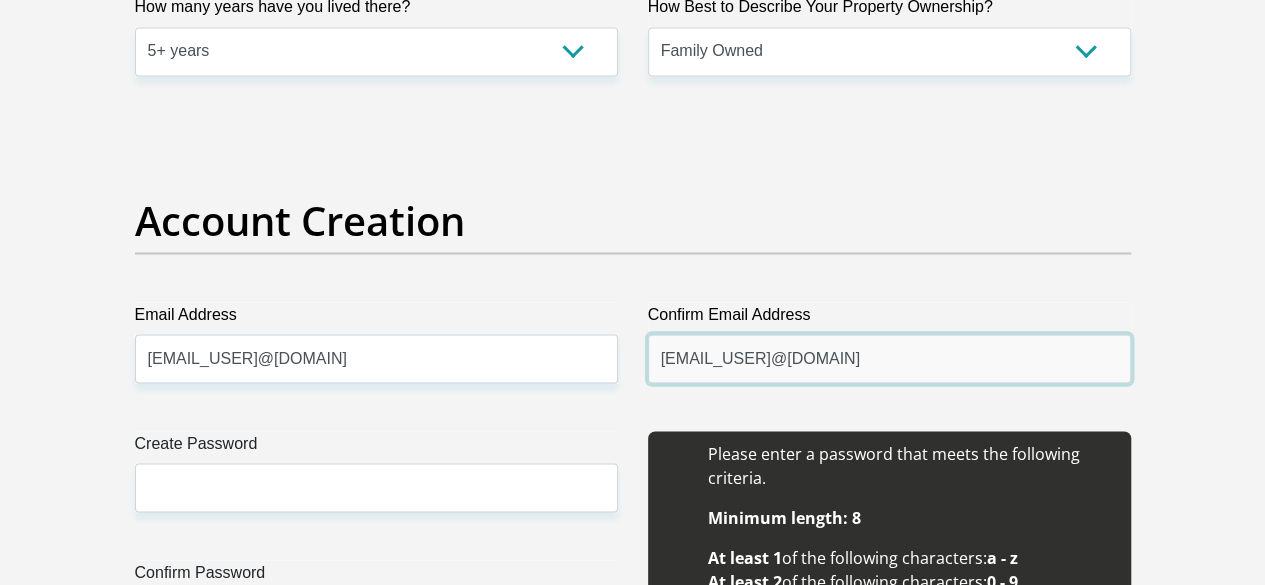 type on "tebohomoswane9@gmail.com" 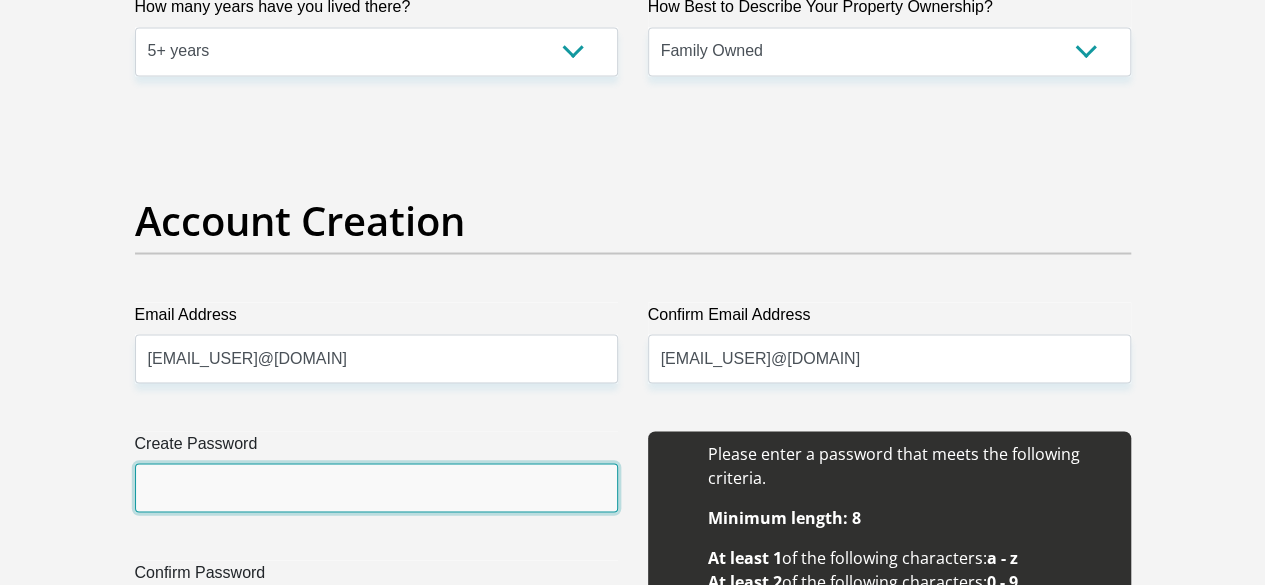 click on "Create Password" at bounding box center (376, 487) 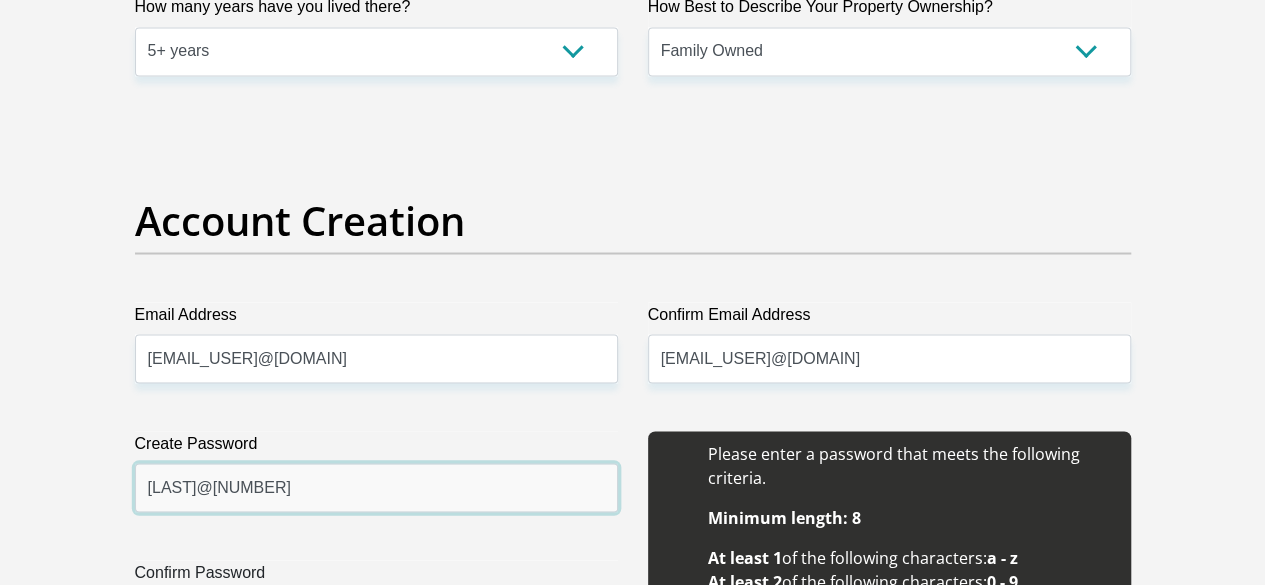 type on "Kgodiso@28" 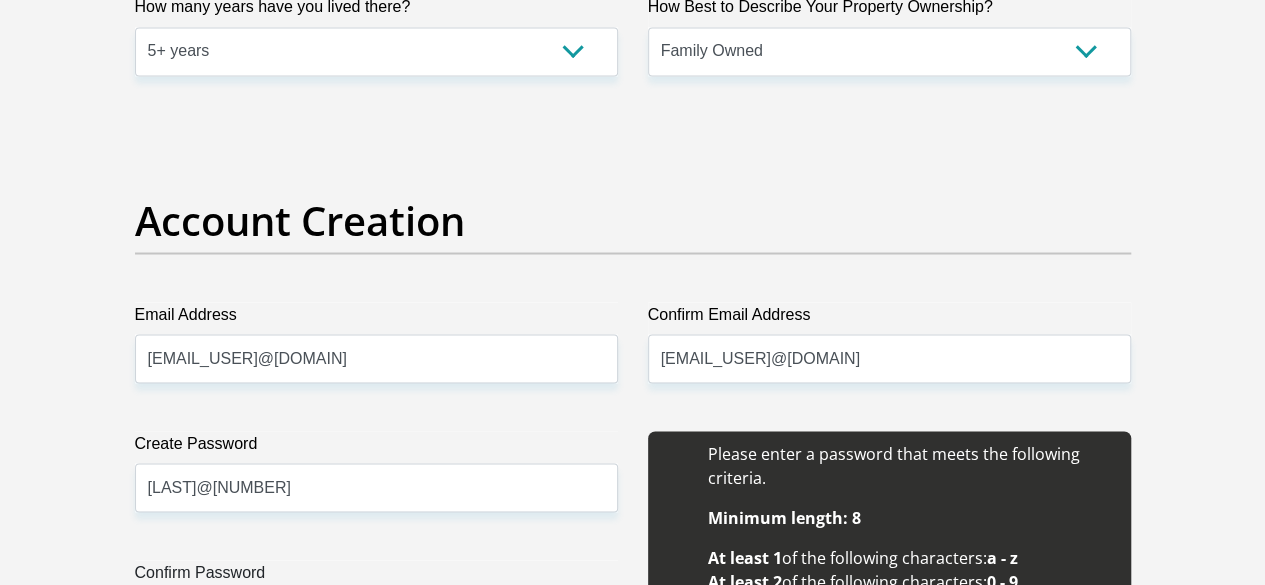 click on "Confirm Password" at bounding box center (376, 616) 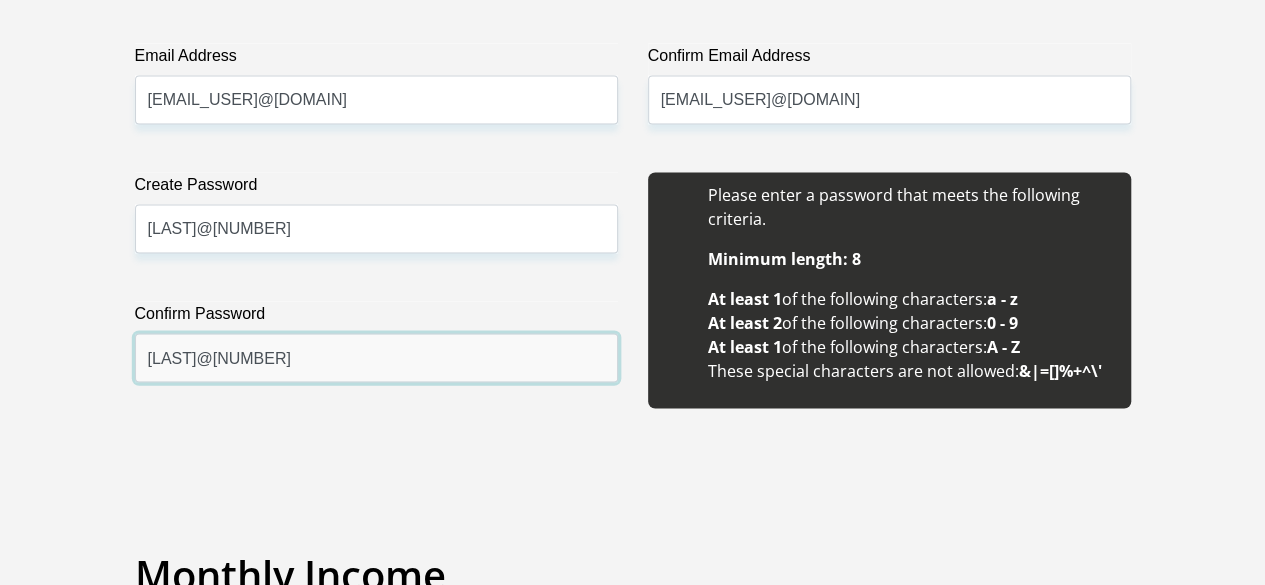 scroll, scrollTop: 2000, scrollLeft: 0, axis: vertical 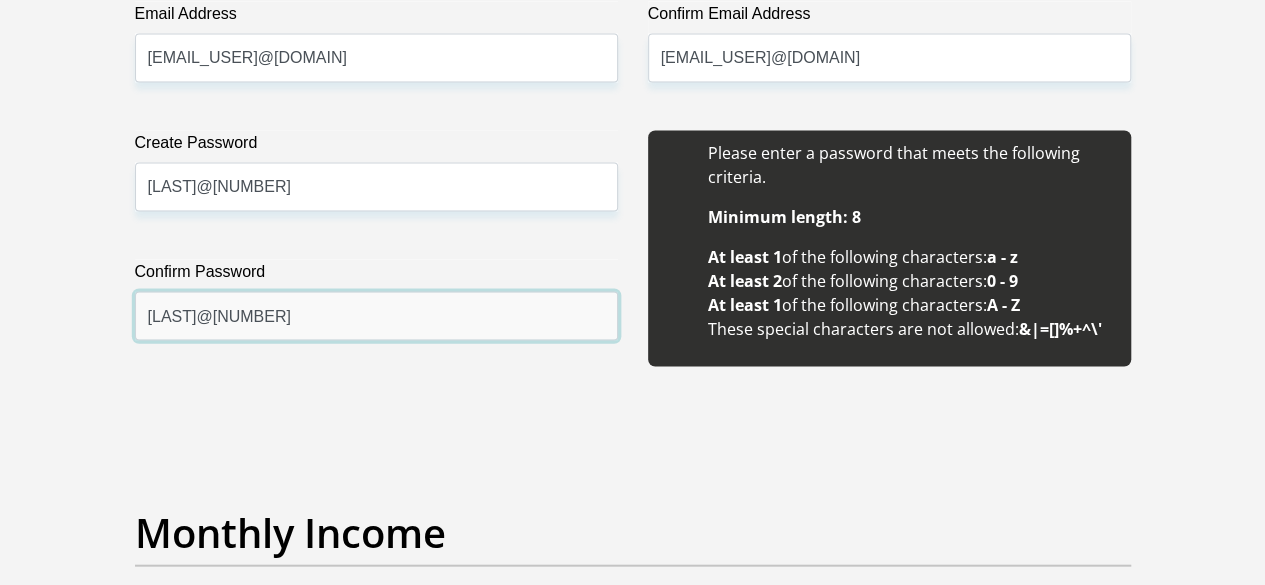 type on "Kgodiso@28" 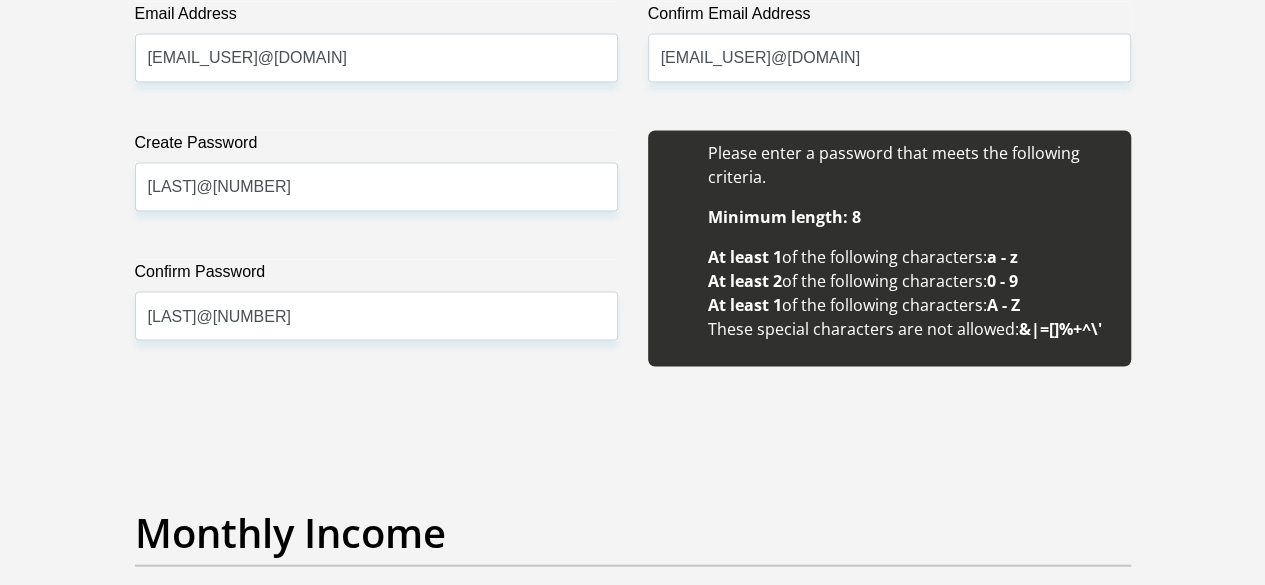 click on "Title
Mr
Ms
Mrs
Dr
Other
First Name
TebohoDesmond
Surname
Moswane
ID Number
7105055650089
Please input valid ID number
Race
Black
Coloured
Indian
White
Other
Contact Number
0739690037
Please input valid contact number
Nationality
South Africa
Afghanistan
Aland Islands  Albania" at bounding box center (633, 1689) 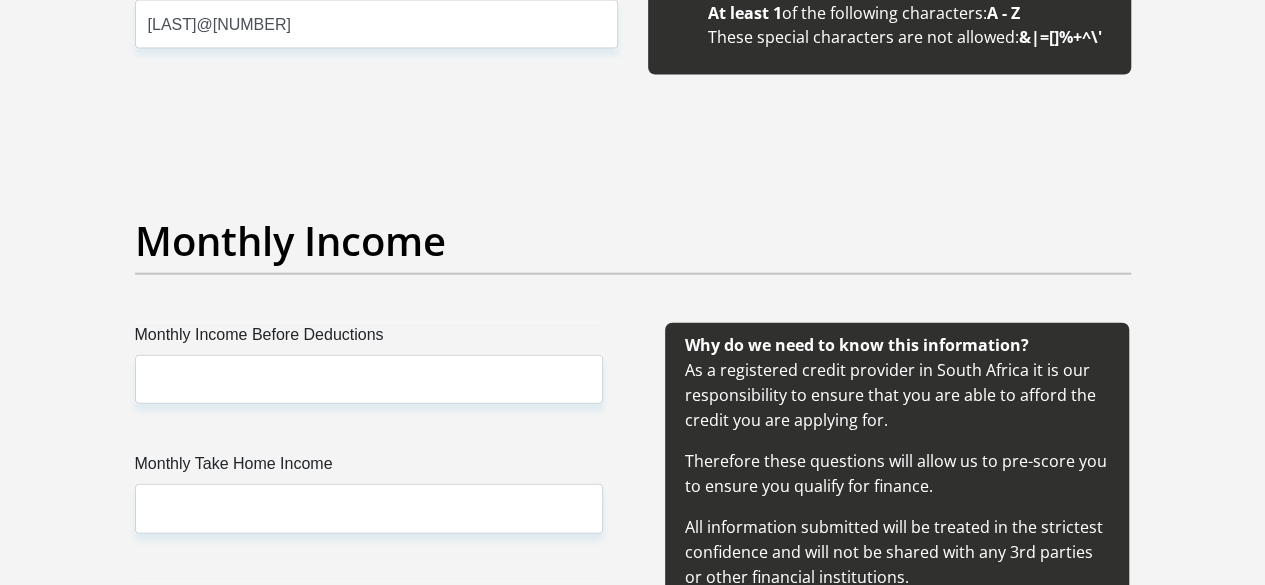 scroll, scrollTop: 2300, scrollLeft: 0, axis: vertical 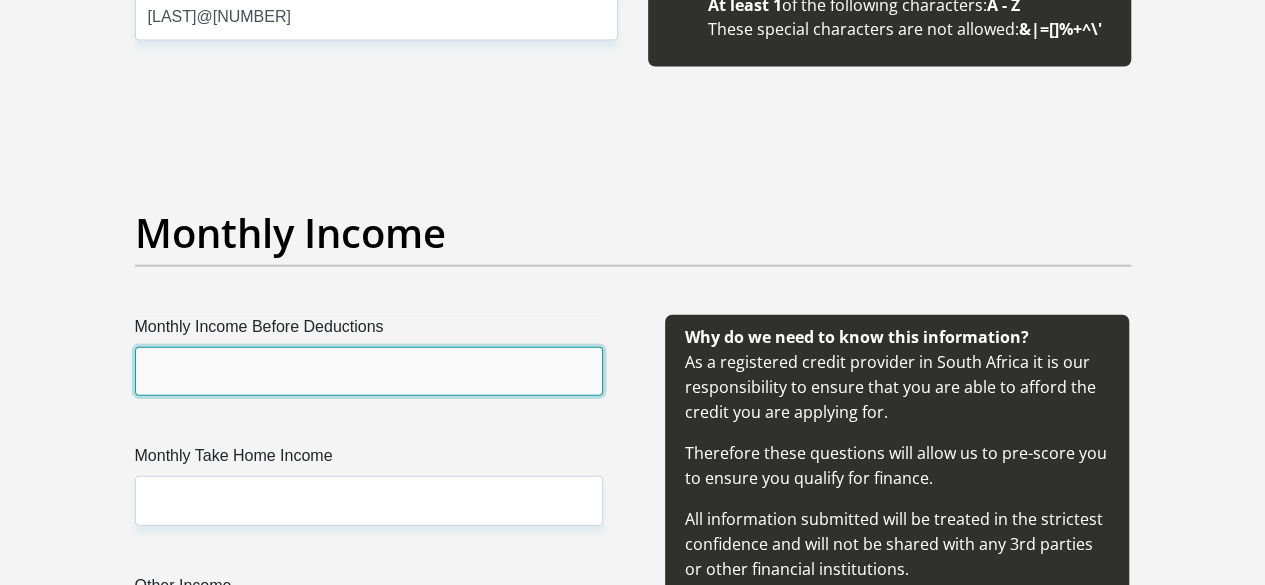 click on "Monthly Income Before Deductions" at bounding box center [369, 371] 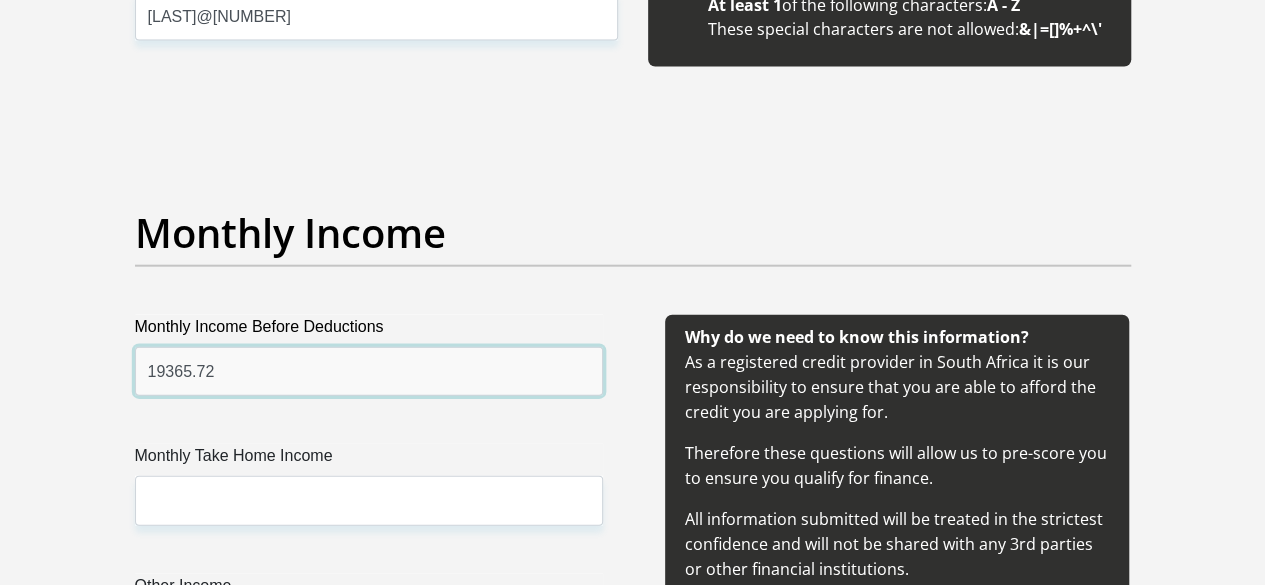click on "19365.72" at bounding box center (369, 371) 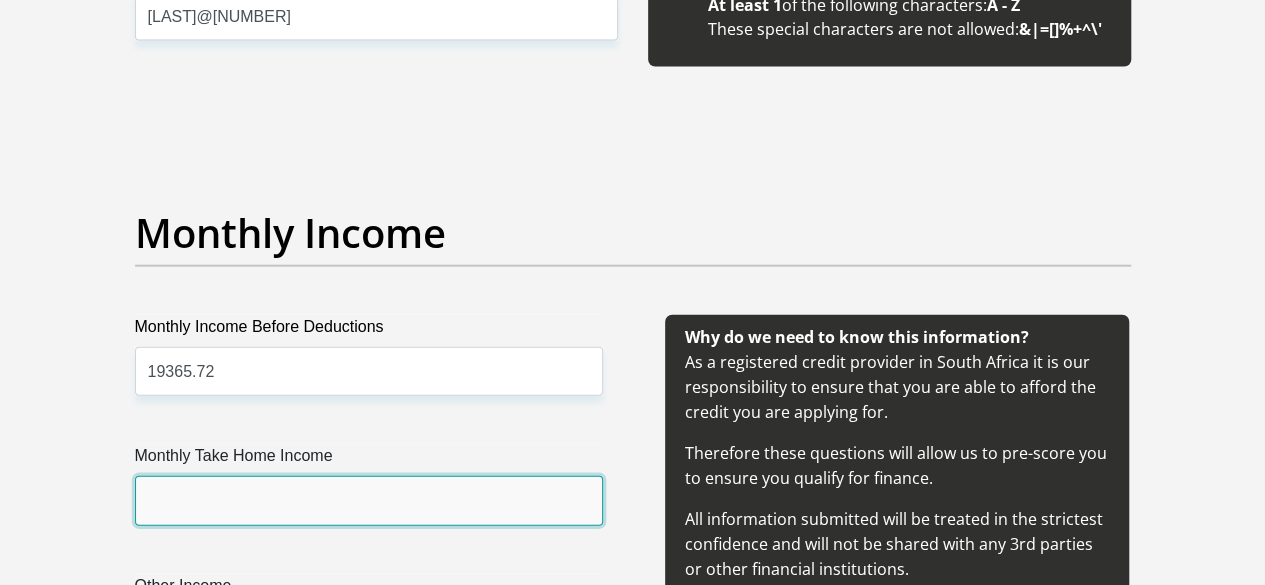 click on "Monthly Take Home Income" at bounding box center [369, 500] 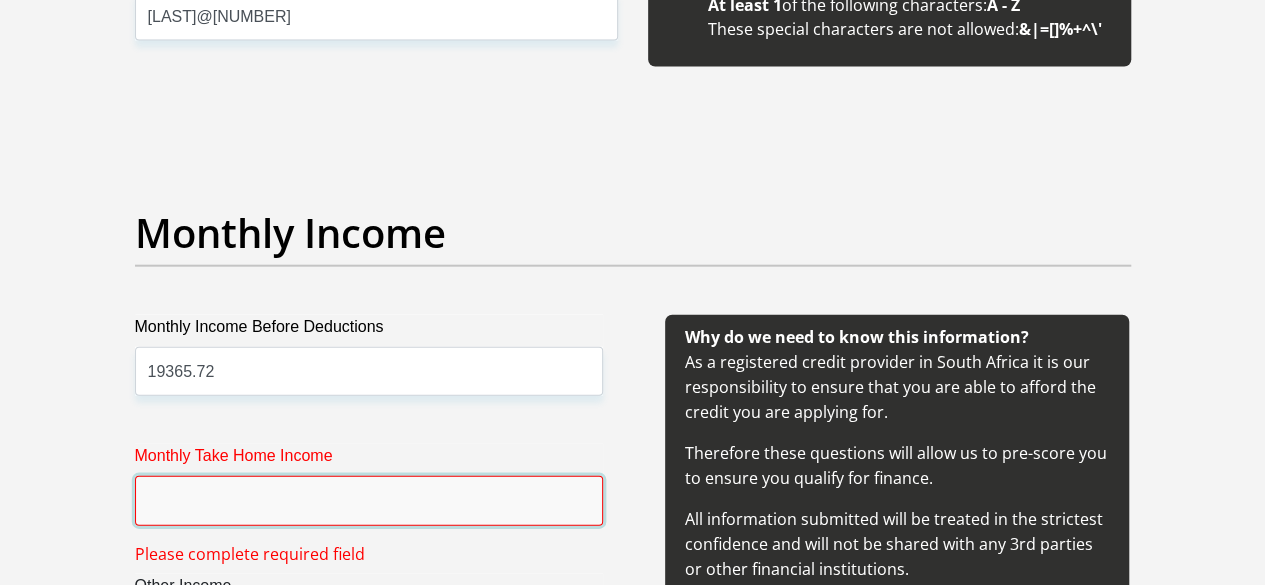 type 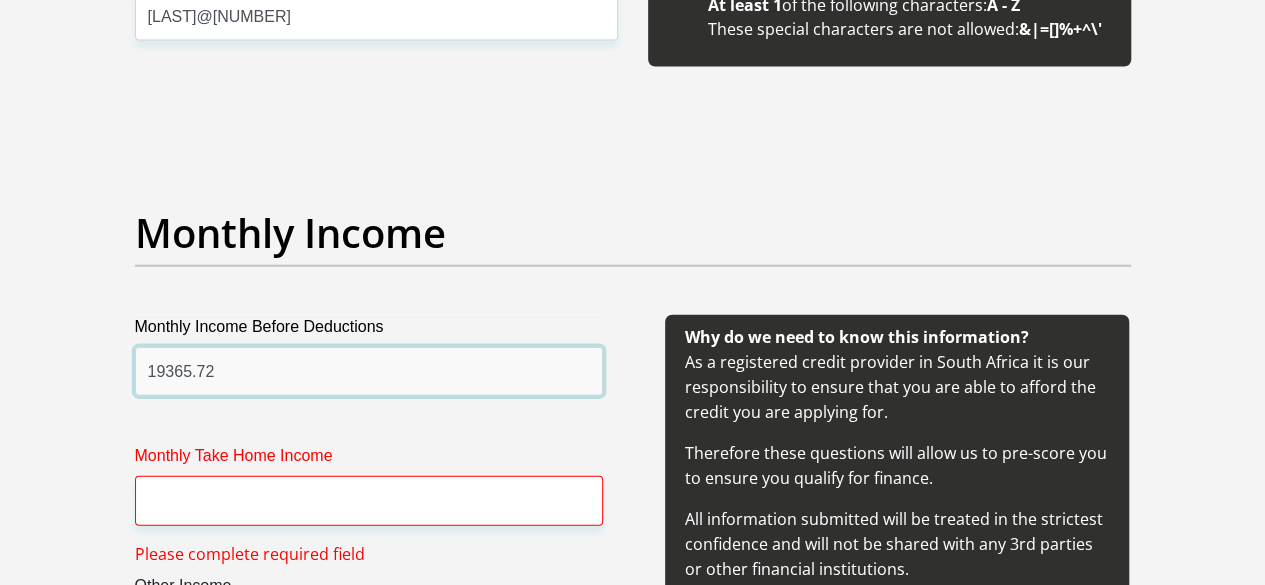 click on "19365.72" at bounding box center [369, 371] 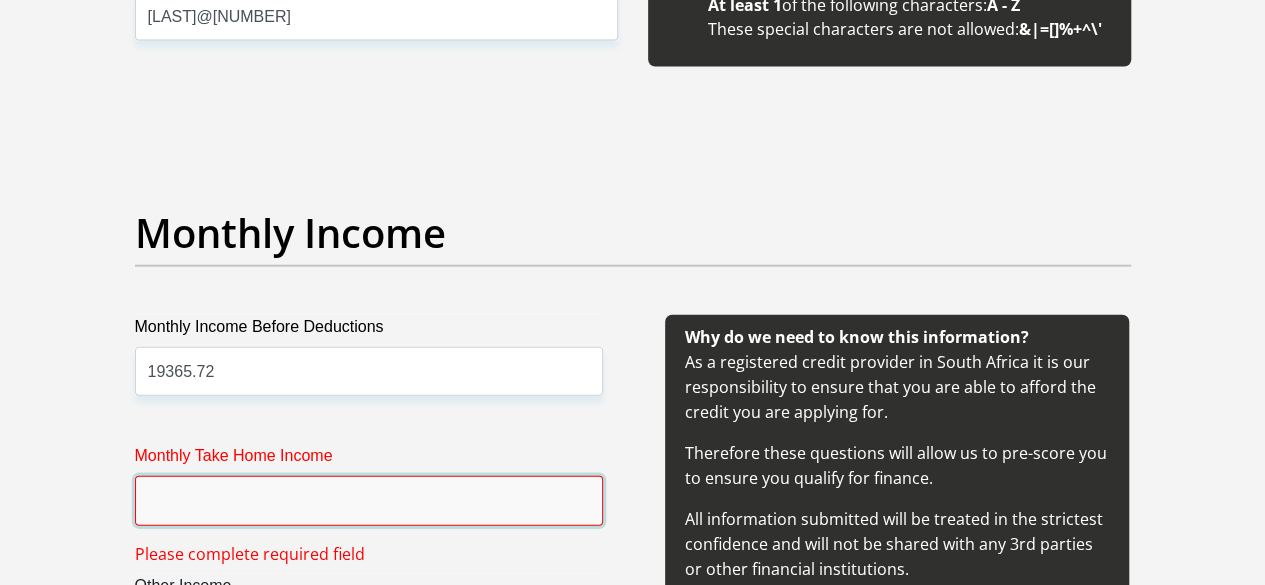 click on "Monthly Take Home Income" at bounding box center (369, 500) 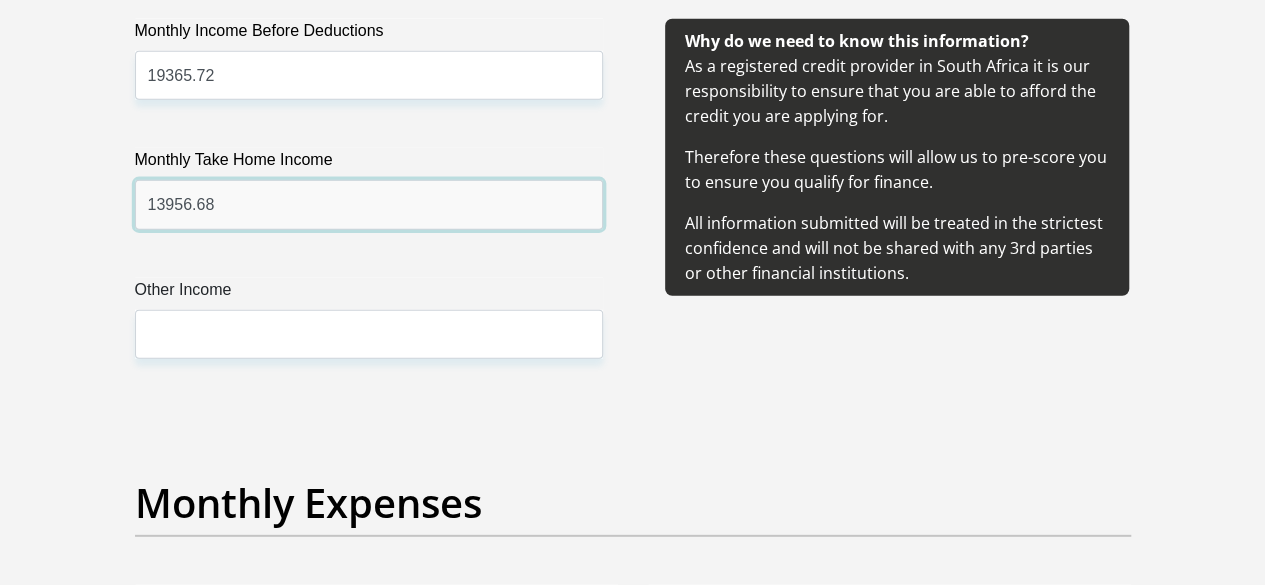 scroll, scrollTop: 2600, scrollLeft: 0, axis: vertical 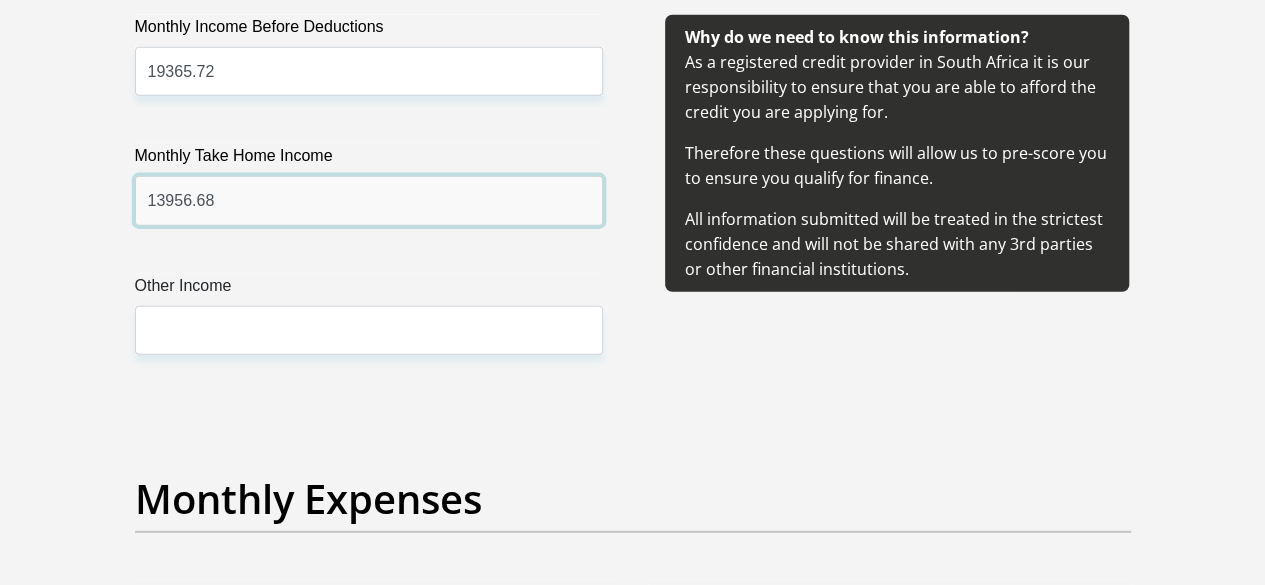 type on "13956.68" 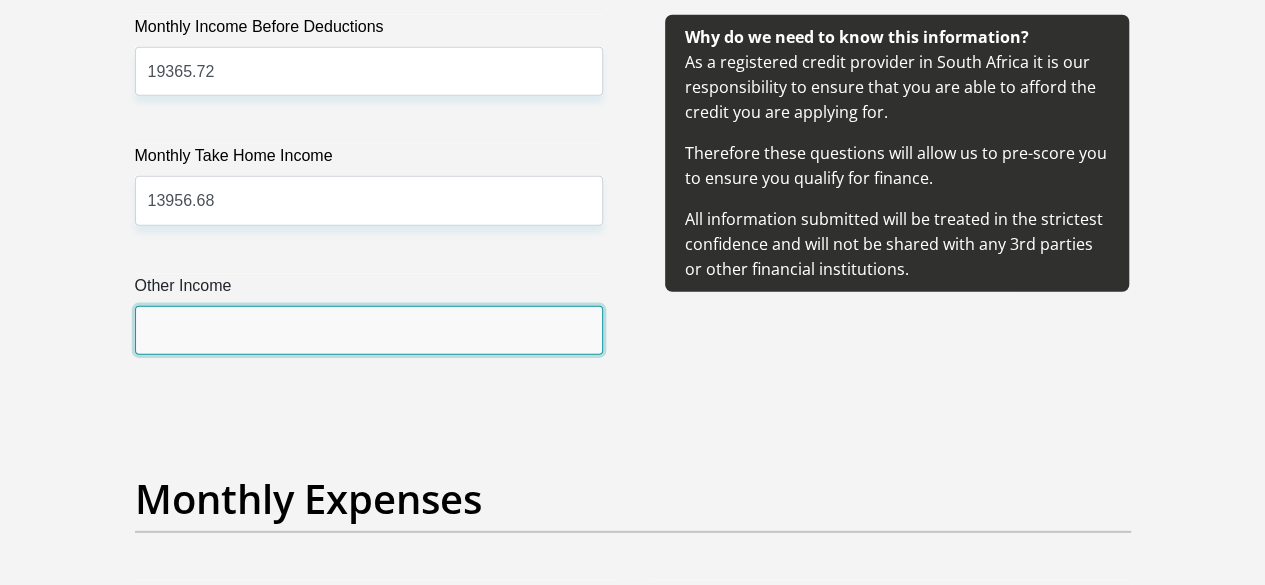 click on "Other Income" at bounding box center [369, 330] 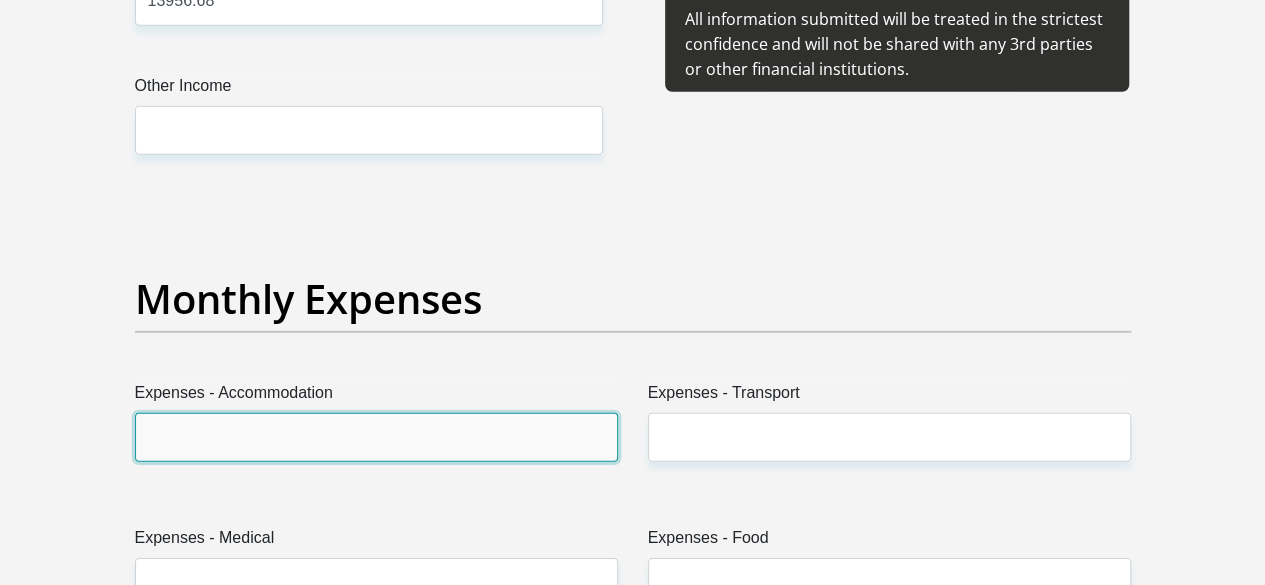 click on "Expenses - Accommodation" at bounding box center [376, 437] 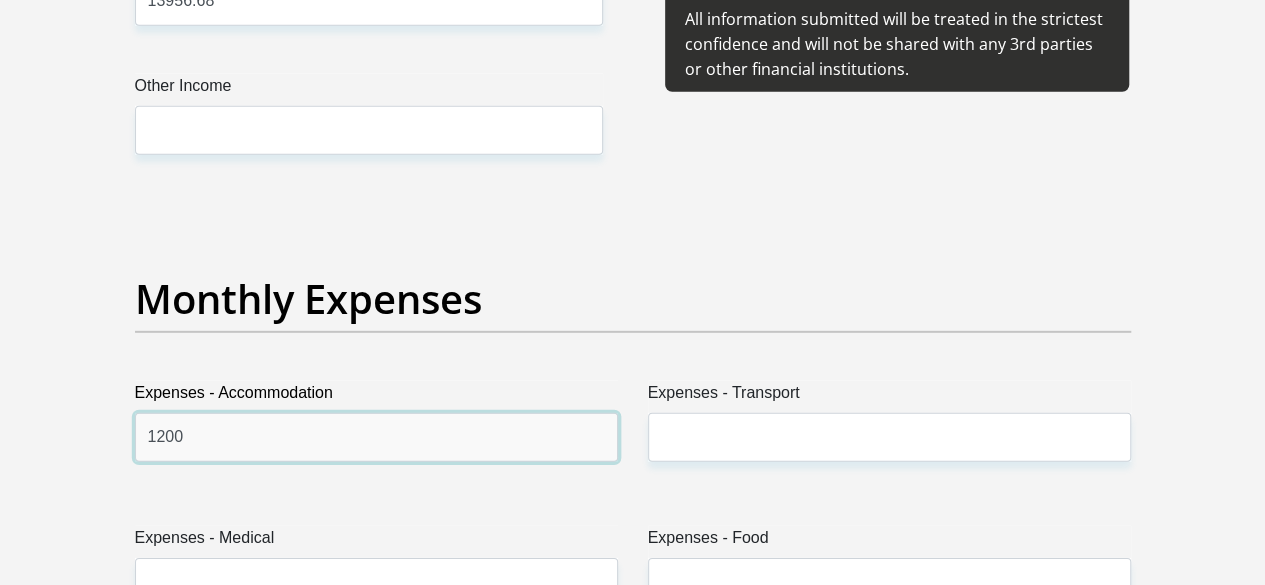 type on "1200" 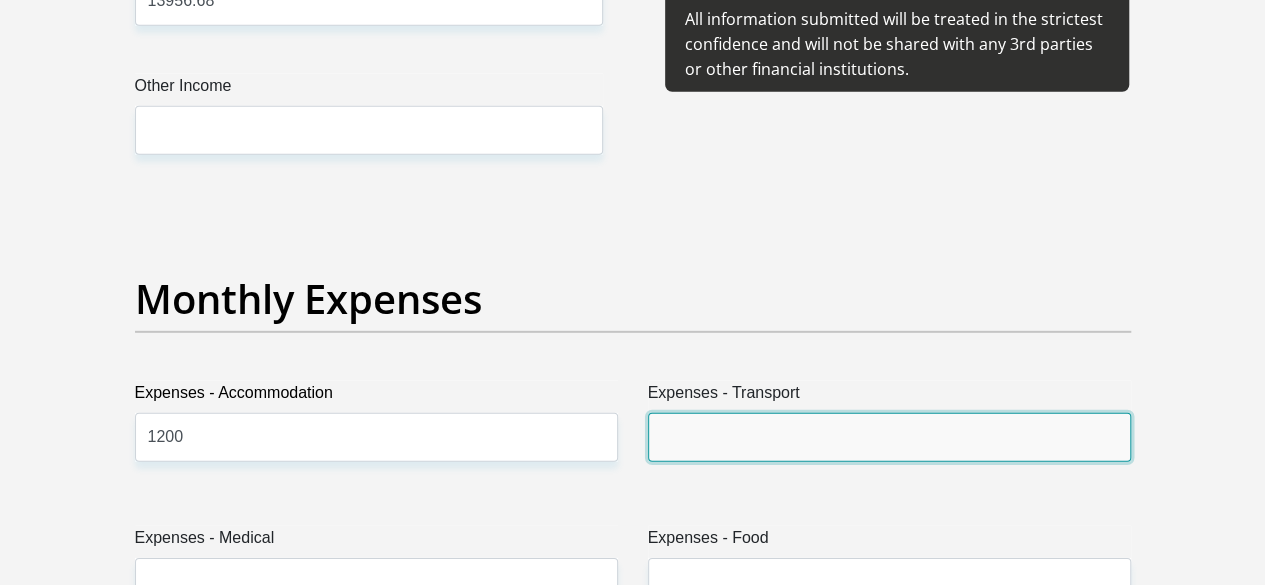 click on "Expenses - Transport" at bounding box center [889, 437] 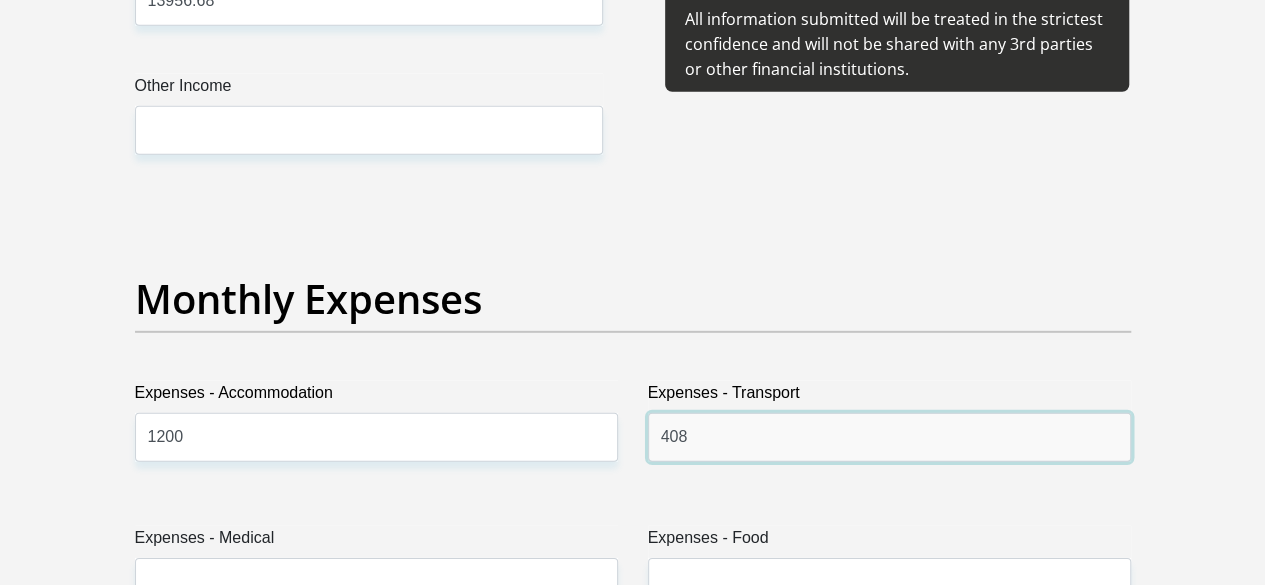 click on "408" at bounding box center [889, 437] 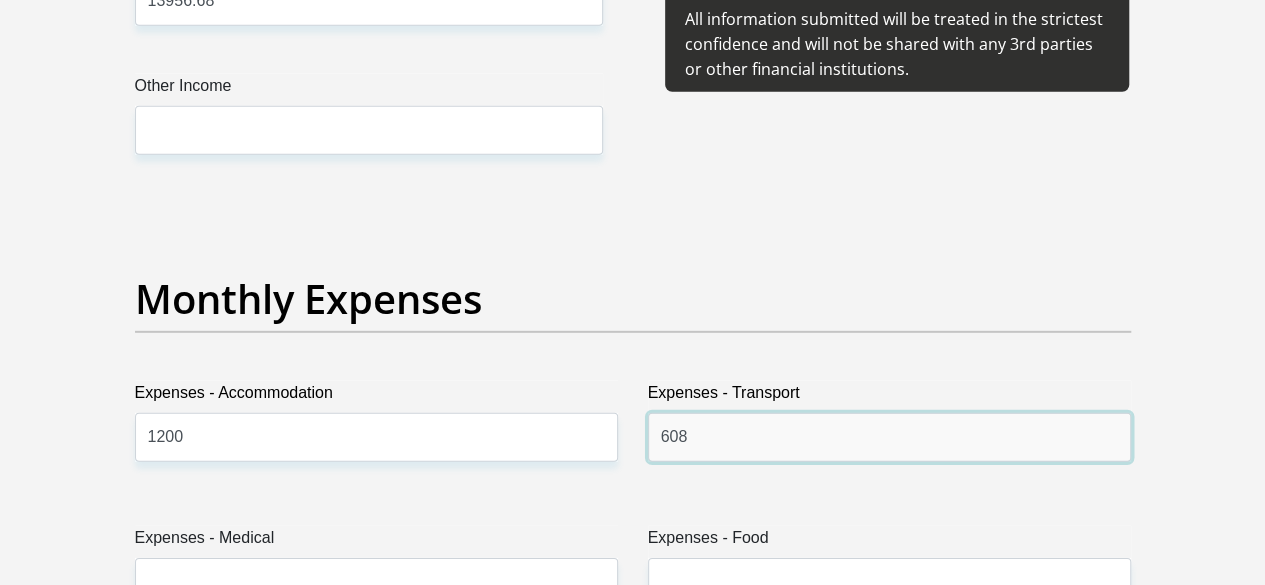 type on "608" 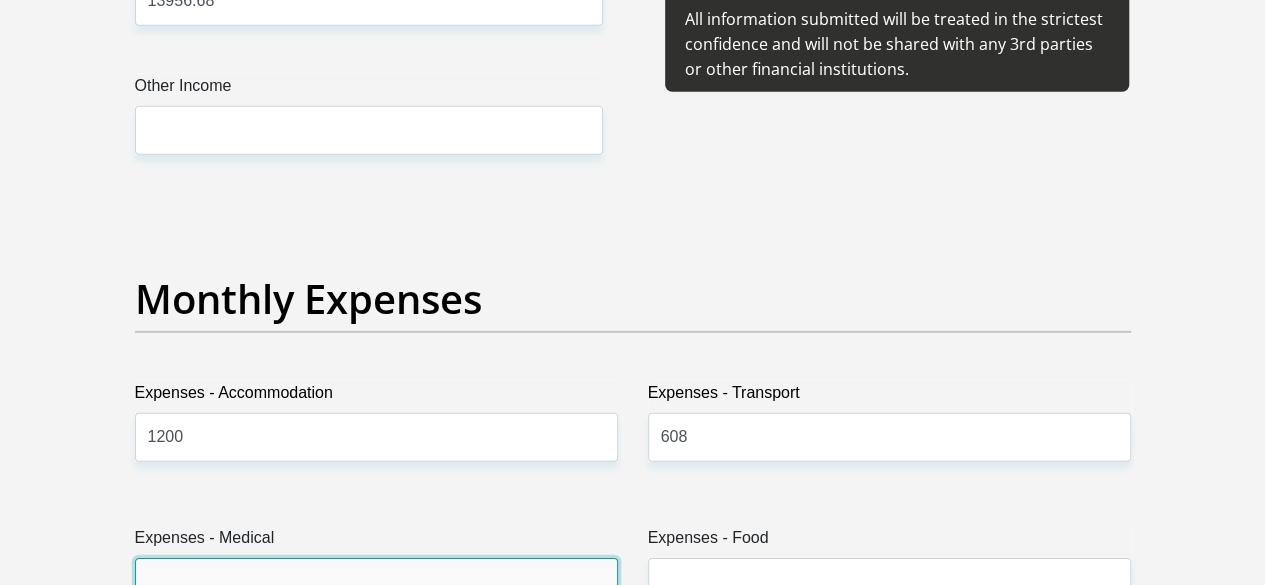 click on "Expenses - Medical" at bounding box center (376, 582) 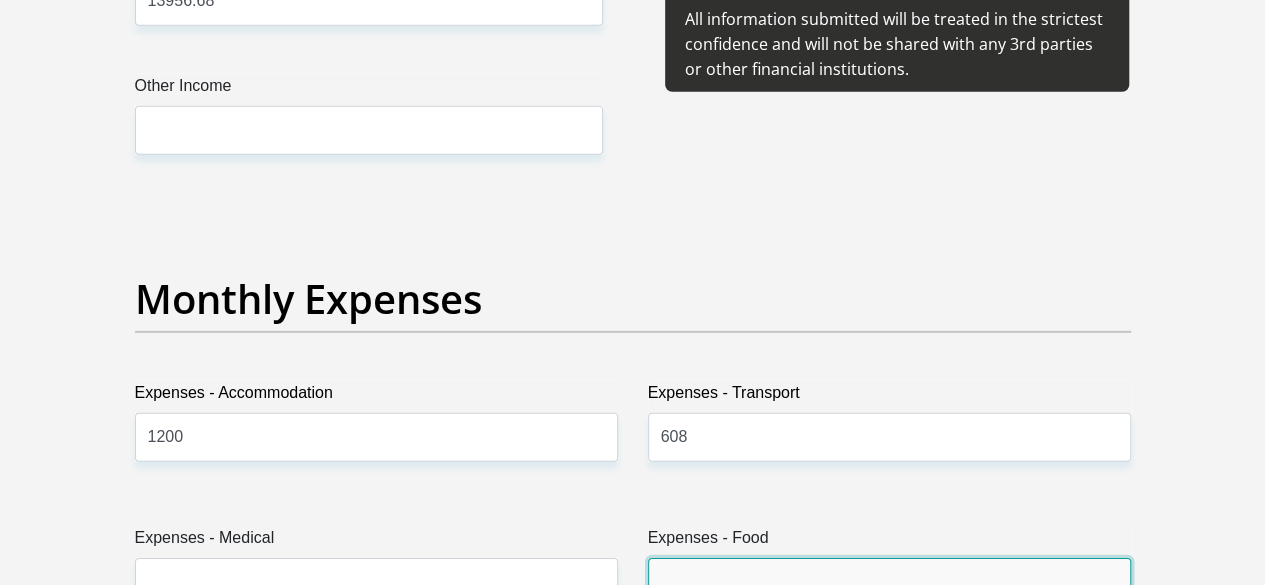 click on "Expenses - Food" at bounding box center [889, 582] 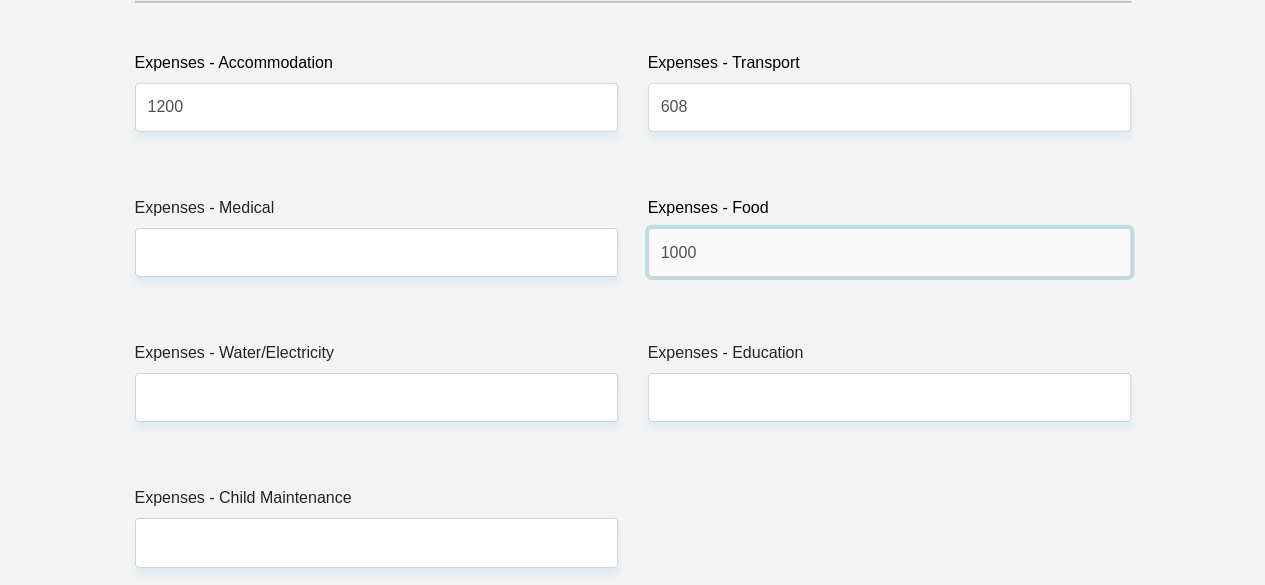scroll, scrollTop: 3200, scrollLeft: 0, axis: vertical 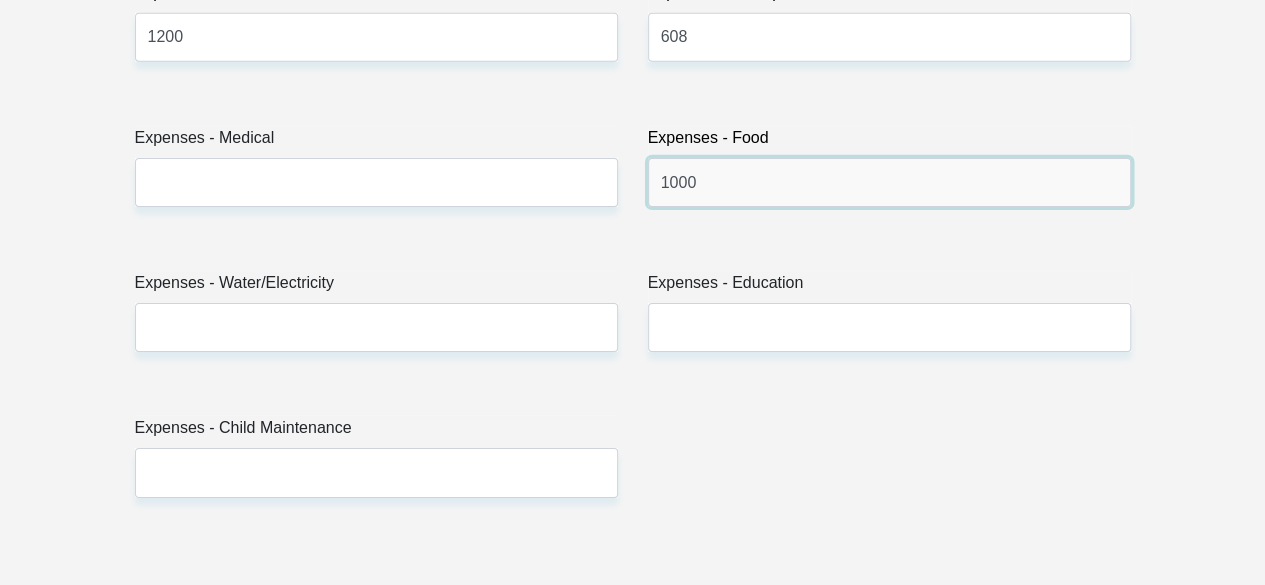type on "1000" 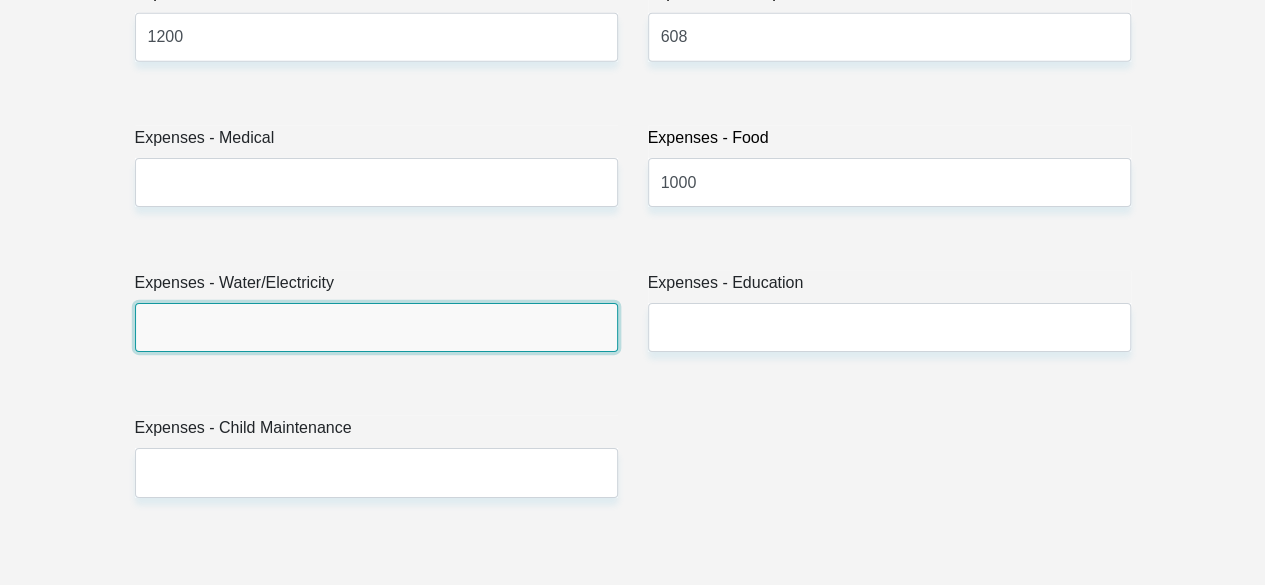 click on "Expenses - Water/Electricity" at bounding box center (376, 327) 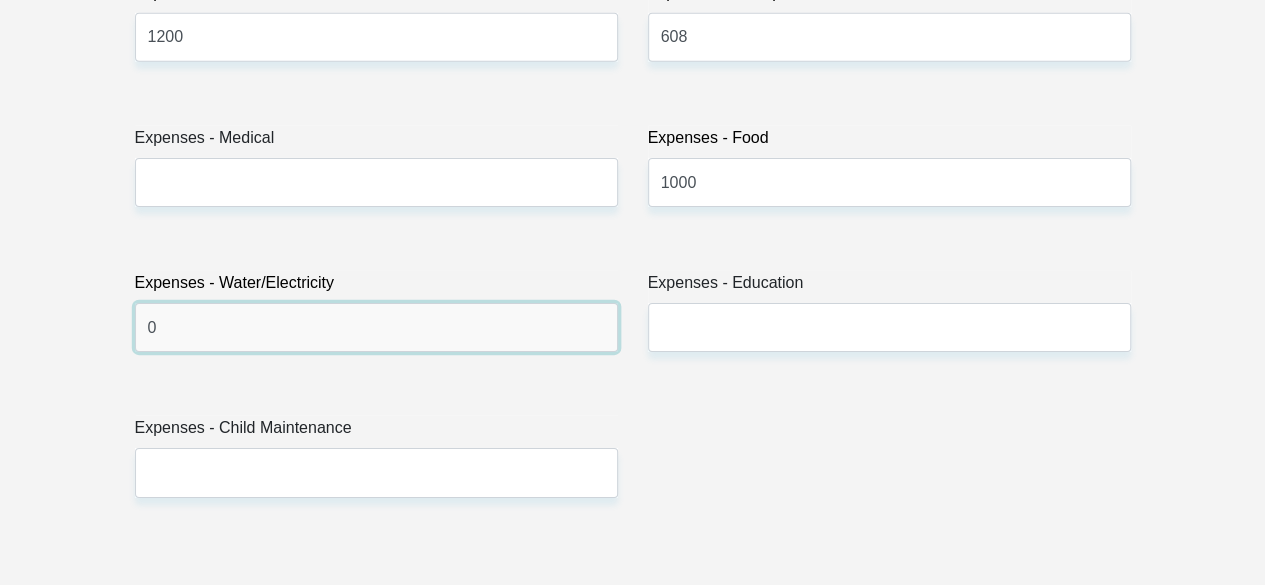 type on "0" 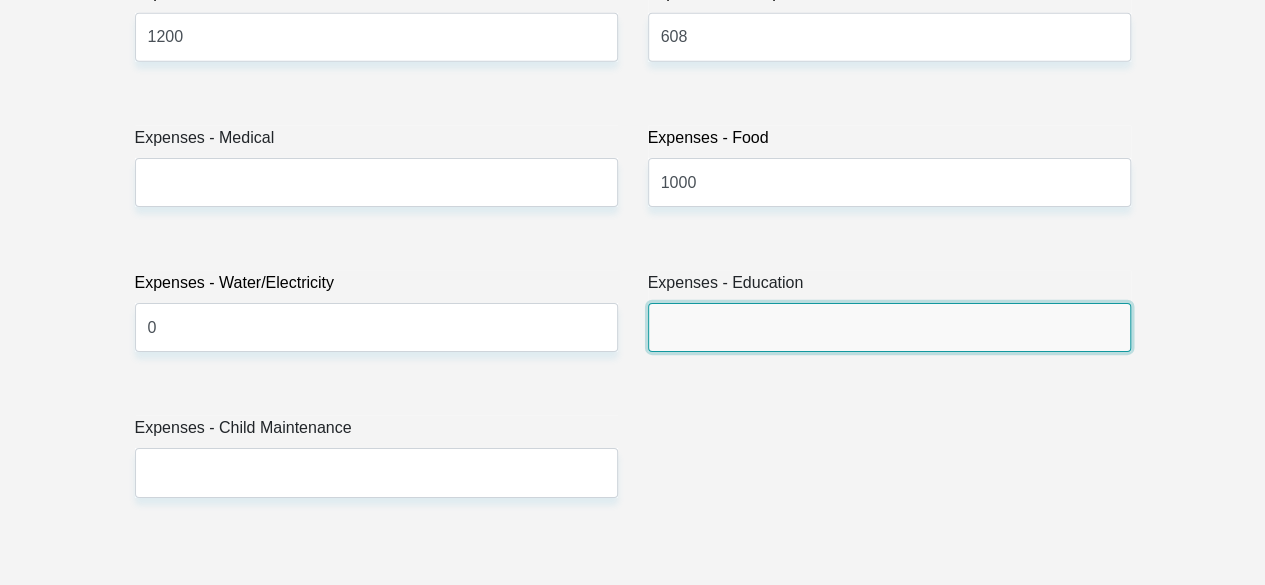 click on "Expenses - Education" at bounding box center (889, 327) 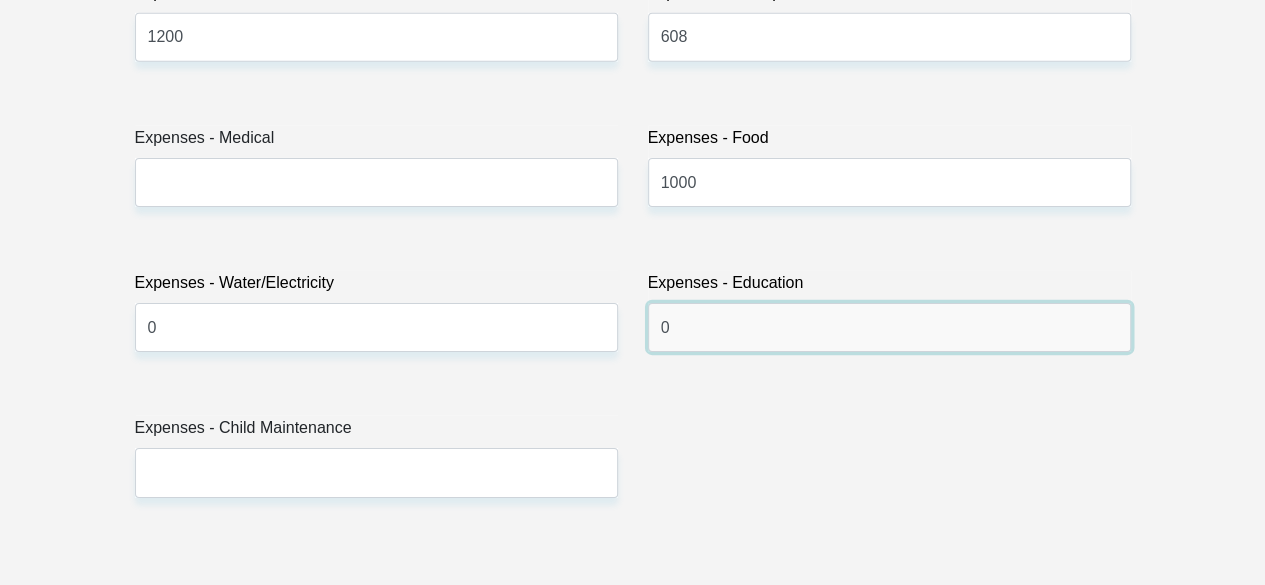 type on "0" 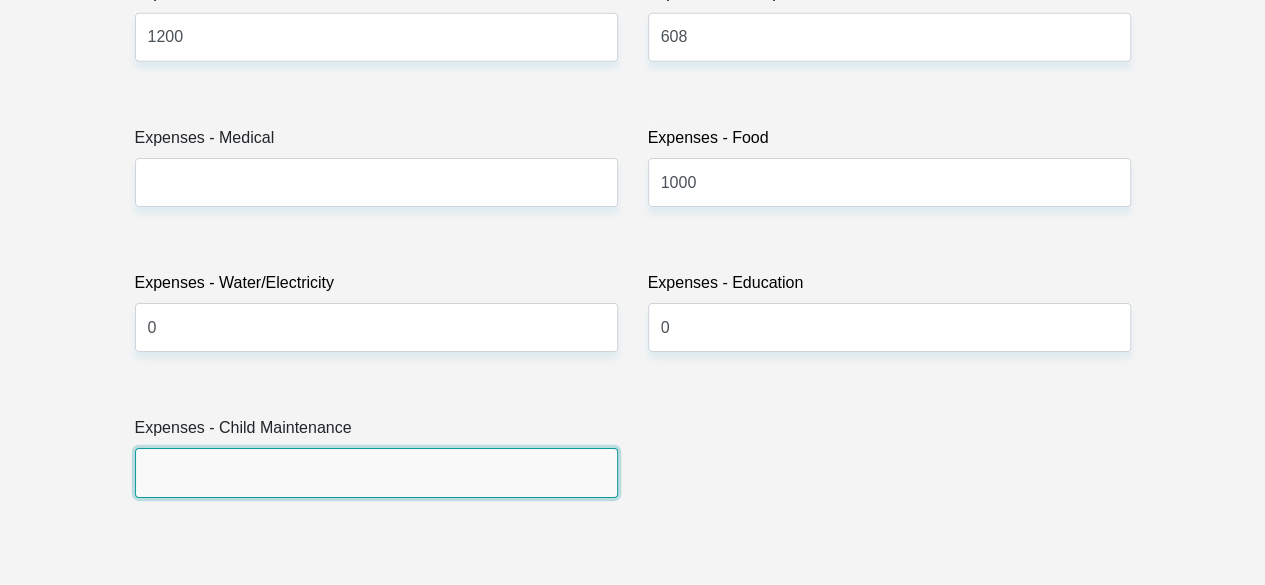 click on "Expenses - Child Maintenance" at bounding box center (376, 472) 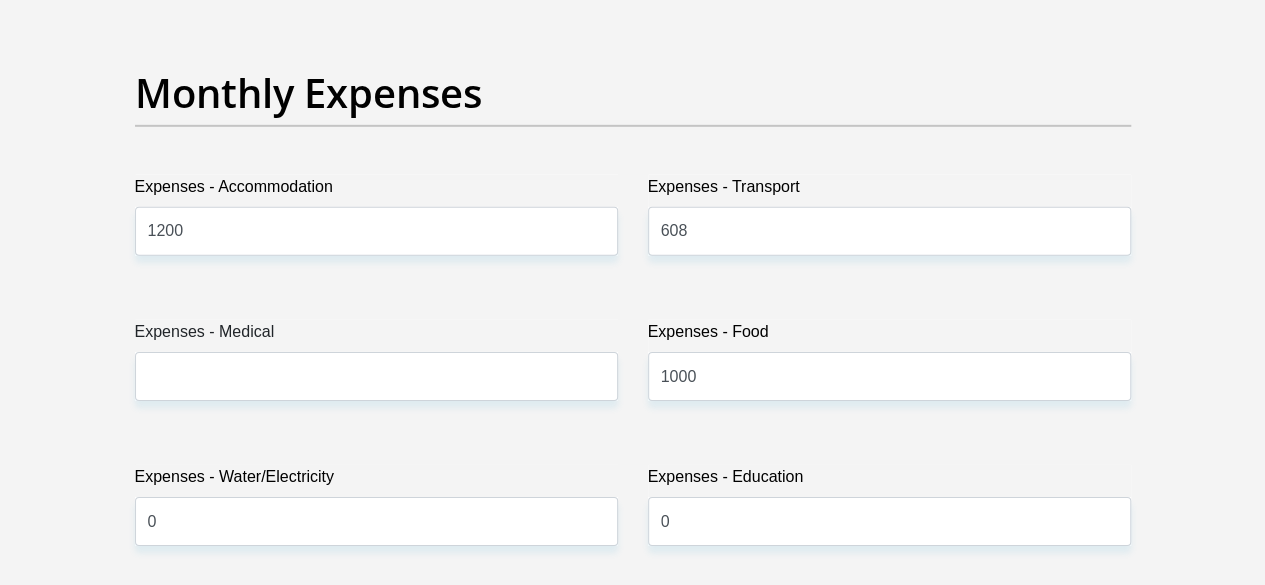 scroll, scrollTop: 3000, scrollLeft: 0, axis: vertical 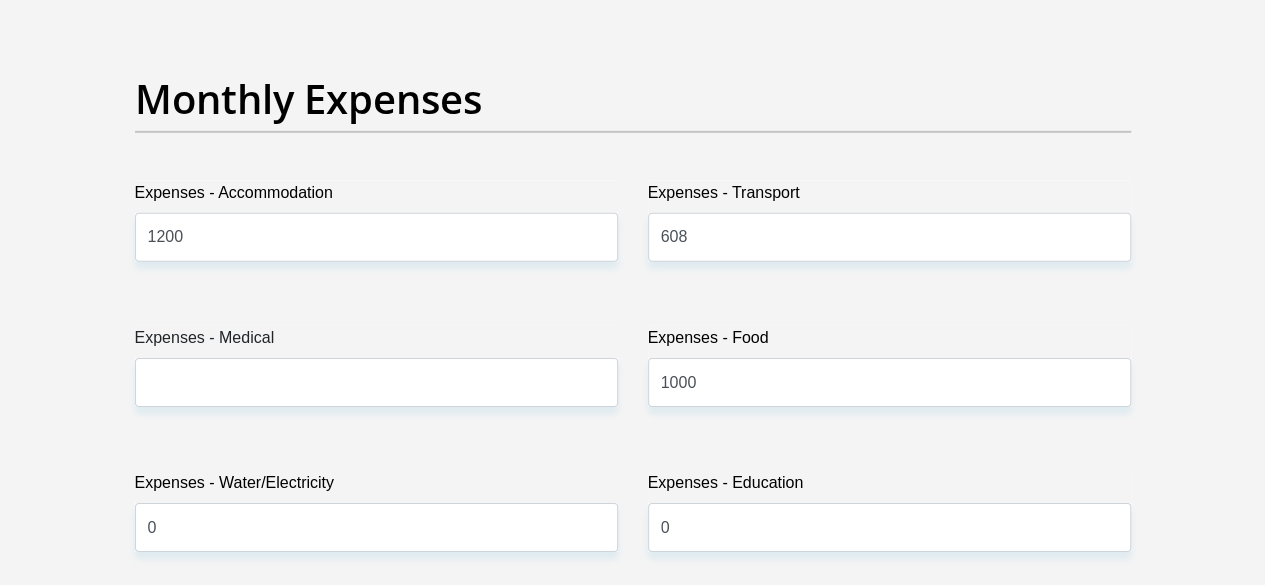 type on "0" 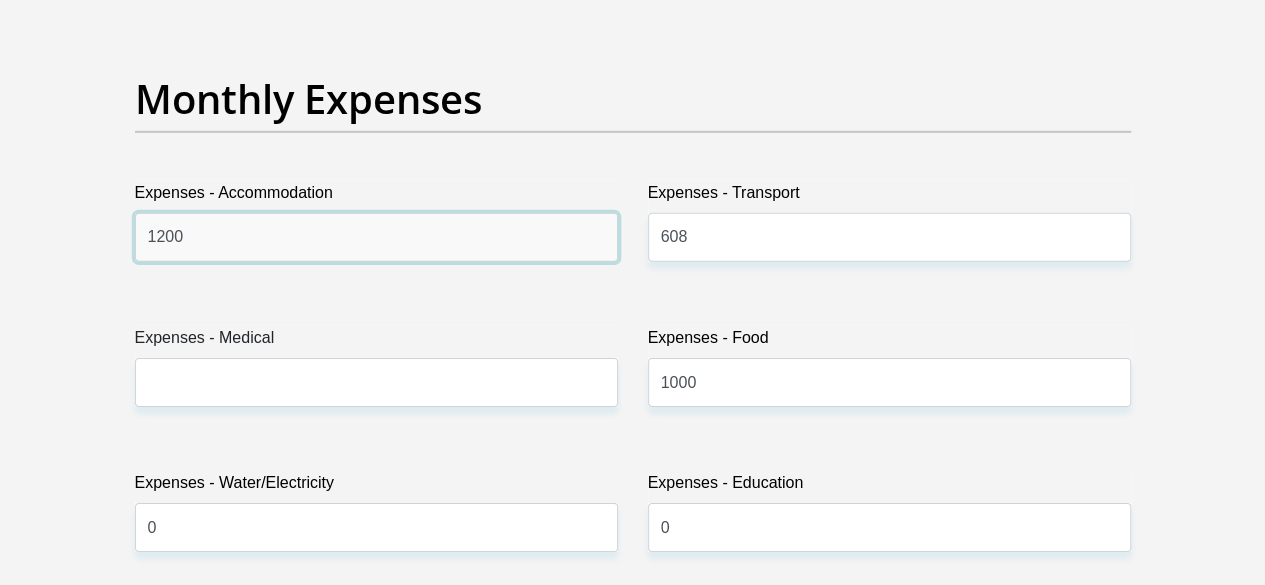 click on "1200" at bounding box center [376, 237] 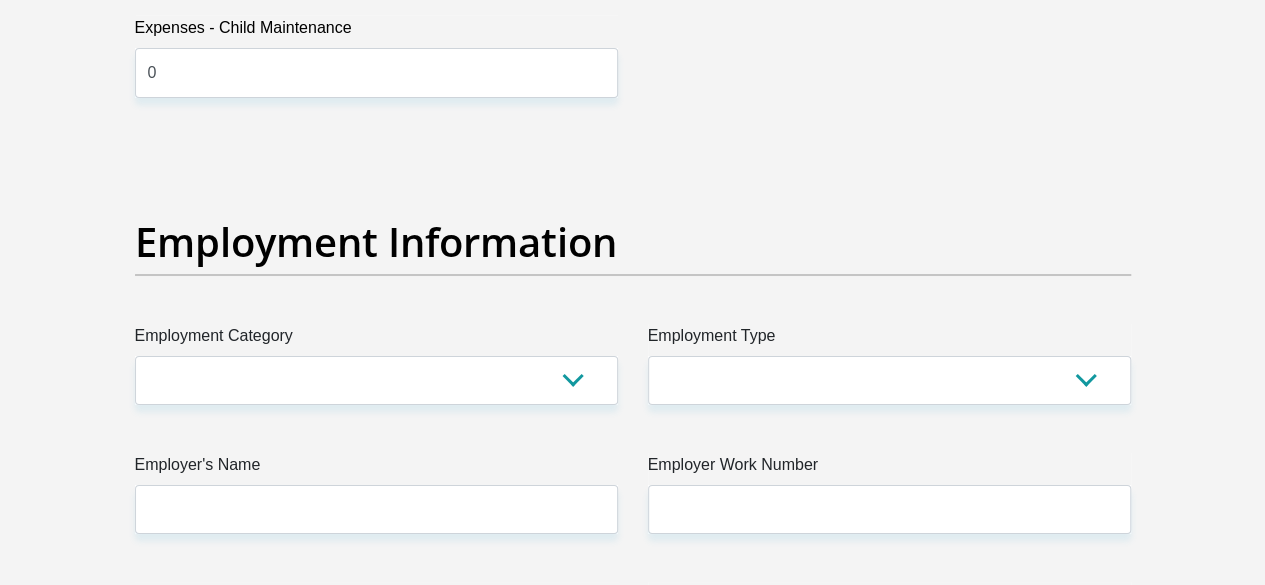 scroll, scrollTop: 3700, scrollLeft: 0, axis: vertical 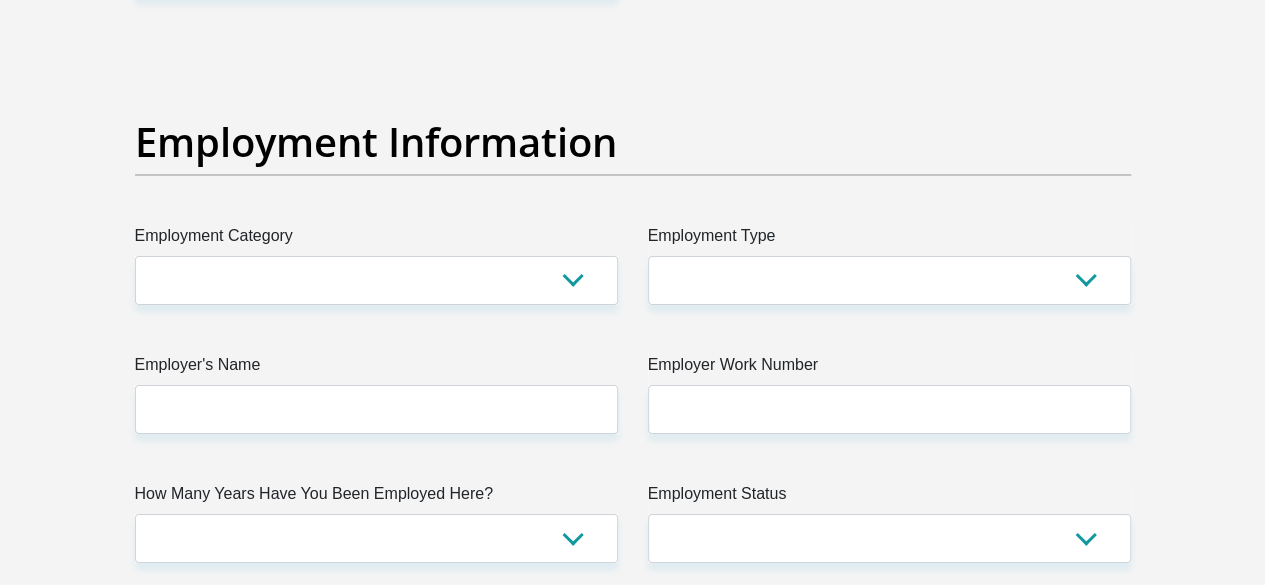 type on "2500" 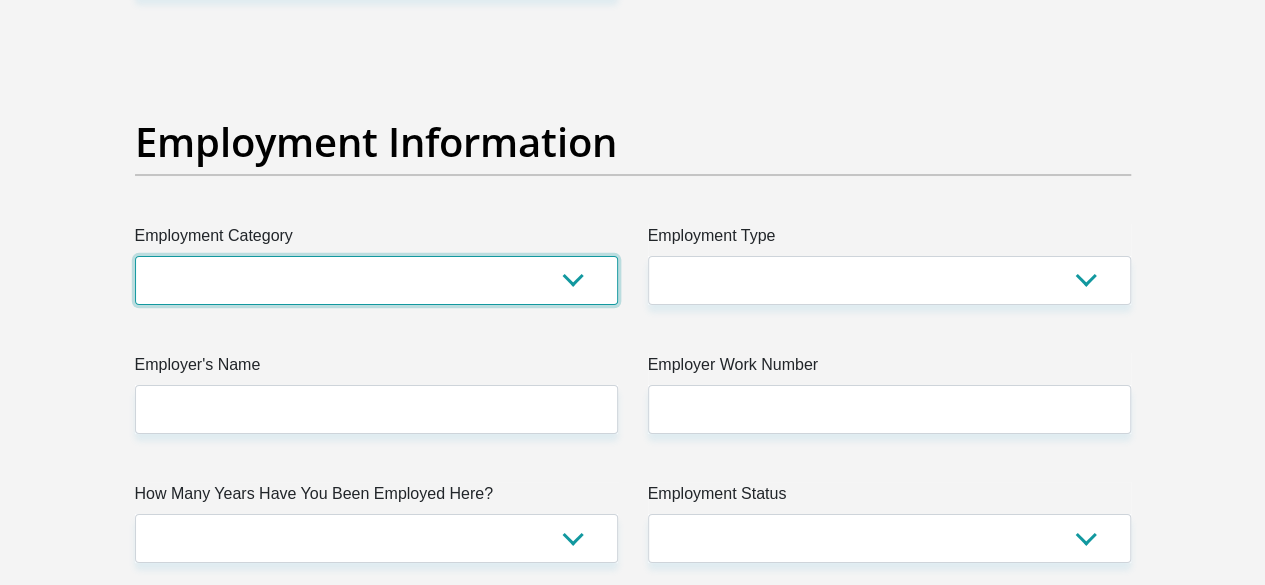 click on "AGRICULTURE
ALCOHOL & TOBACCO
CONSTRUCTION MATERIALS
METALLURGY
EQUIPMENT FOR RENEWABLE ENERGY
SPECIALIZED CONTRACTORS
CAR
GAMING (INCL. INTERNET
OTHER WHOLESALE
UNLICENSED PHARMACEUTICALS
CURRENCY EXCHANGE HOUSES
OTHER FINANCIAL INSTITUTIONS & INSURANCE
REAL ESTATE AGENTS
OIL & GAS
OTHER MATERIALS (E.G. IRON ORE)
PRECIOUS STONES & PRECIOUS METALS
POLITICAL ORGANIZATIONS
RELIGIOUS ORGANIZATIONS(NOT SECTS)
ACTI. HAVING BUSINESS DEAL WITH PUBLIC ADMINISTRATION
LAUNDROMATS" at bounding box center [376, 280] 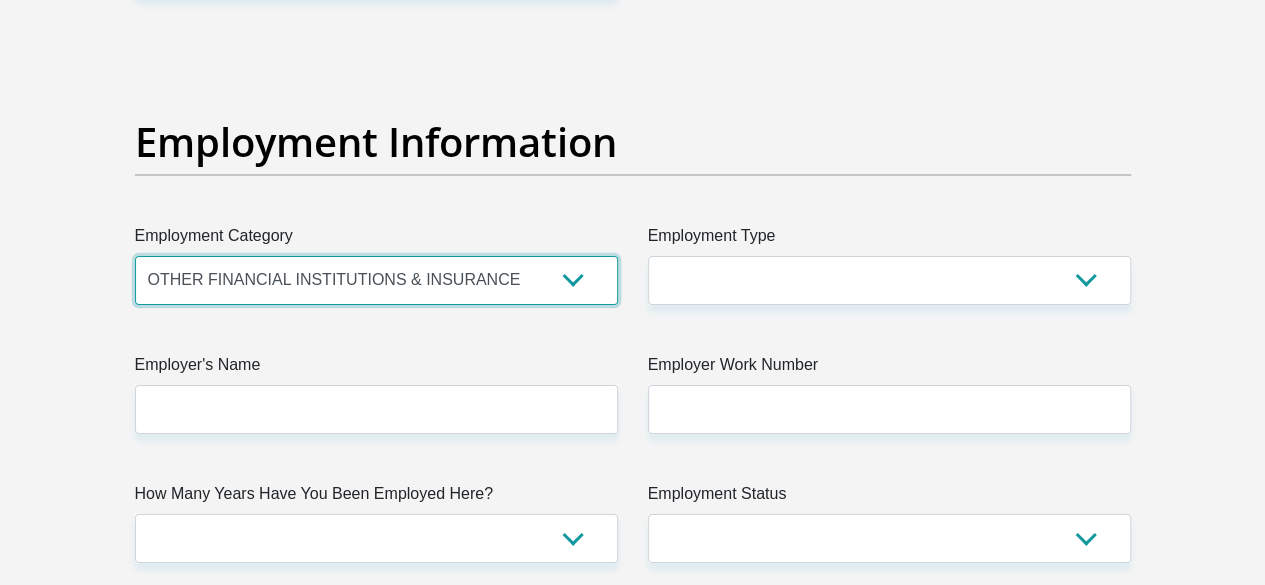 click on "AGRICULTURE
ALCOHOL & TOBACCO
CONSTRUCTION MATERIALS
METALLURGY
EQUIPMENT FOR RENEWABLE ENERGY
SPECIALIZED CONTRACTORS
CAR
GAMING (INCL. INTERNET
OTHER WHOLESALE
UNLICENSED PHARMACEUTICALS
CURRENCY EXCHANGE HOUSES
OTHER FINANCIAL INSTITUTIONS & INSURANCE
REAL ESTATE AGENTS
OIL & GAS
OTHER MATERIALS (E.G. IRON ORE)
PRECIOUS STONES & PRECIOUS METALS
POLITICAL ORGANIZATIONS
RELIGIOUS ORGANIZATIONS(NOT SECTS)
ACTI. HAVING BUSINESS DEAL WITH PUBLIC ADMINISTRATION
LAUNDROMATS" at bounding box center (376, 280) 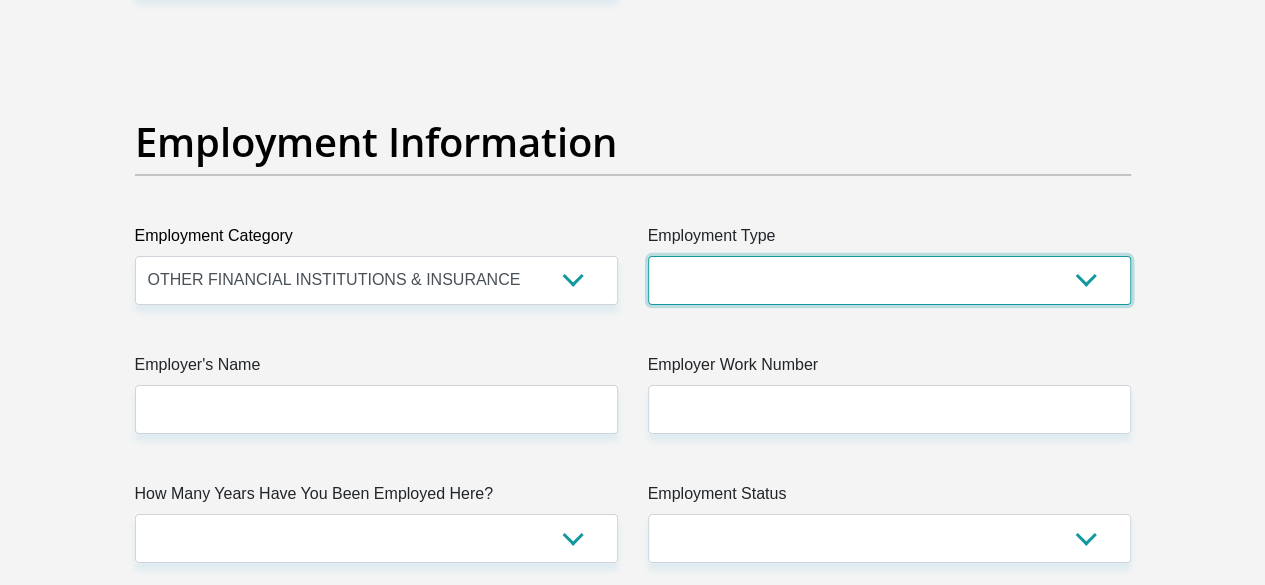 click on "College/Lecturer
Craft Seller
Creative
Driver
Executive
Farmer
Forces - Non Commissioned
Forces - Officer
Hawker
Housewife
Labourer
Licenced Professional
Manager
Miner
Non Licenced Professional
Office Staff/Clerk
Outside Worker
Pensioner
Permanent Teacher
Production/Manufacturing
Sales
Self-Employed
Semi-Professional Worker
Service Industry  Social Worker  Student" at bounding box center [889, 280] 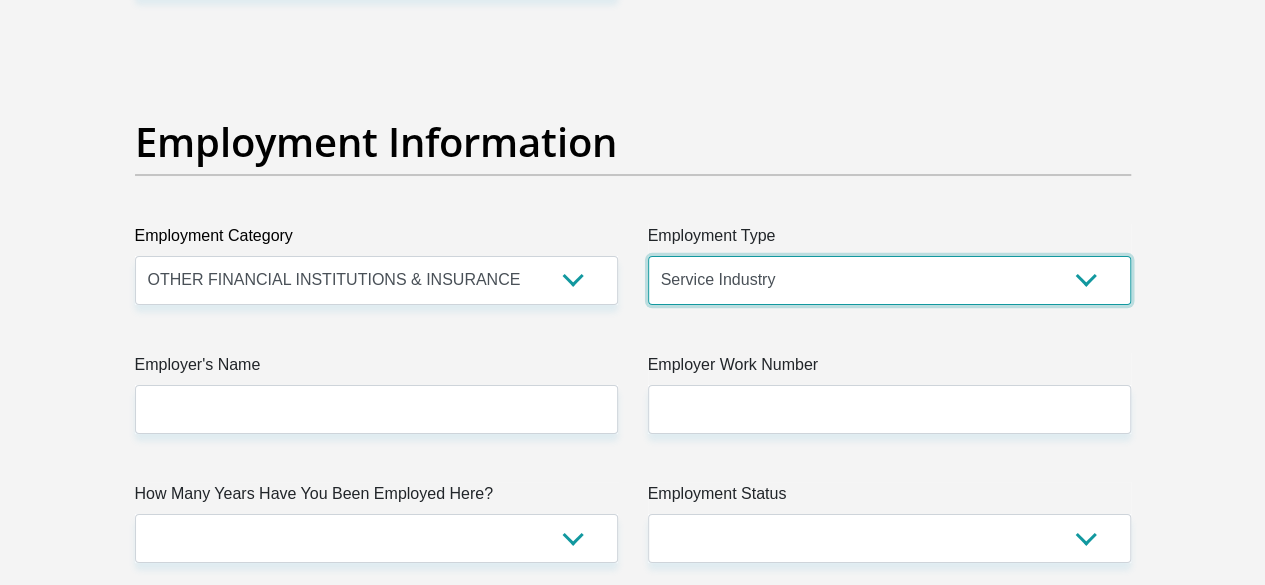 click on "College/Lecturer
Craft Seller
Creative
Driver
Executive
Farmer
Forces - Non Commissioned
Forces - Officer
Hawker
Housewife
Labourer
Licenced Professional
Manager
Miner
Non Licenced Professional
Office Staff/Clerk
Outside Worker
Pensioner
Permanent Teacher
Production/Manufacturing
Sales
Self-Employed
Semi-Professional Worker
Service Industry  Social Worker  Student" at bounding box center (889, 280) 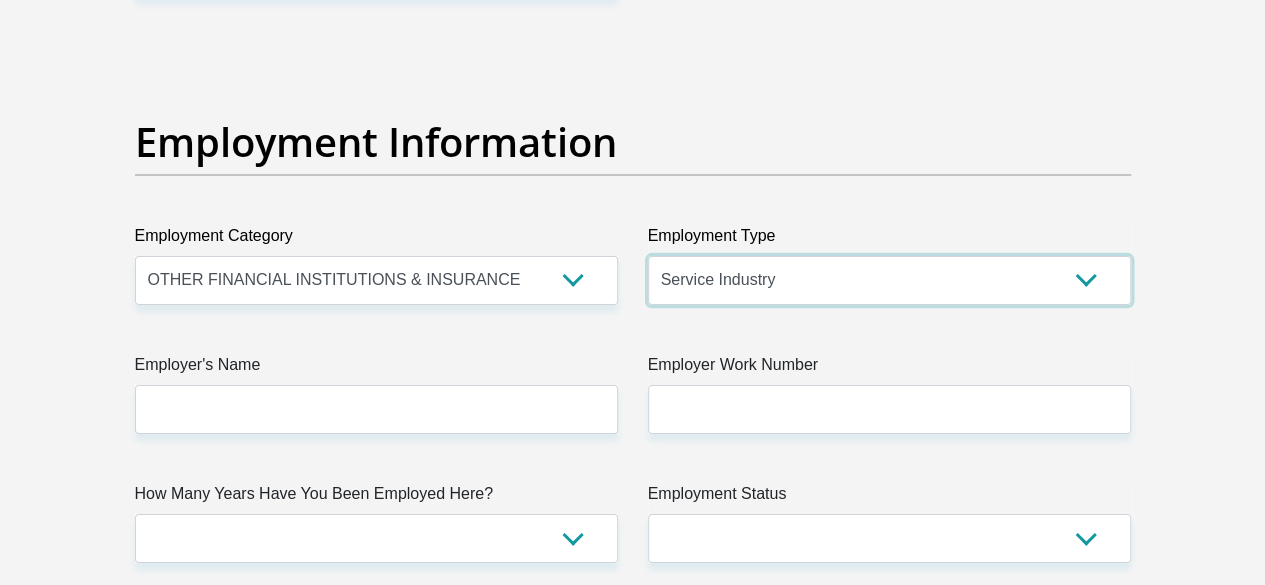 scroll, scrollTop: 3800, scrollLeft: 0, axis: vertical 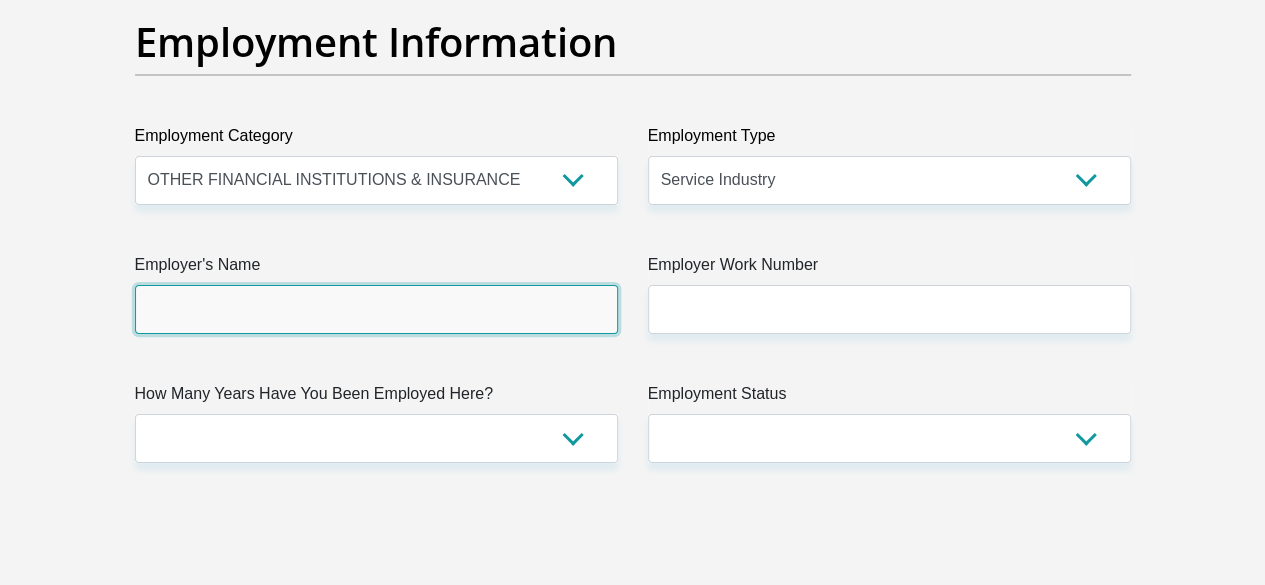 click on "Employer's Name" at bounding box center [376, 309] 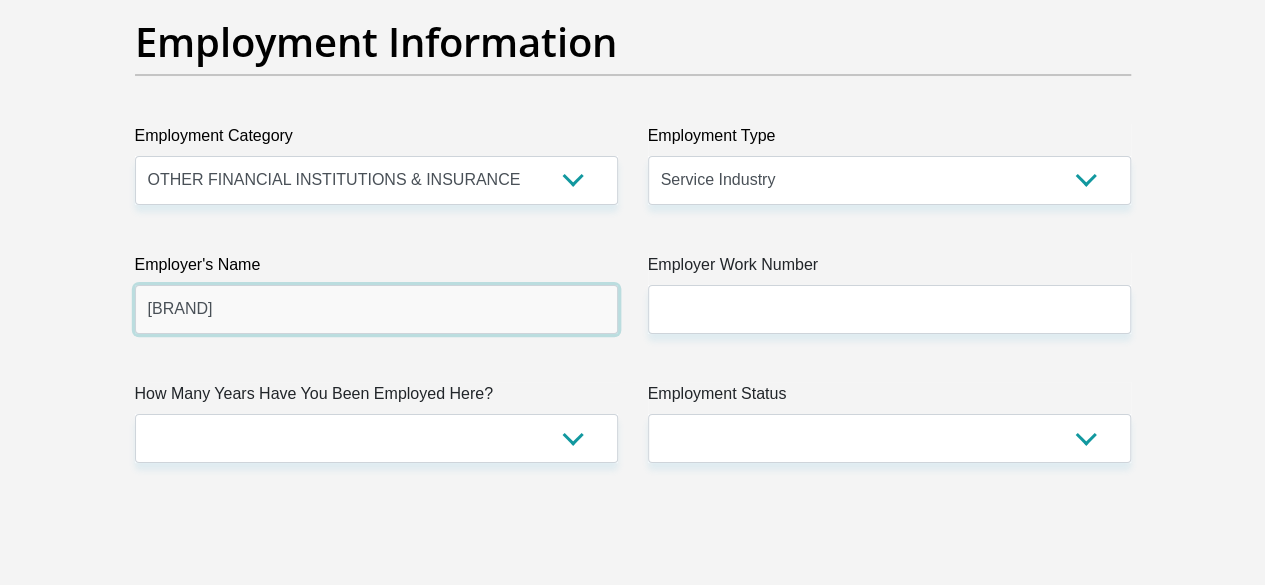 drag, startPoint x: 182, startPoint y: 234, endPoint x: 235, endPoint y: 232, distance: 53.037724 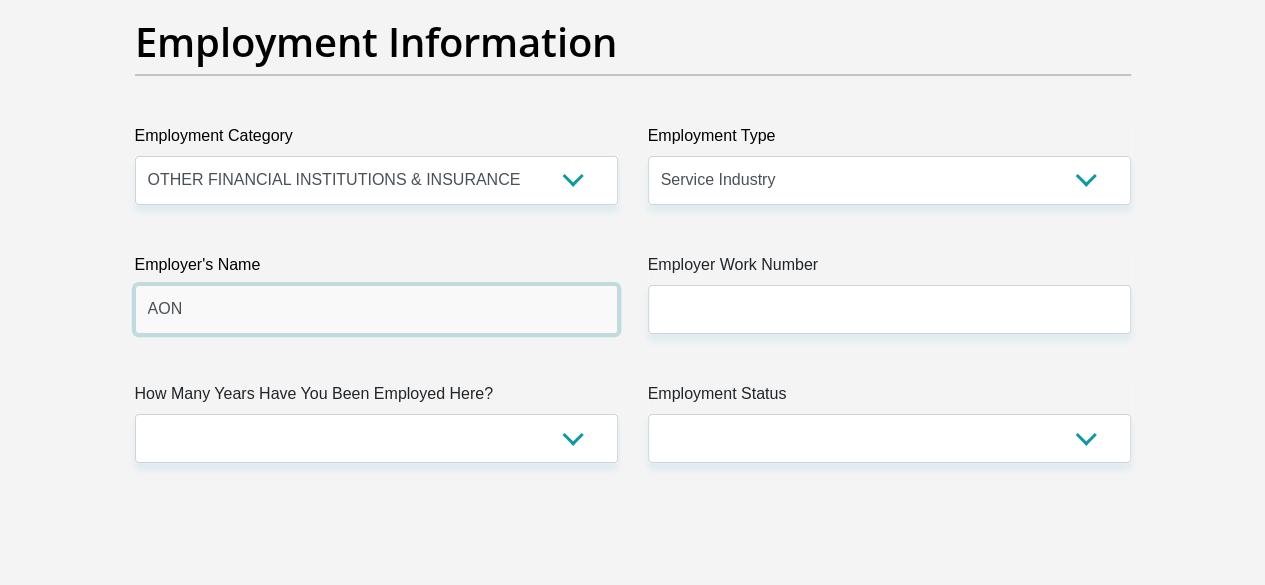 type on "AON" 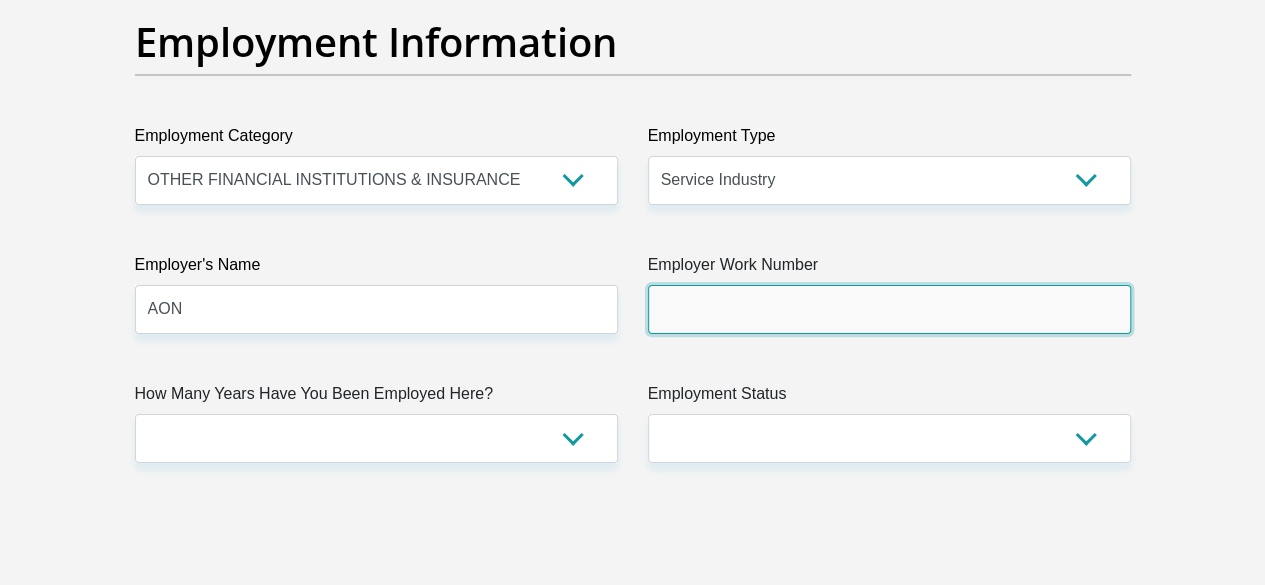 click on "Employer Work Number" at bounding box center (889, 309) 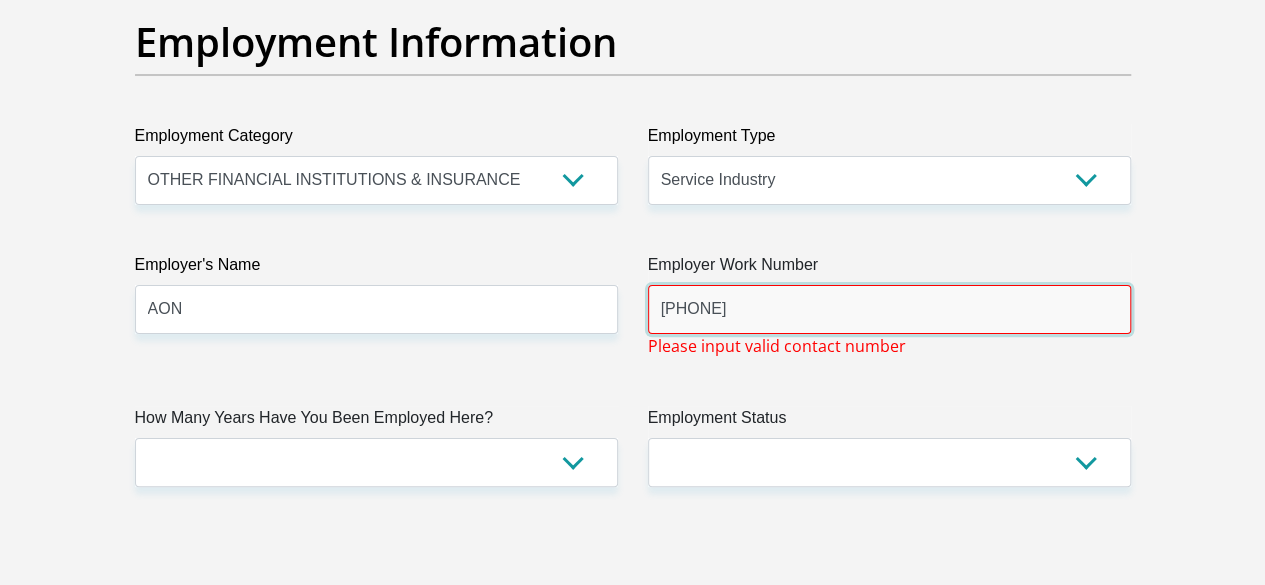 click on "011 944 7000" at bounding box center [889, 309] 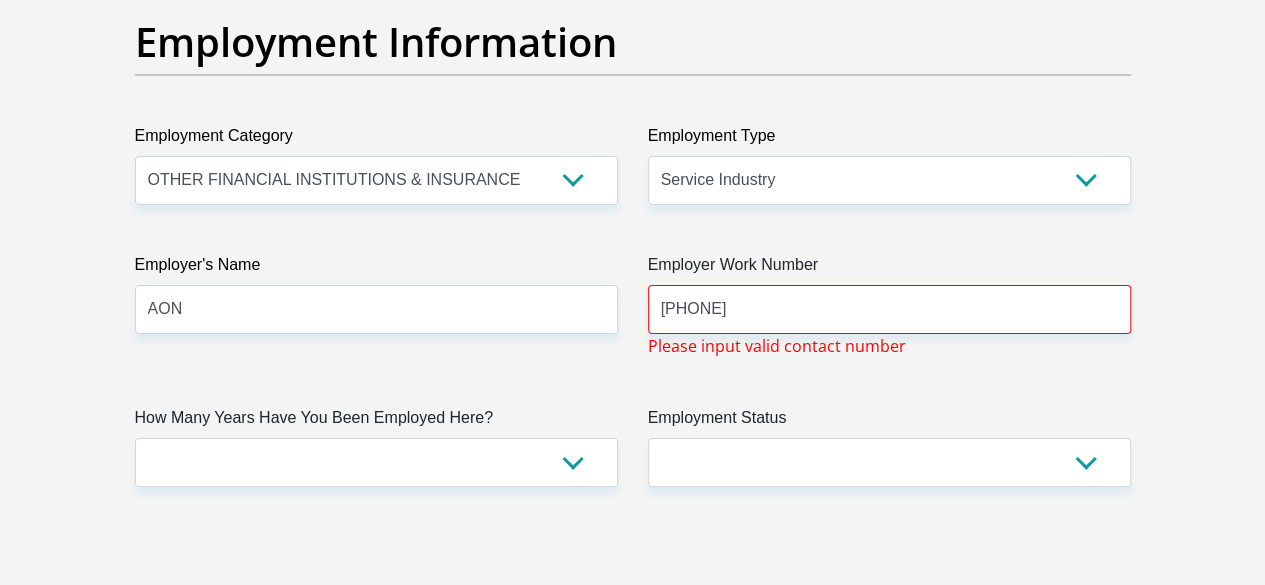 click on "Title
Mr
Ms
Mrs
Dr
Other
First Name
TebohoDesmond
Surname
Moswane
ID Number
7105055650089
Please input valid ID number
Race
Black
Coloured
Indian
White
Other
Contact Number
0739690037
Please input valid contact number
Nationality
South Africa
Afghanistan
Aland Islands  Albania" at bounding box center [633, -99] 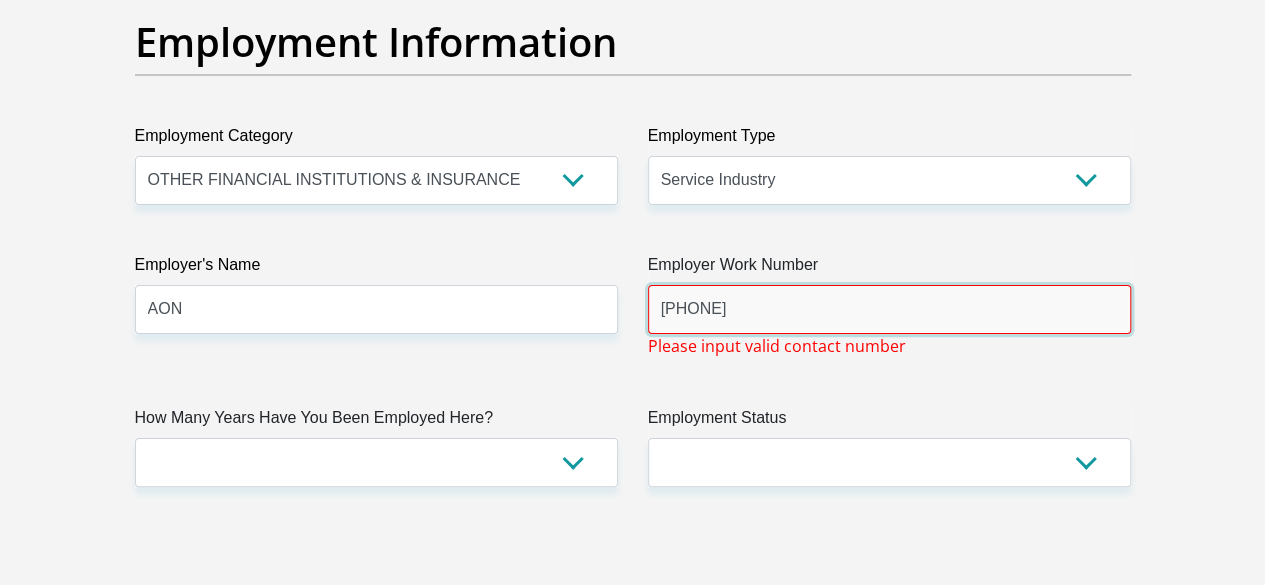 click on "0119447000" at bounding box center (889, 309) 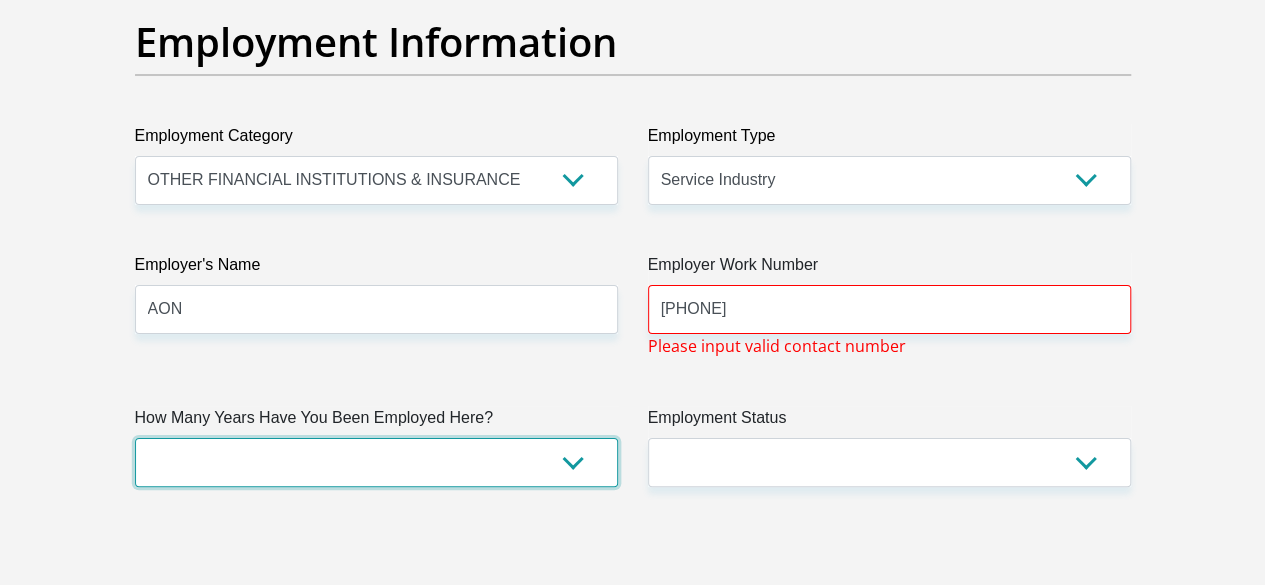 click on "less than 1 year
1-3 years
3-5 years
5+ years" at bounding box center [376, 462] 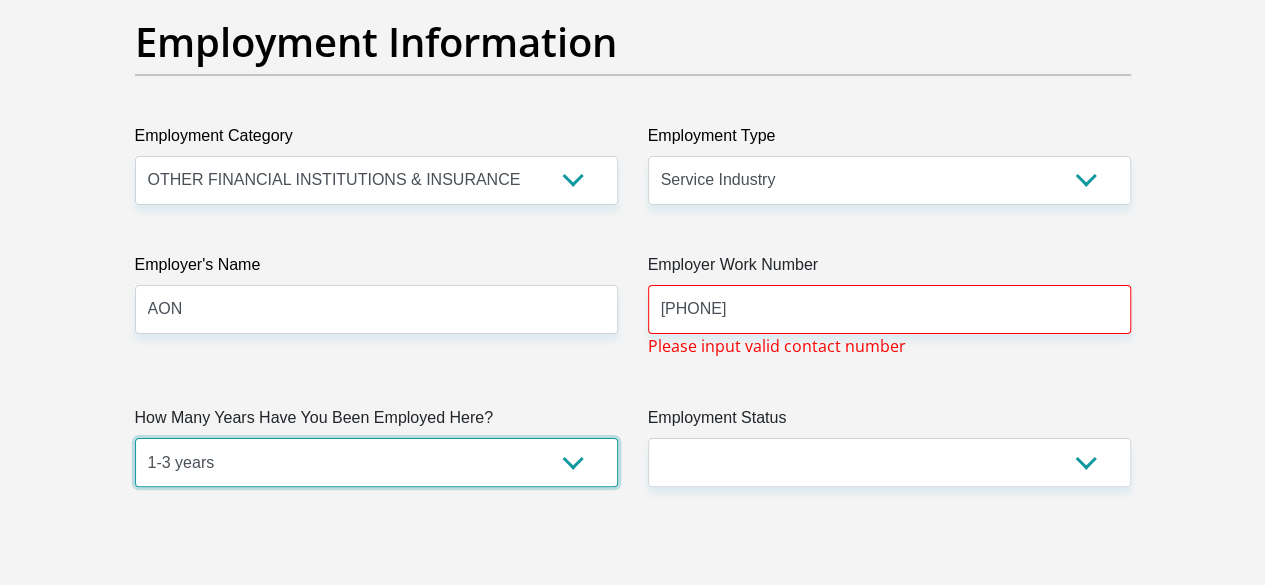 click on "less than 1 year
1-3 years
3-5 years
5+ years" at bounding box center [376, 462] 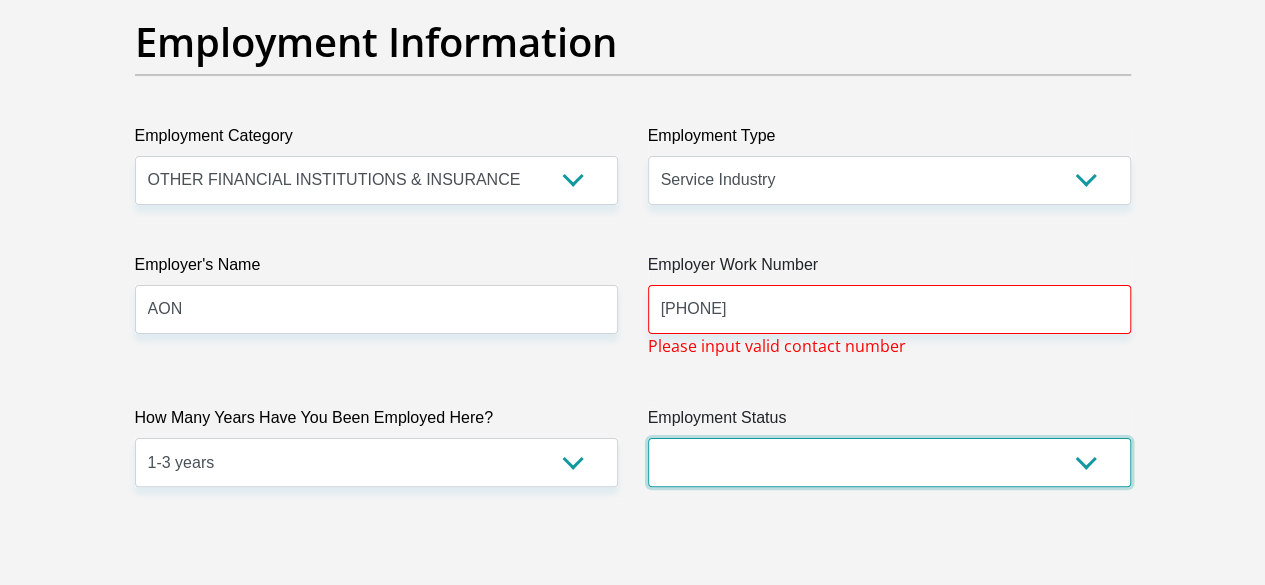 click on "Permanent/Full-time
Part-time/Casual
Contract Worker
Self-Employed
Housewife
Retired
Student
Medically Boarded
Disability
Unemployed" at bounding box center (889, 462) 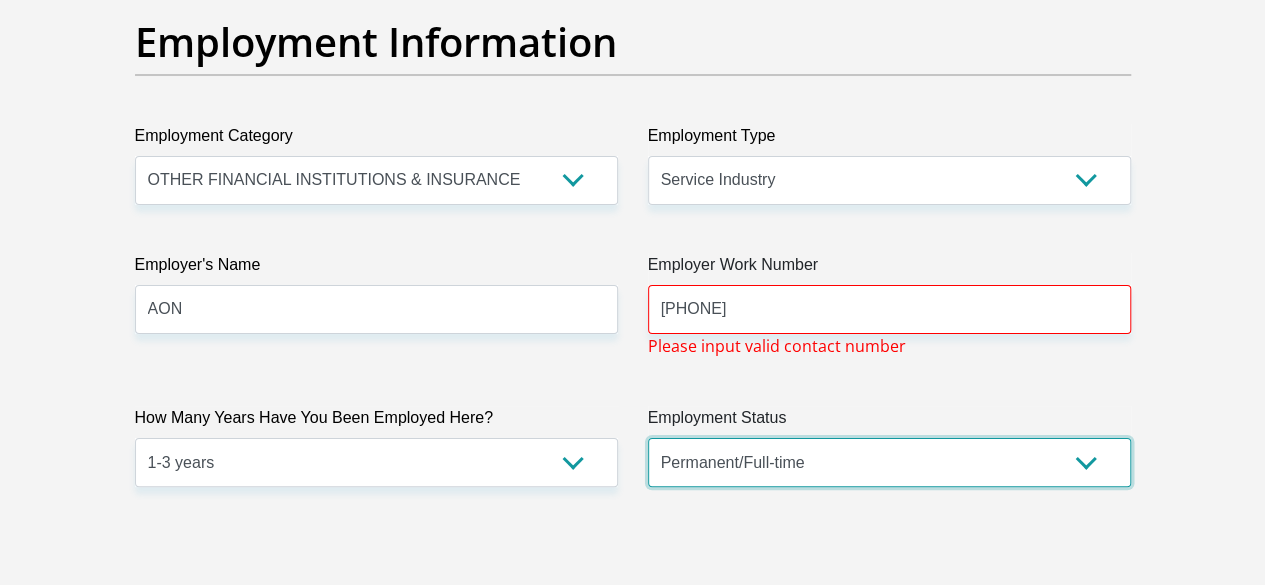 click on "Permanent/Full-time
Part-time/Casual
Contract Worker
Self-Employed
Housewife
Retired
Student
Medically Boarded
Disability
Unemployed" at bounding box center (889, 462) 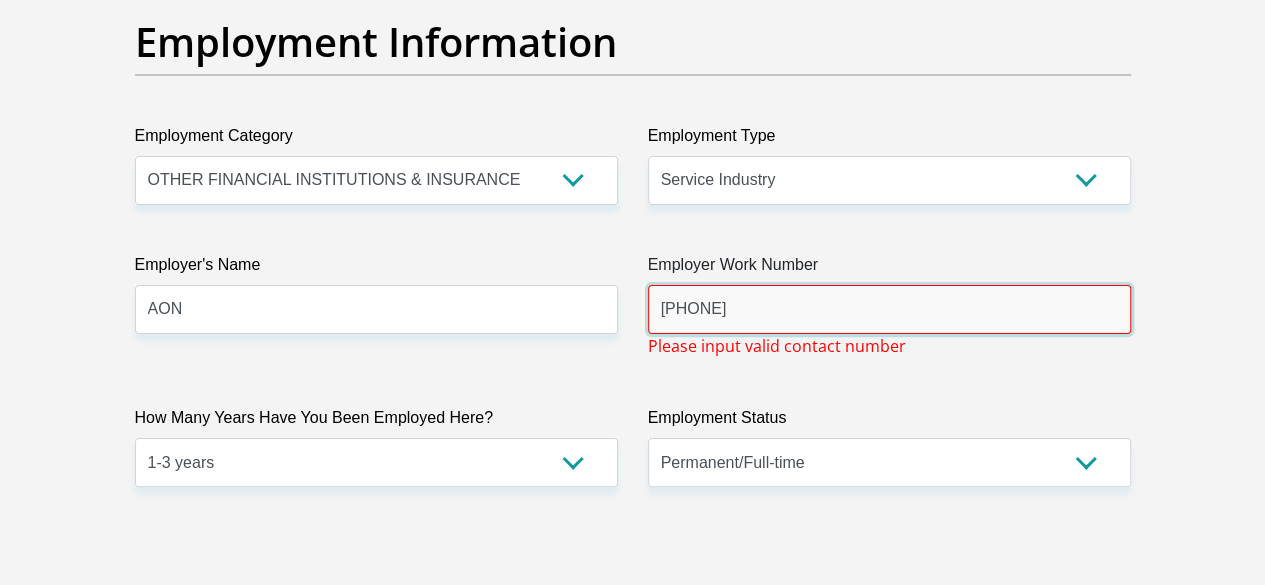 click on "0119447000" at bounding box center [889, 309] 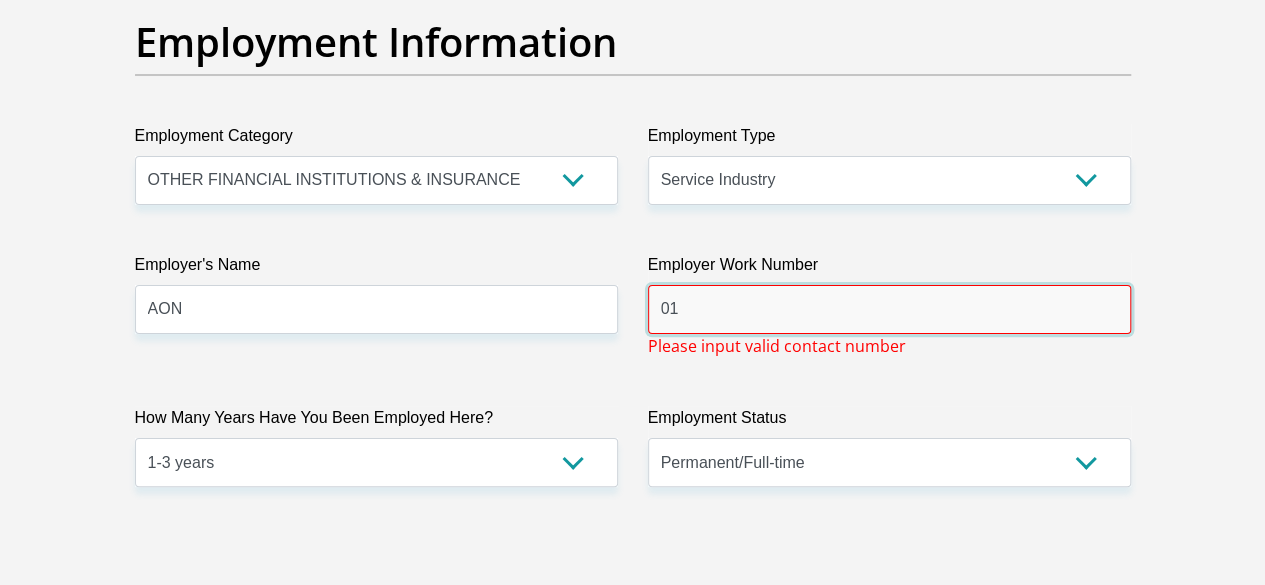 type on "0" 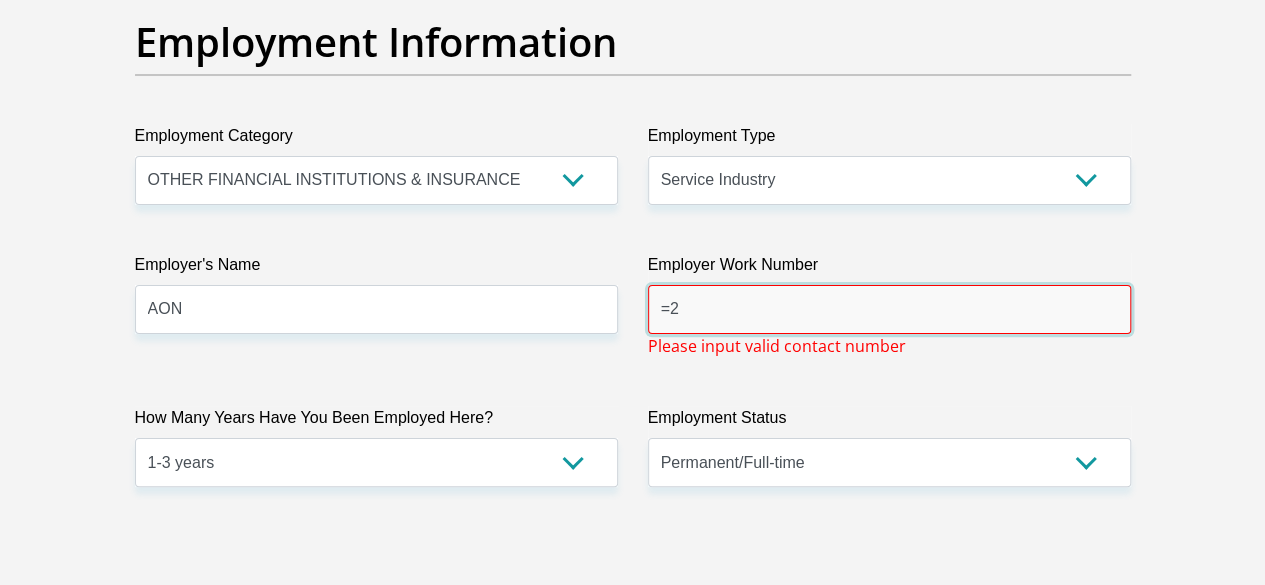 type on "=" 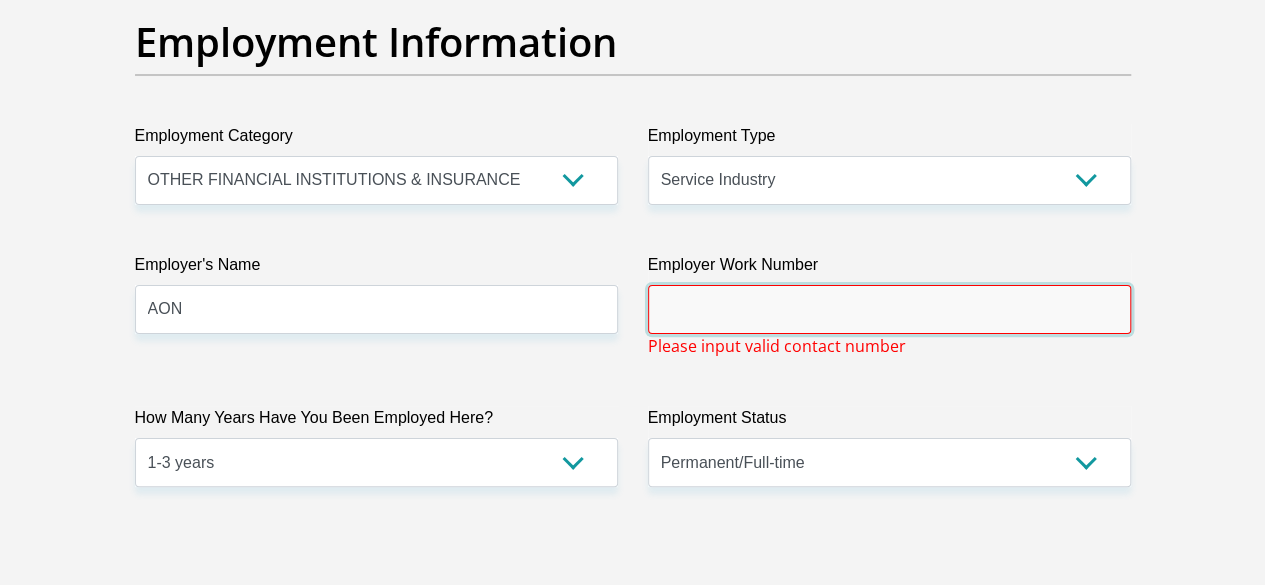type on "_" 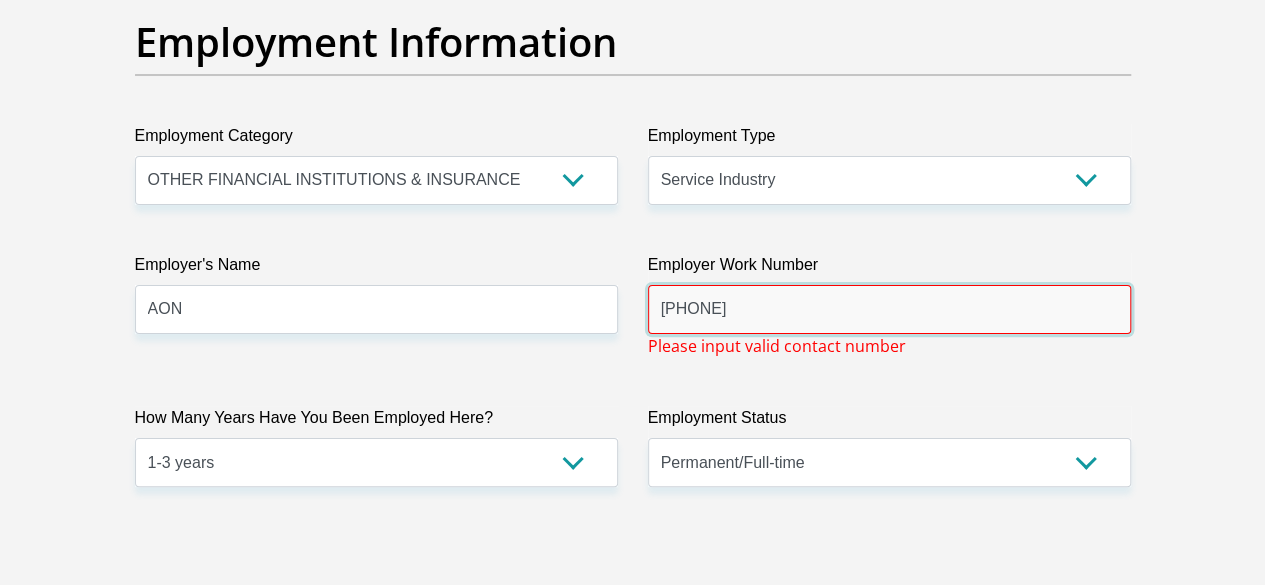 type on "+27119447000" 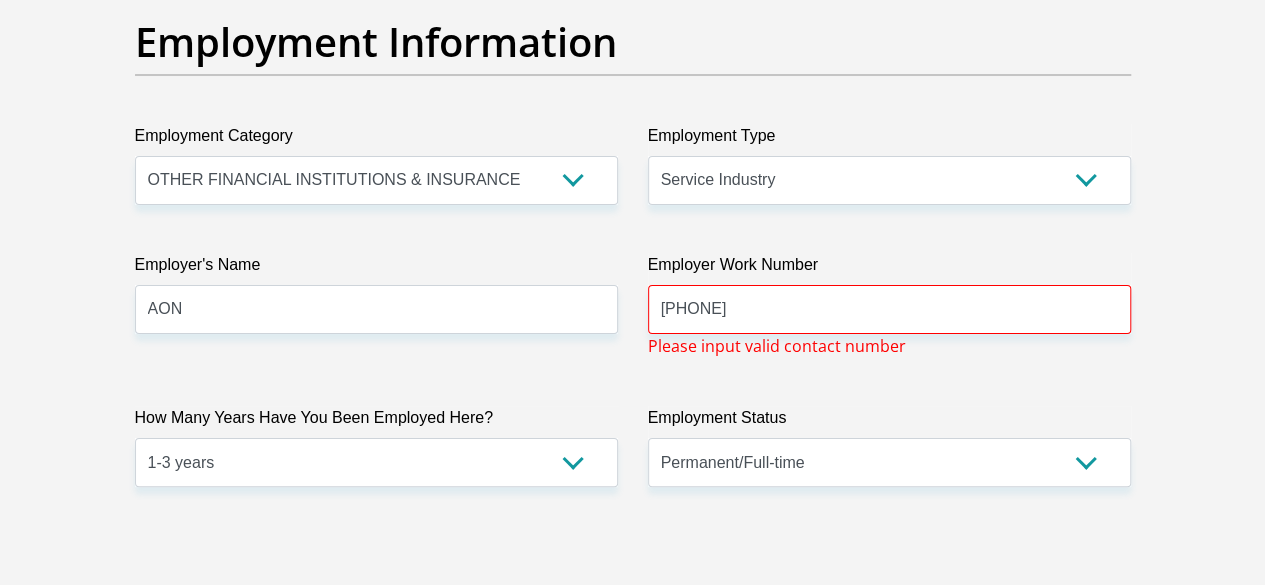 click on "Title
Mr
Ms
Mrs
Dr
Other
First Name
TebohoDesmond
Surname
Moswane
ID Number
7105055650089
Please input valid ID number
Race
Black
Coloured
Indian
White
Other
Contact Number
0739690037
Please input valid contact number
Nationality
South Africa
Afghanistan
Aland Islands  Albania" at bounding box center [633, -99] 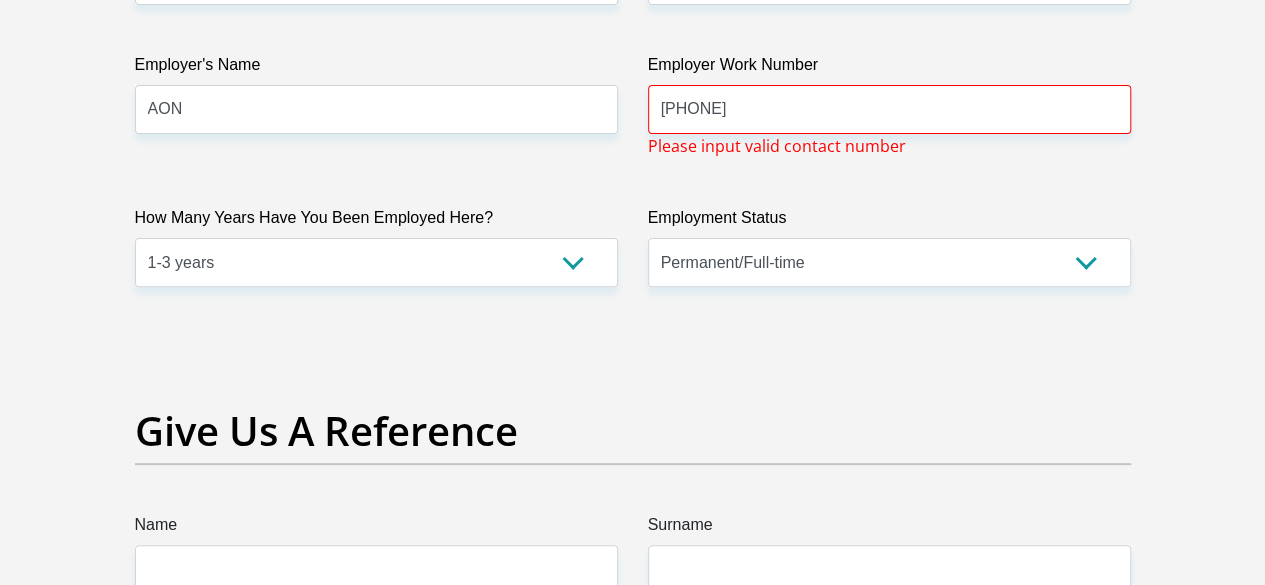 scroll, scrollTop: 4200, scrollLeft: 0, axis: vertical 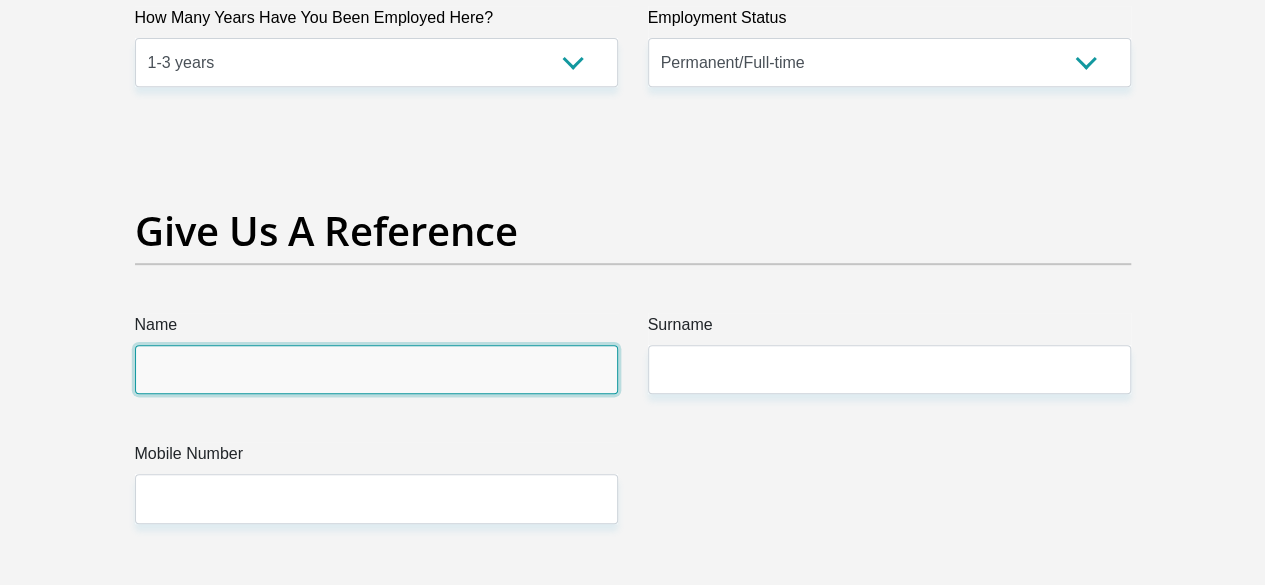 click on "Name" at bounding box center [376, 369] 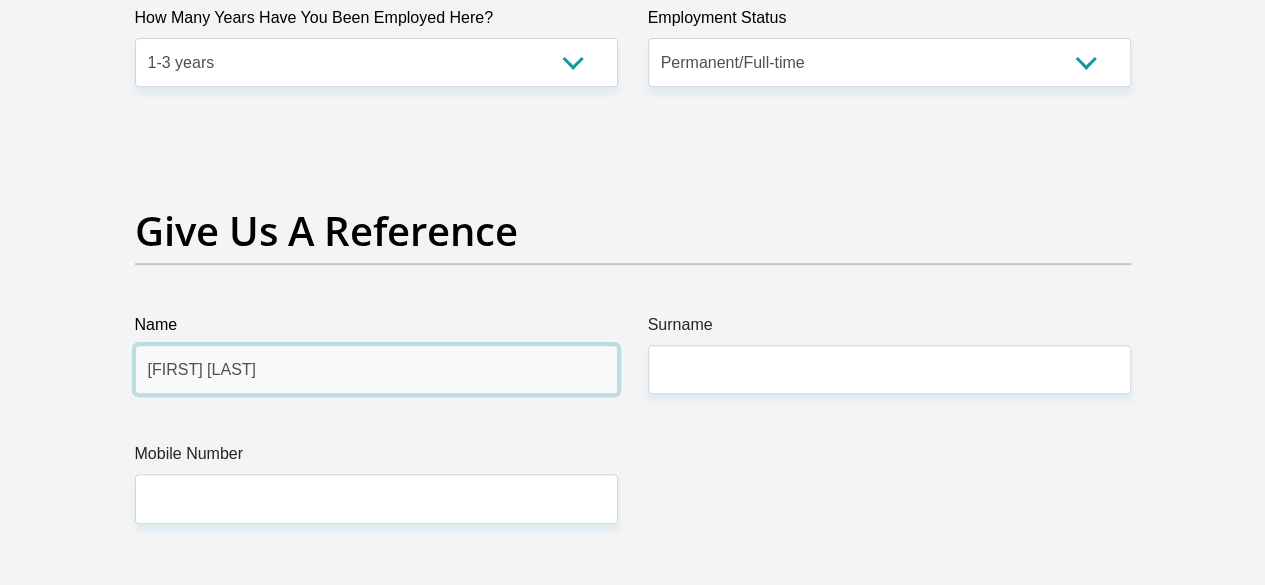 type on "Tshepo Dennis" 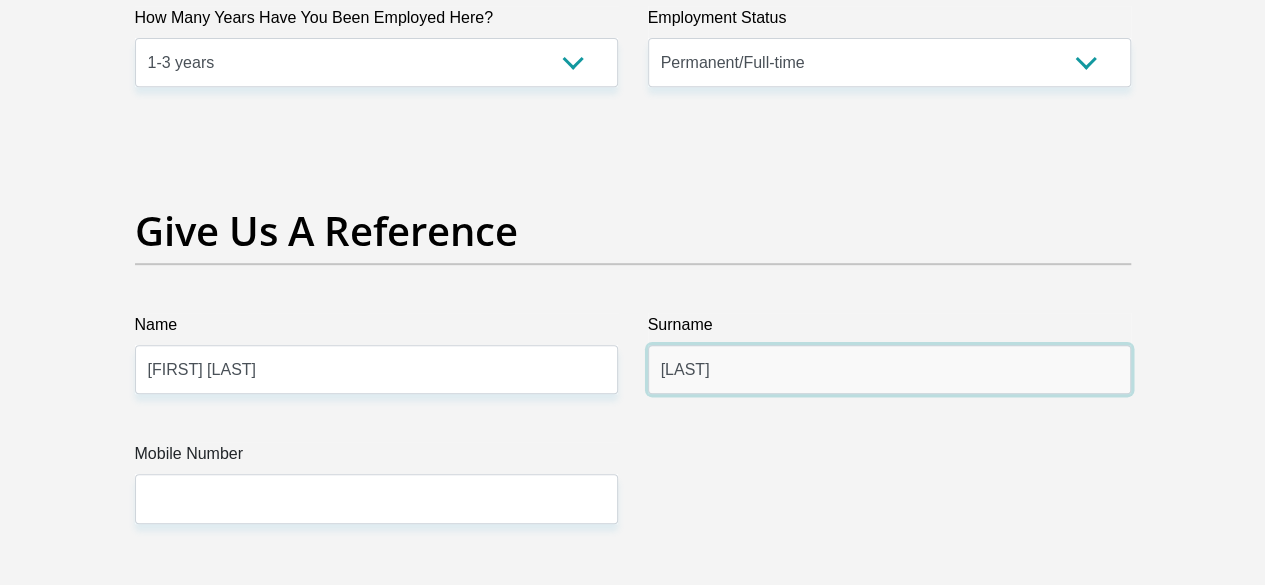 type on "Moswane" 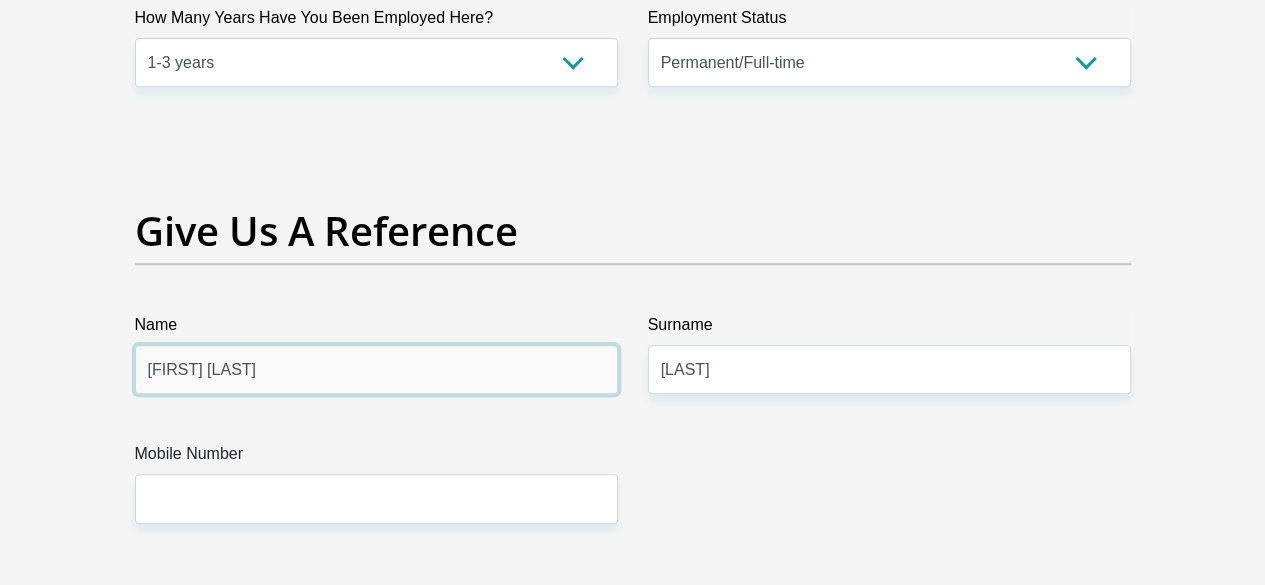 click on "Tshepo Dennis" at bounding box center [376, 369] 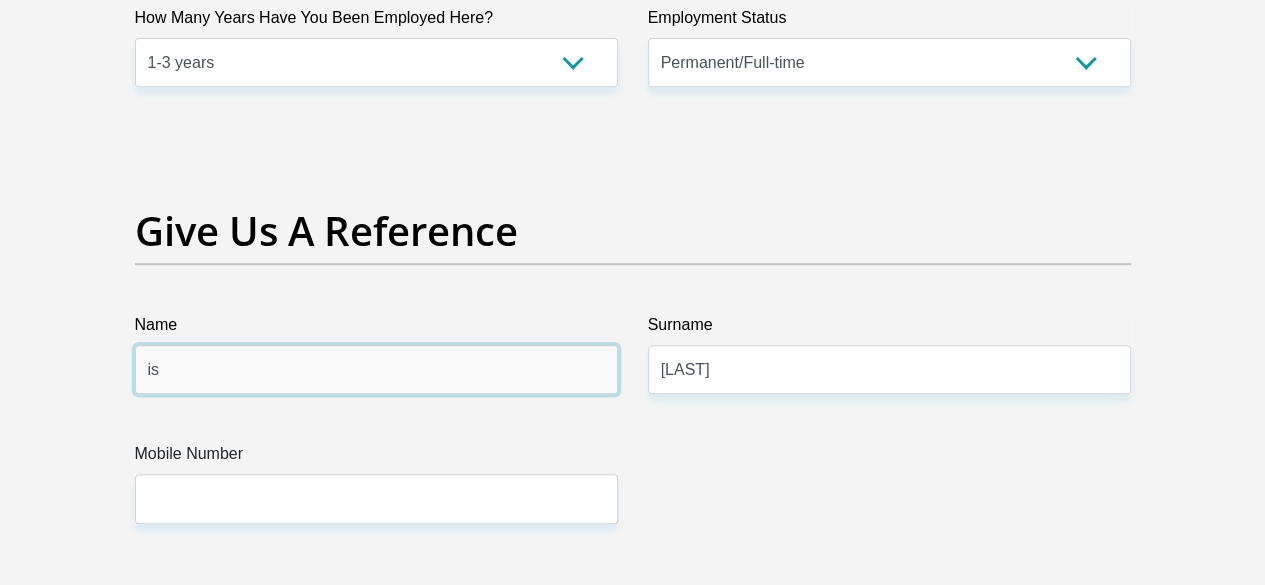 type on "s" 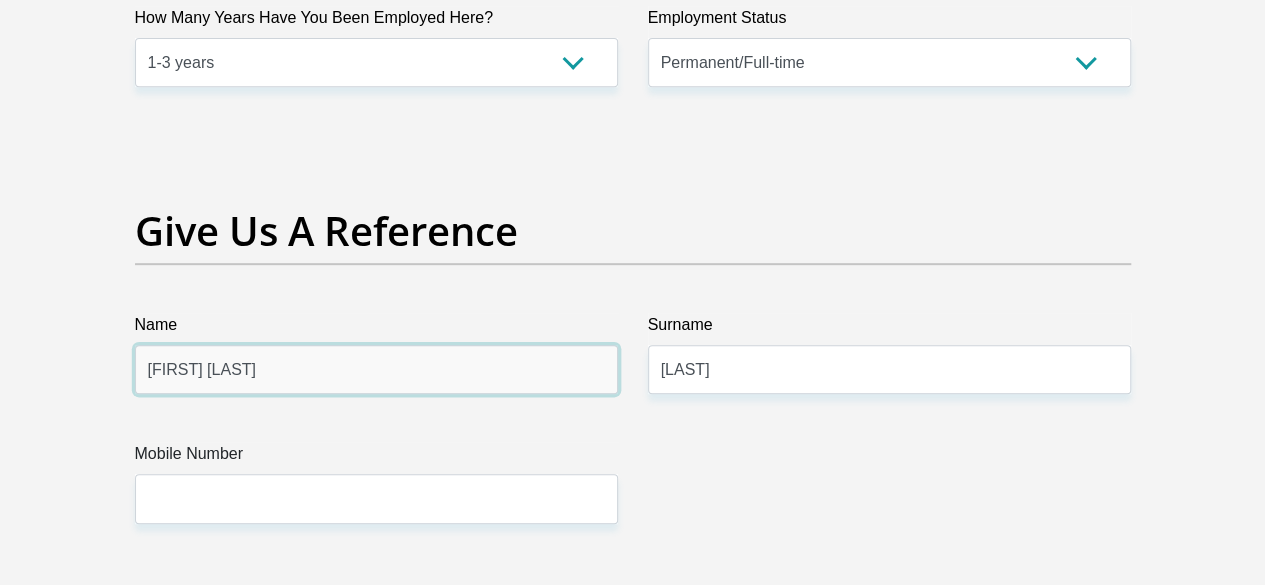 type on "Theodora" 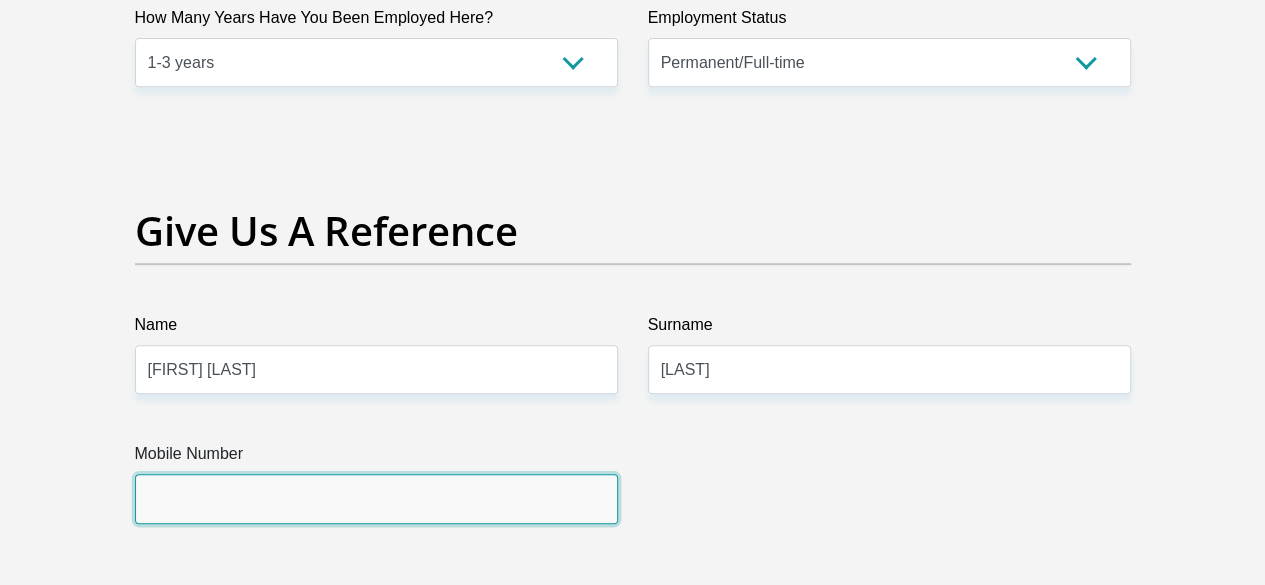 click on "Mobile Number" at bounding box center (376, 498) 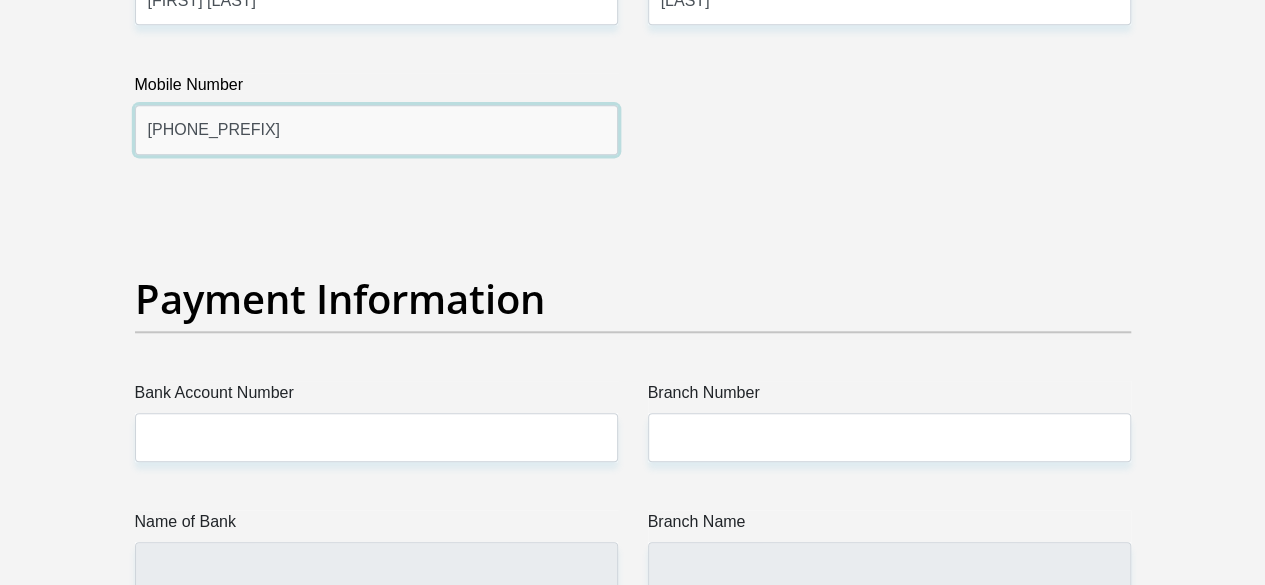 scroll, scrollTop: 4600, scrollLeft: 0, axis: vertical 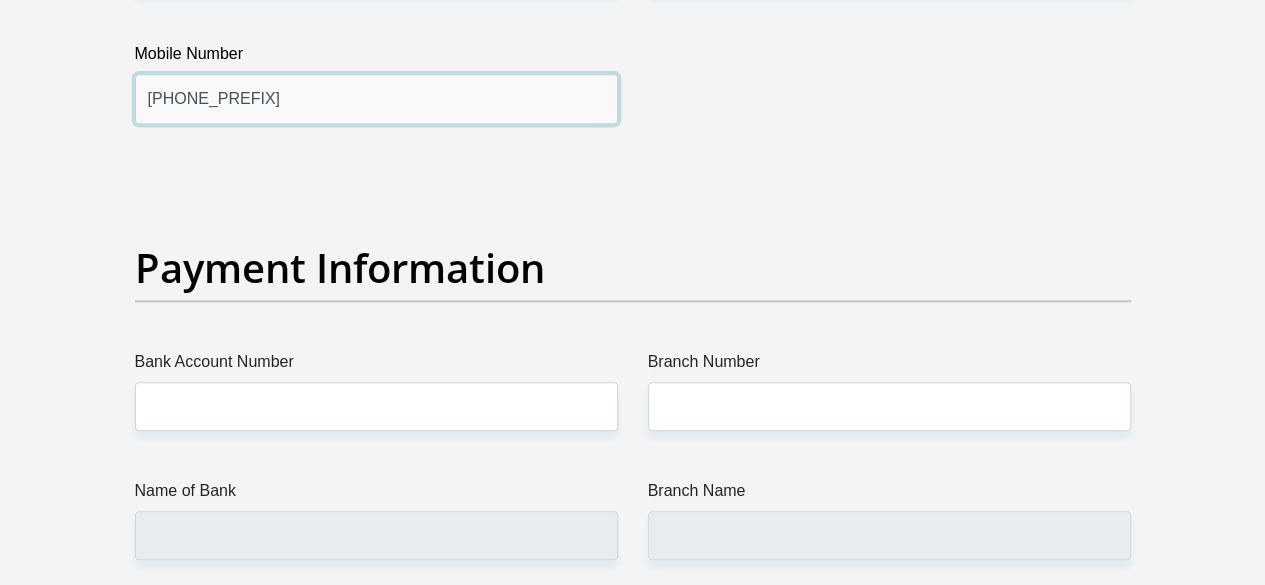 type on "0739821302" 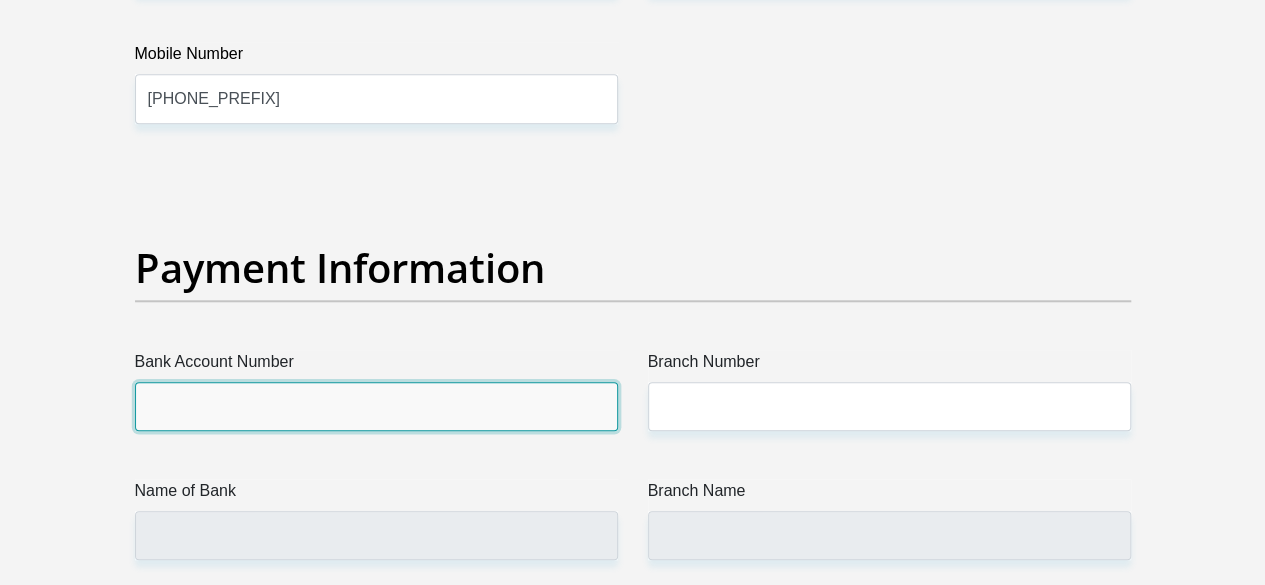 click on "Bank Account Number" at bounding box center [376, 406] 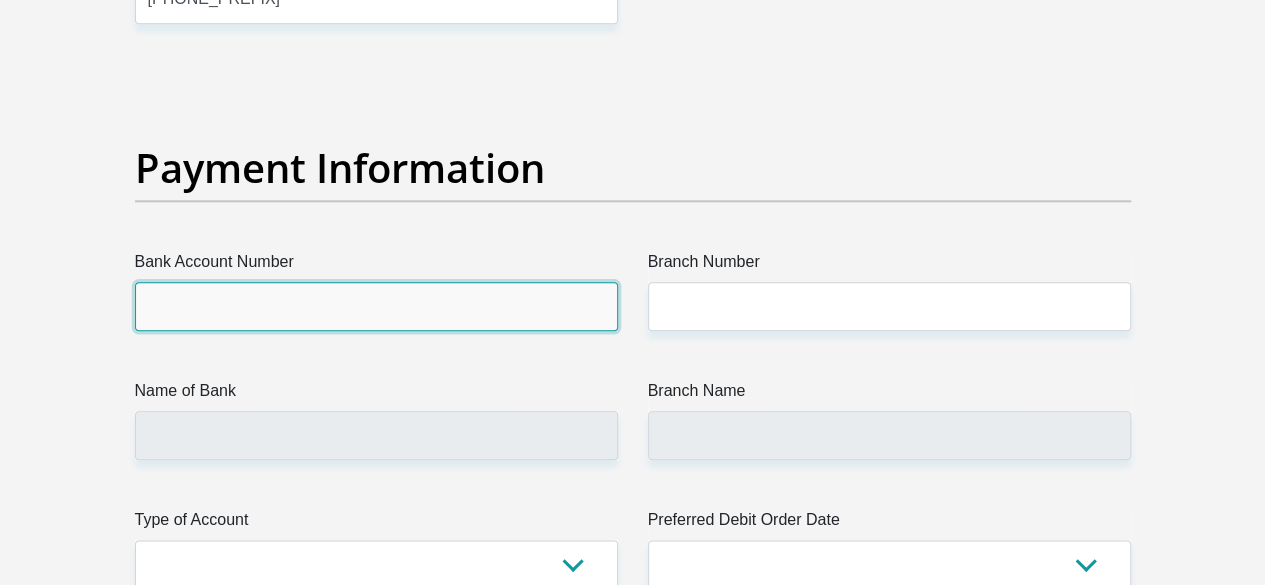 scroll, scrollTop: 4800, scrollLeft: 0, axis: vertical 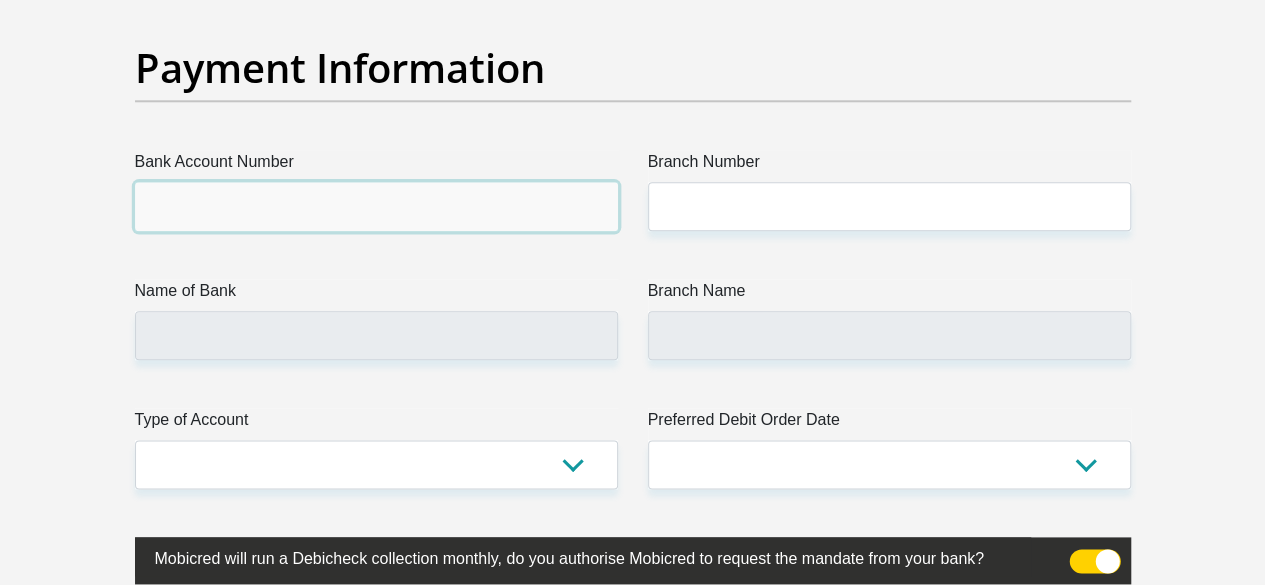 paste on "51003304481" 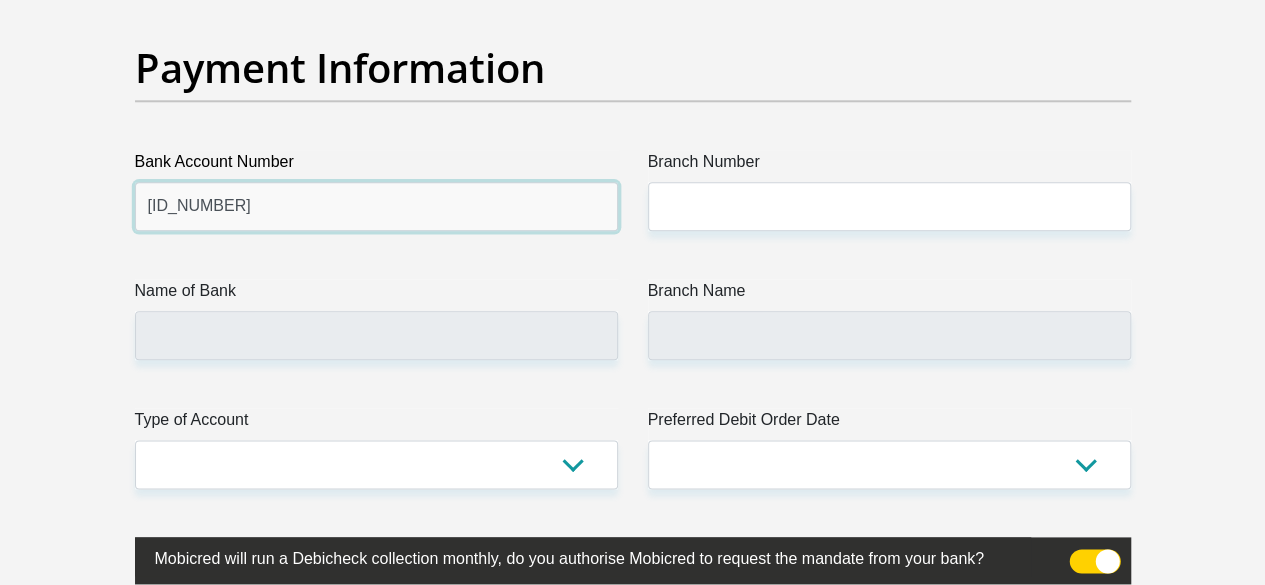 type on "51003304481" 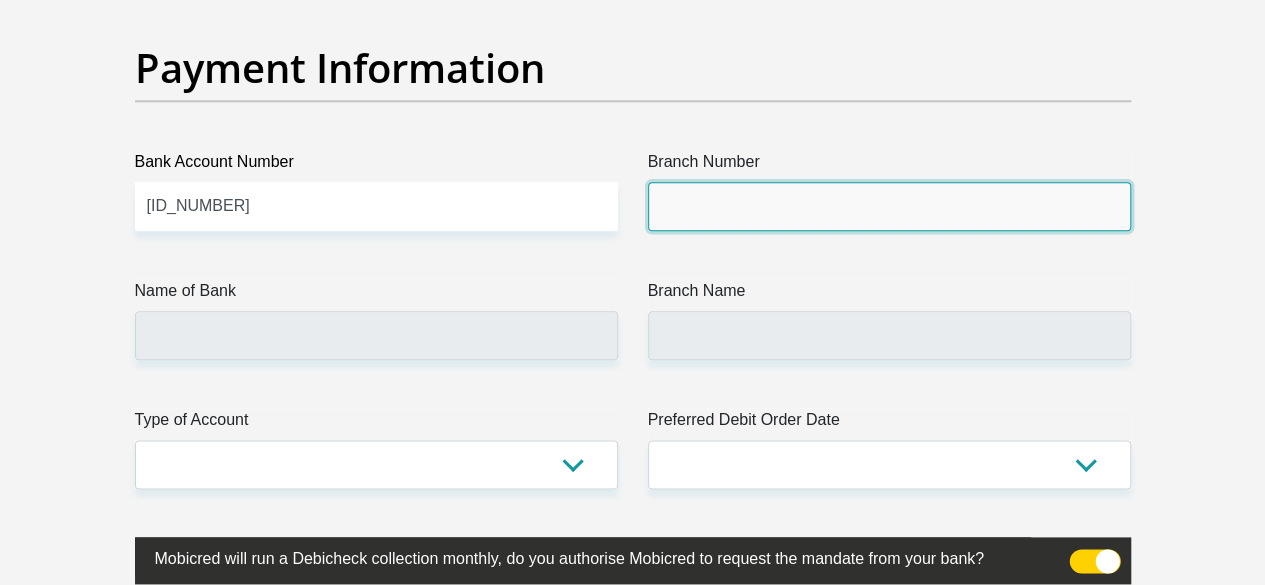 click on "Branch Number" at bounding box center [889, 206] 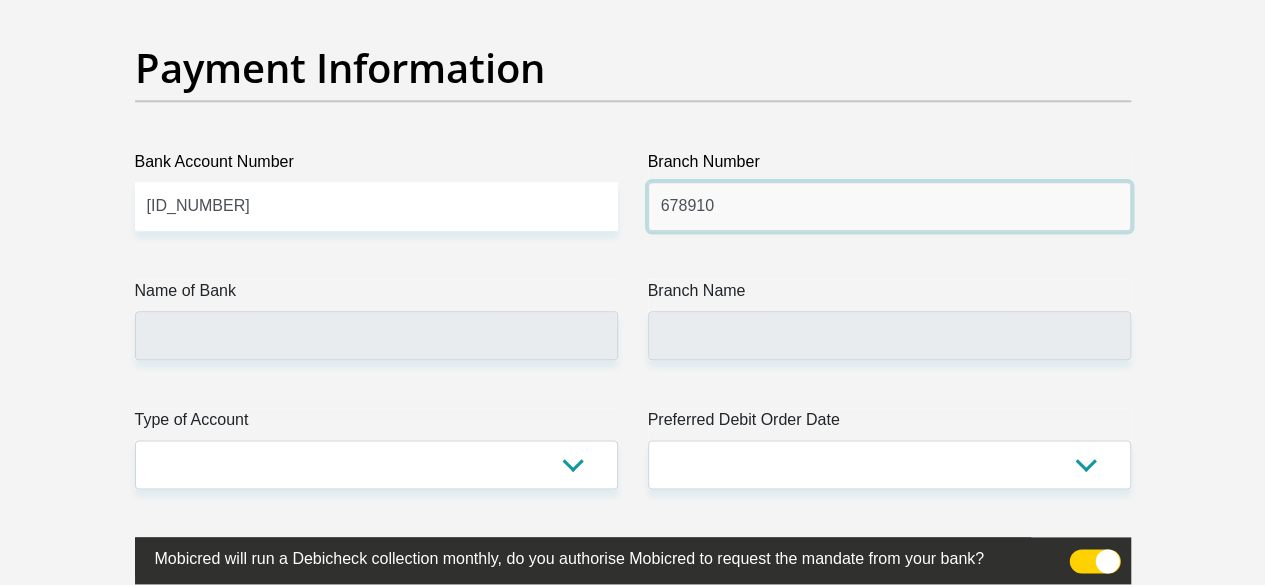 type on "678910" 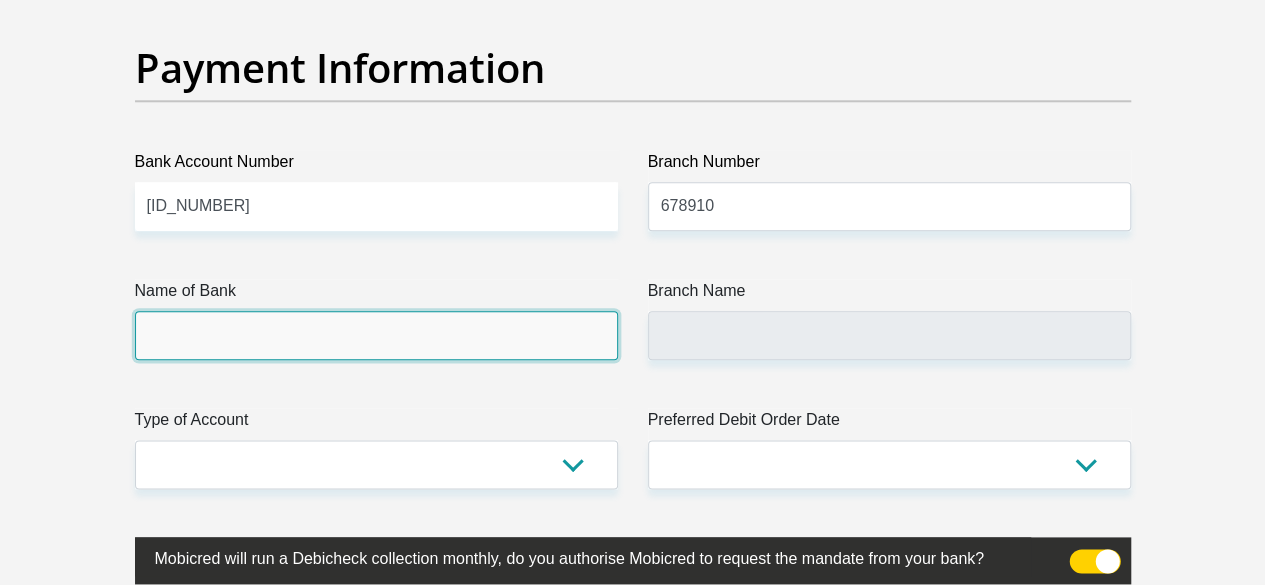 click on "Name of Bank" at bounding box center (376, 335) 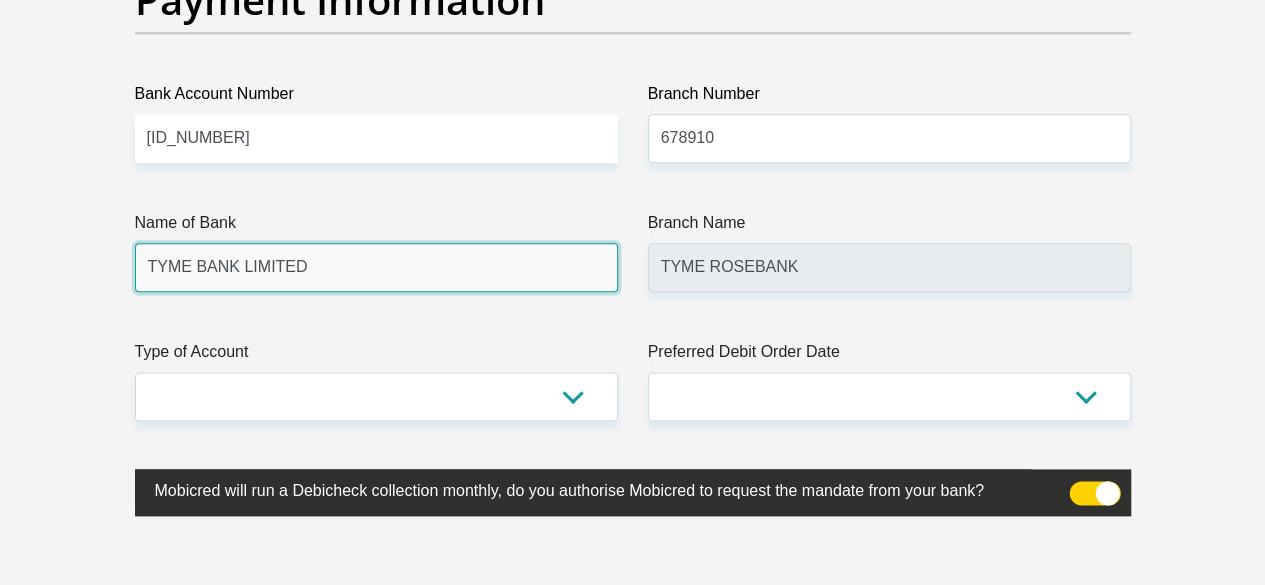 scroll, scrollTop: 4900, scrollLeft: 0, axis: vertical 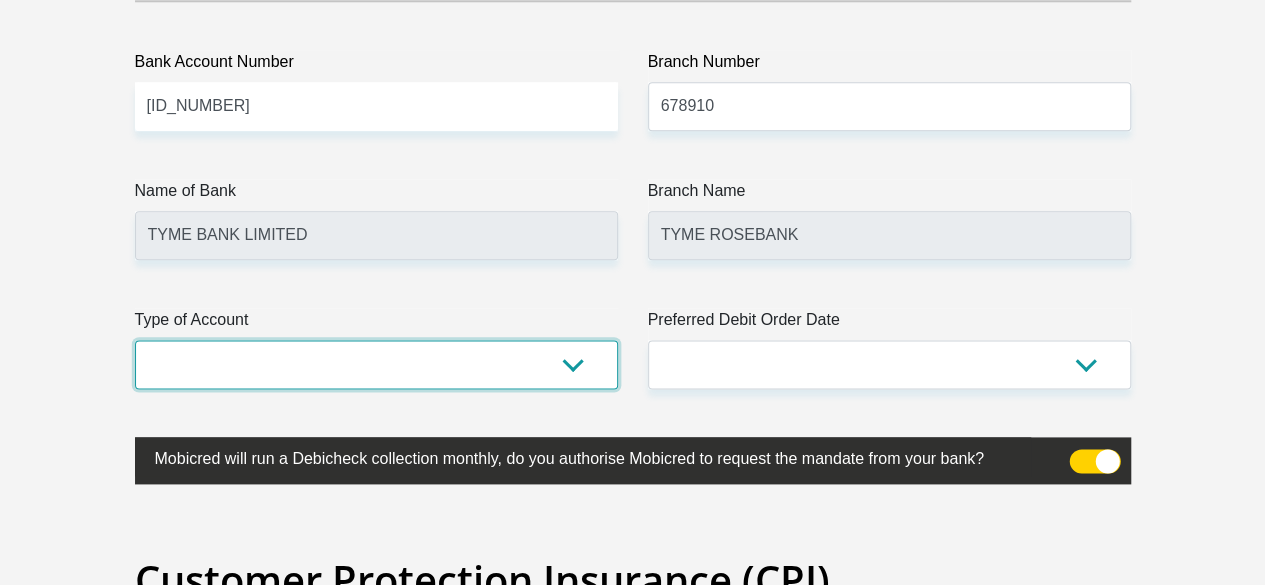 click on "Cheque
Savings" at bounding box center [376, 364] 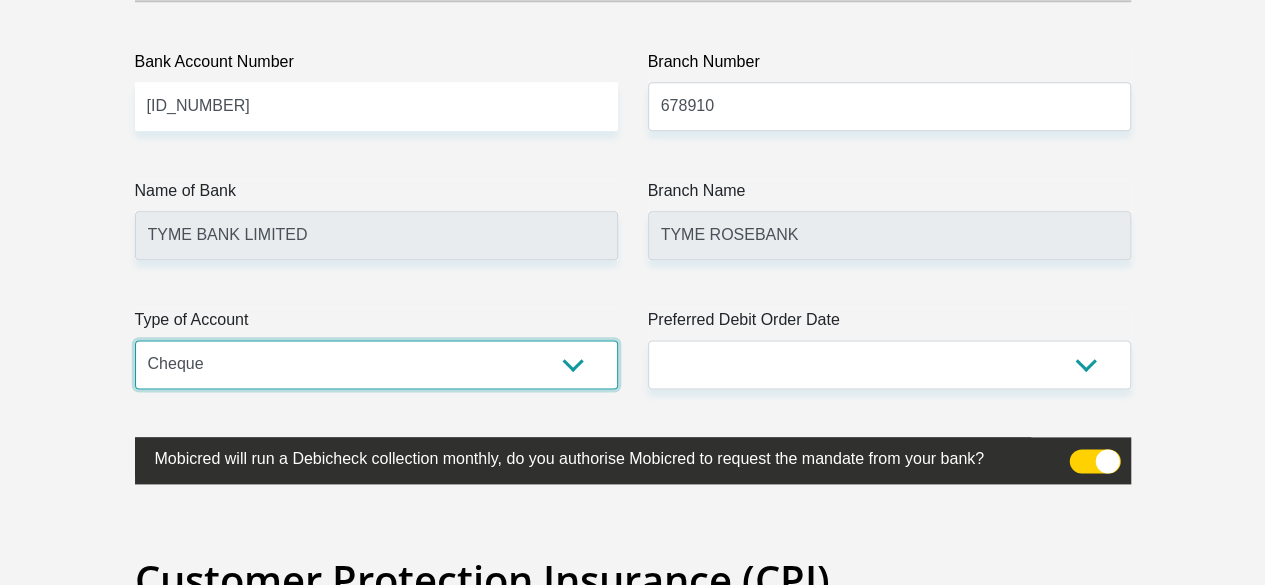 click on "Cheque
Savings" at bounding box center (376, 364) 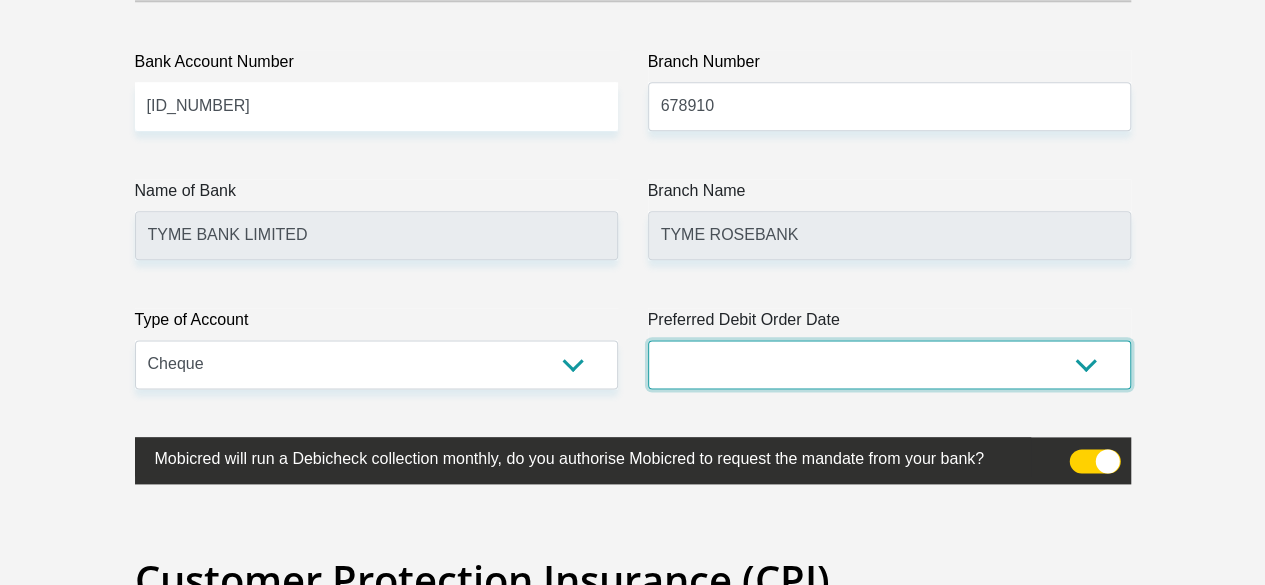 click on "1st
2nd
3rd
4th
5th
7th
18th
19th
20th
21st
22nd
23rd
24th
25th
26th
27th
28th
29th
30th" at bounding box center [889, 364] 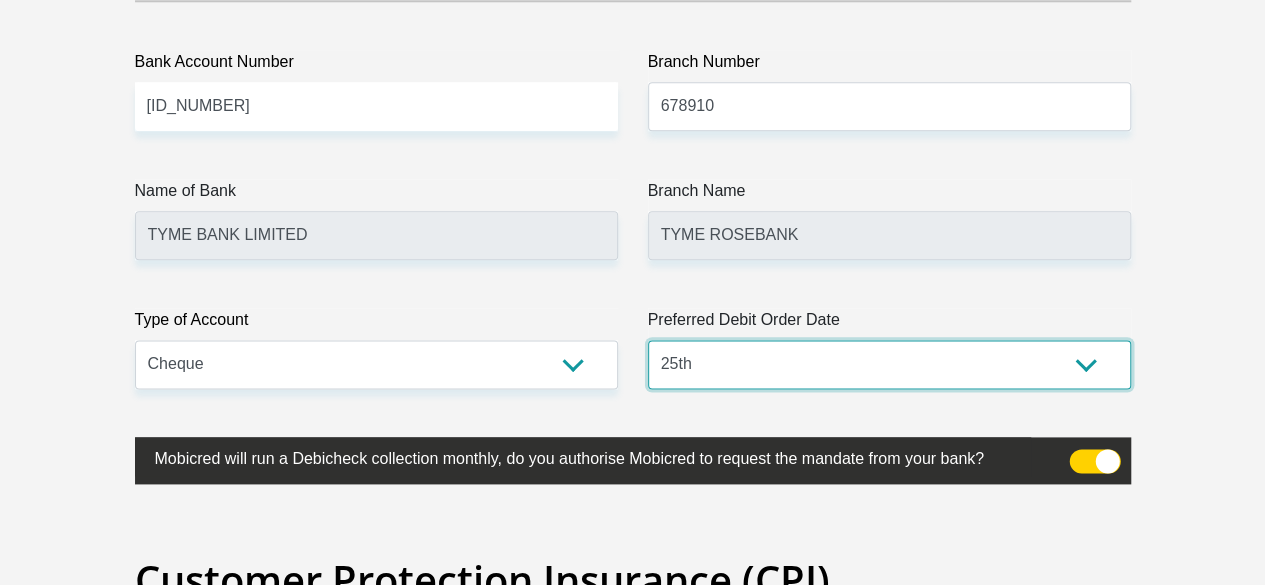 click on "1st
2nd
3rd
4th
5th
7th
18th
19th
20th
21st
22nd
23rd
24th
25th
26th
27th
28th
29th
30th" at bounding box center (889, 364) 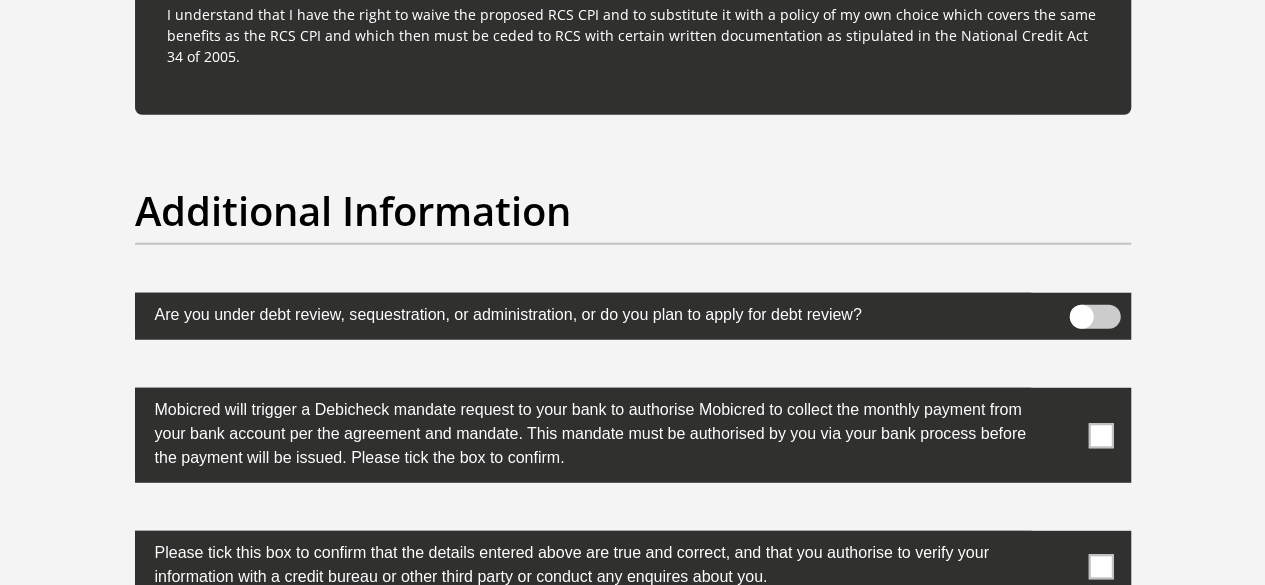 scroll, scrollTop: 6300, scrollLeft: 0, axis: vertical 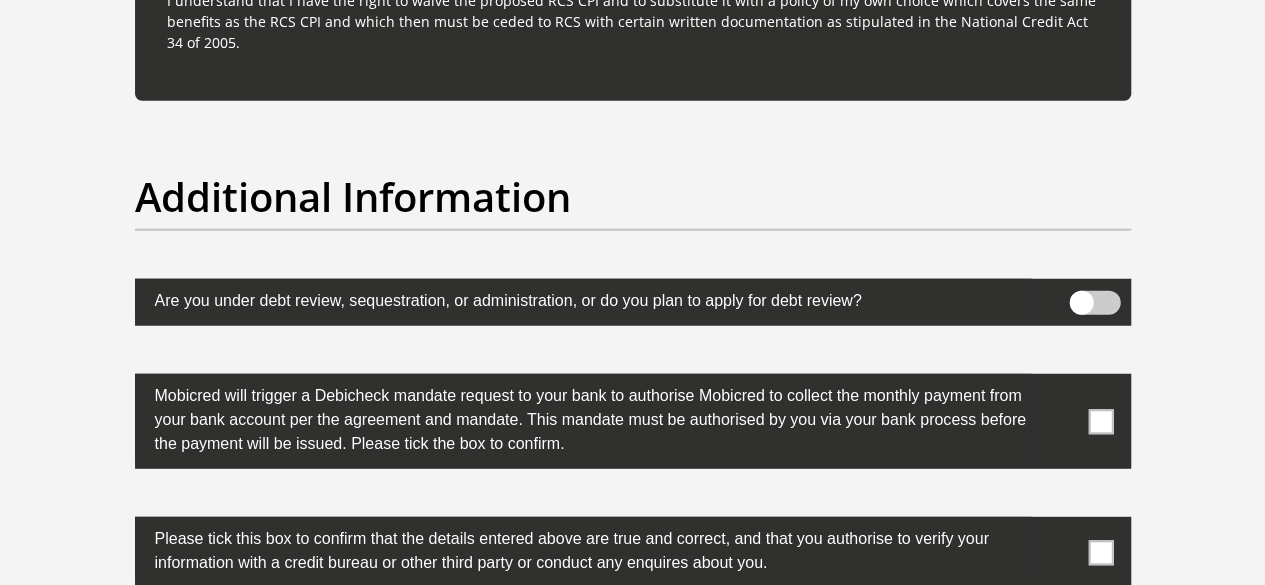 click at bounding box center (1094, 303) 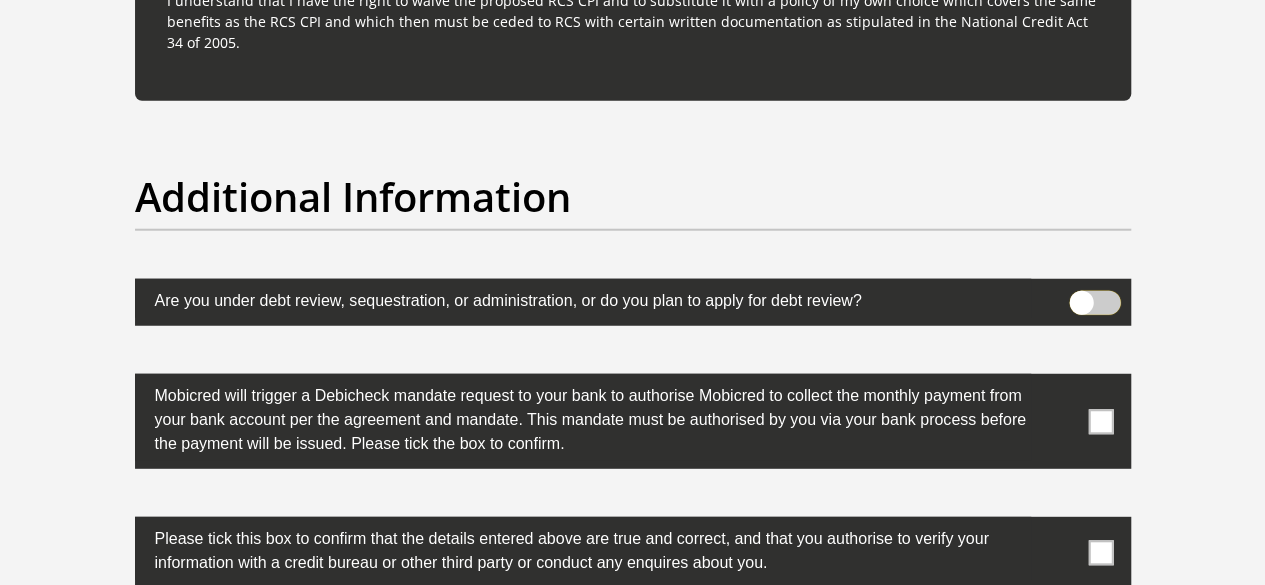 click at bounding box center (1081, 296) 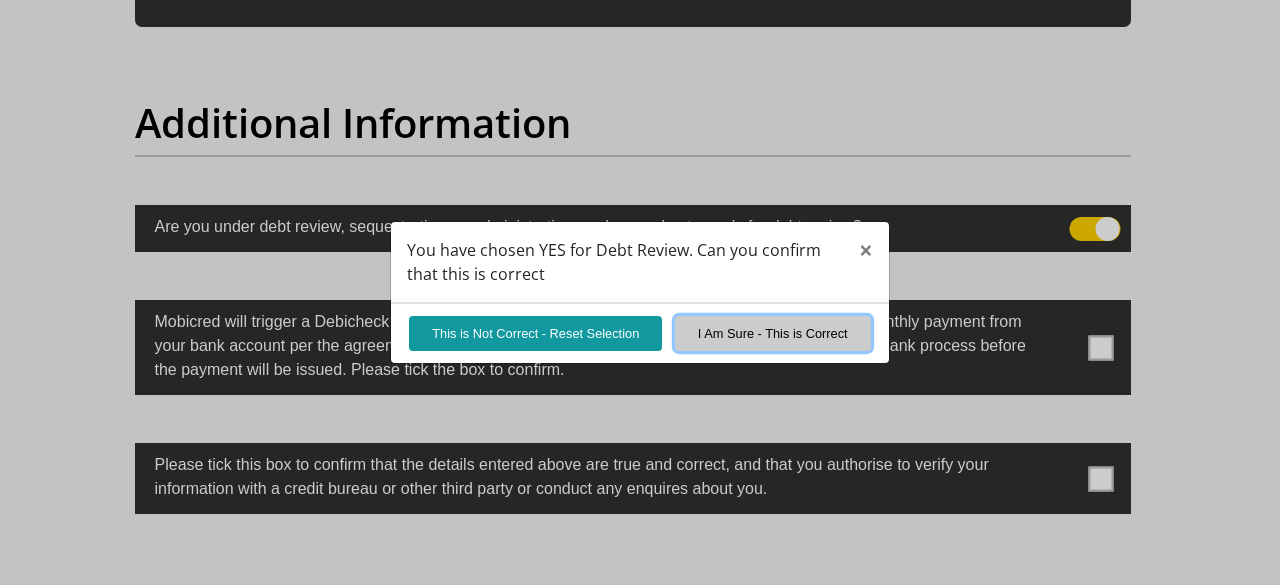 click on "I Am Sure - This is Correct" at bounding box center (773, 333) 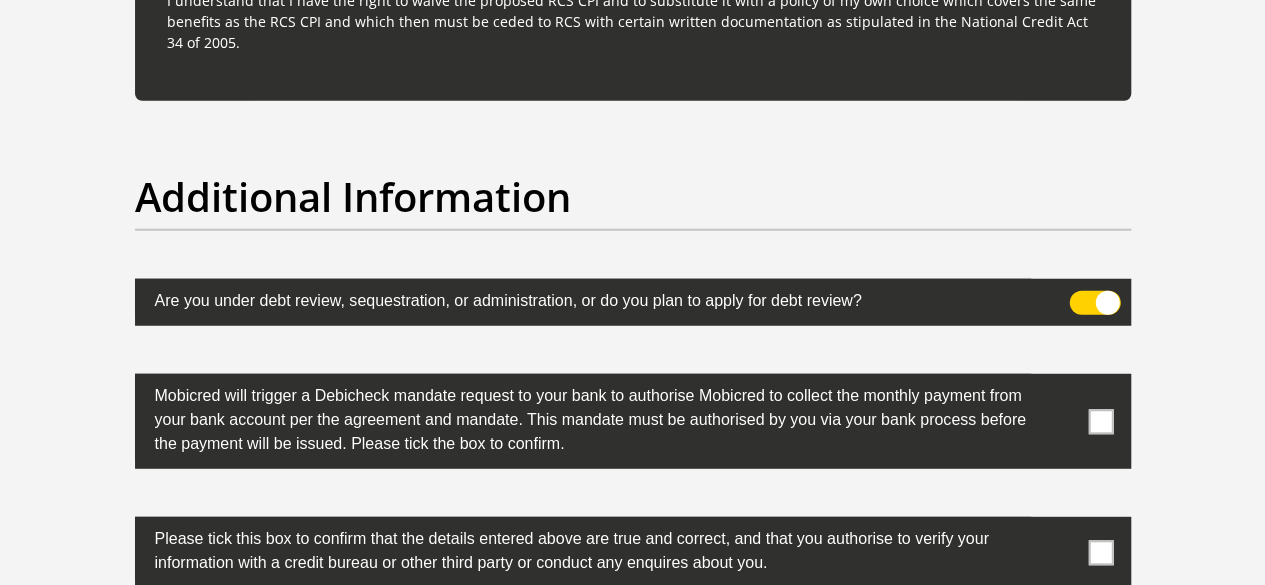click at bounding box center (1100, 421) 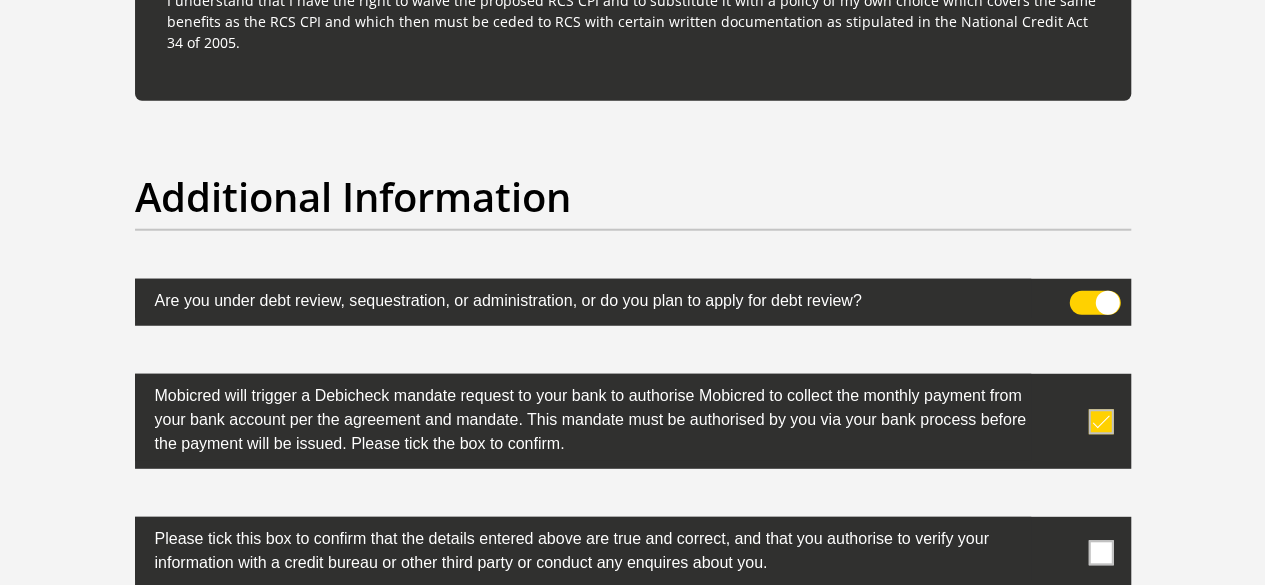 click at bounding box center (1100, 552) 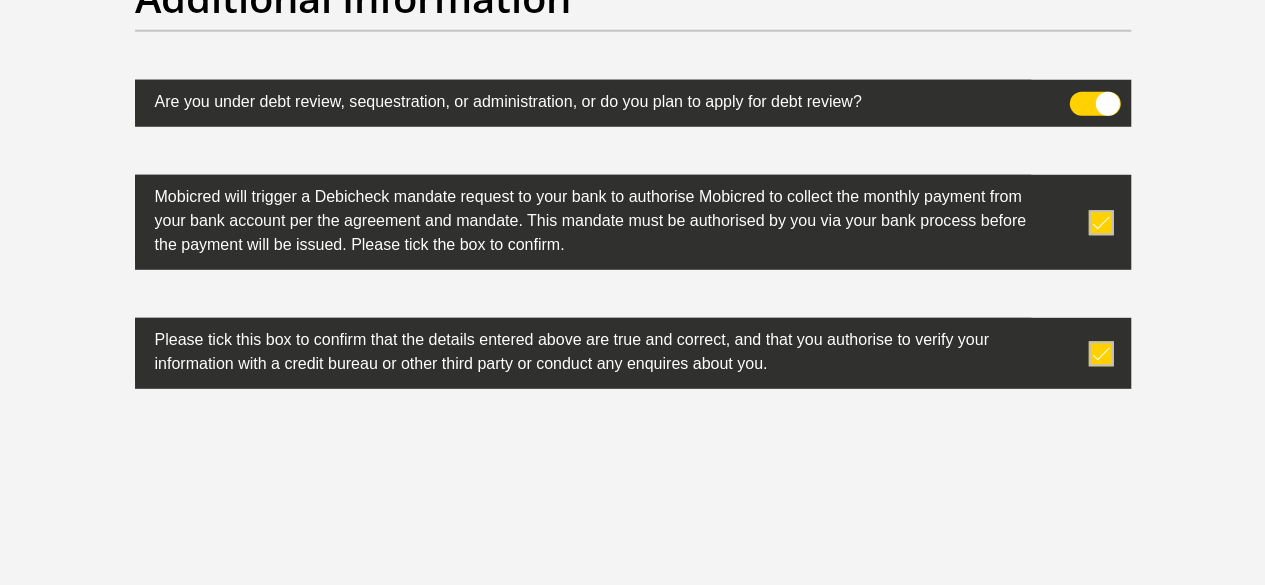 scroll, scrollTop: 6500, scrollLeft: 0, axis: vertical 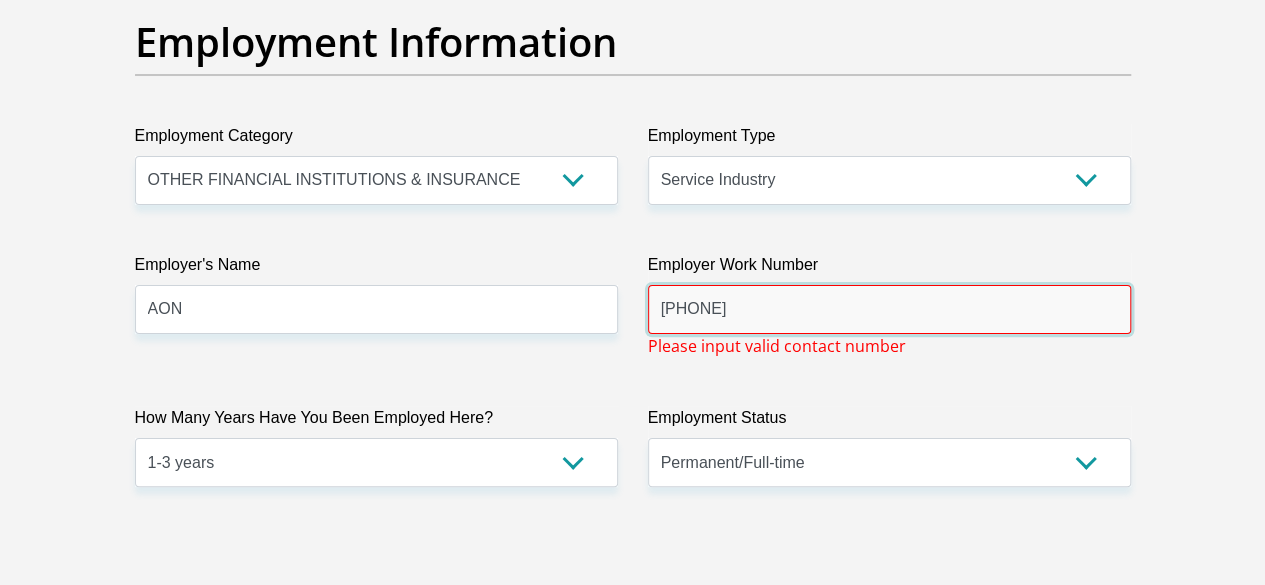 click on "+27119447000" at bounding box center (889, 309) 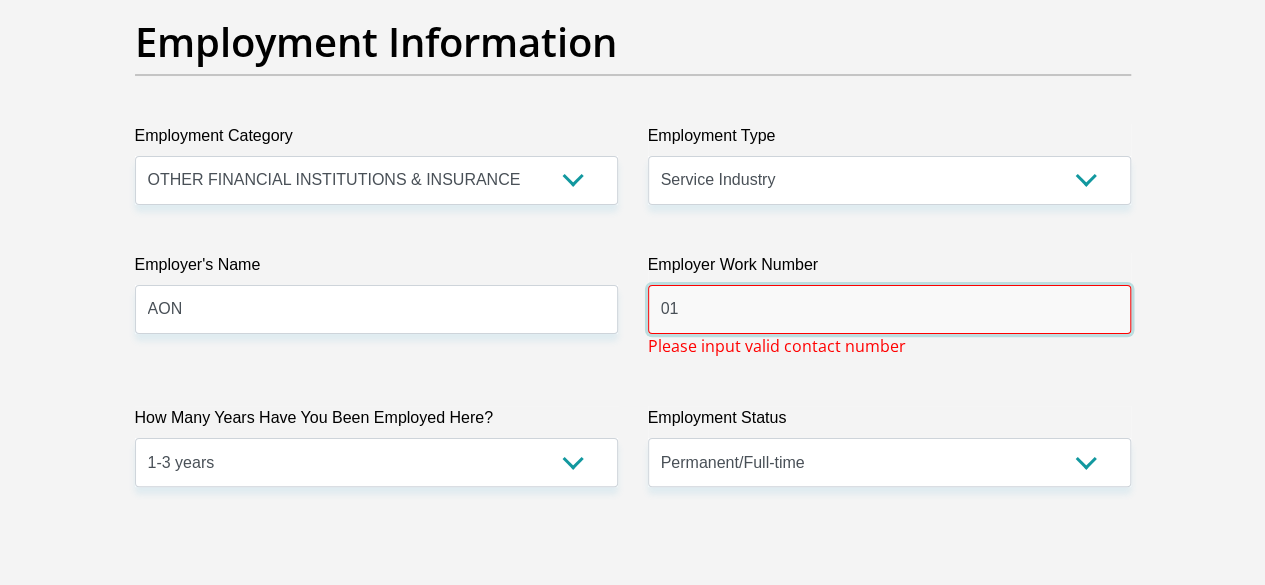 type on "0" 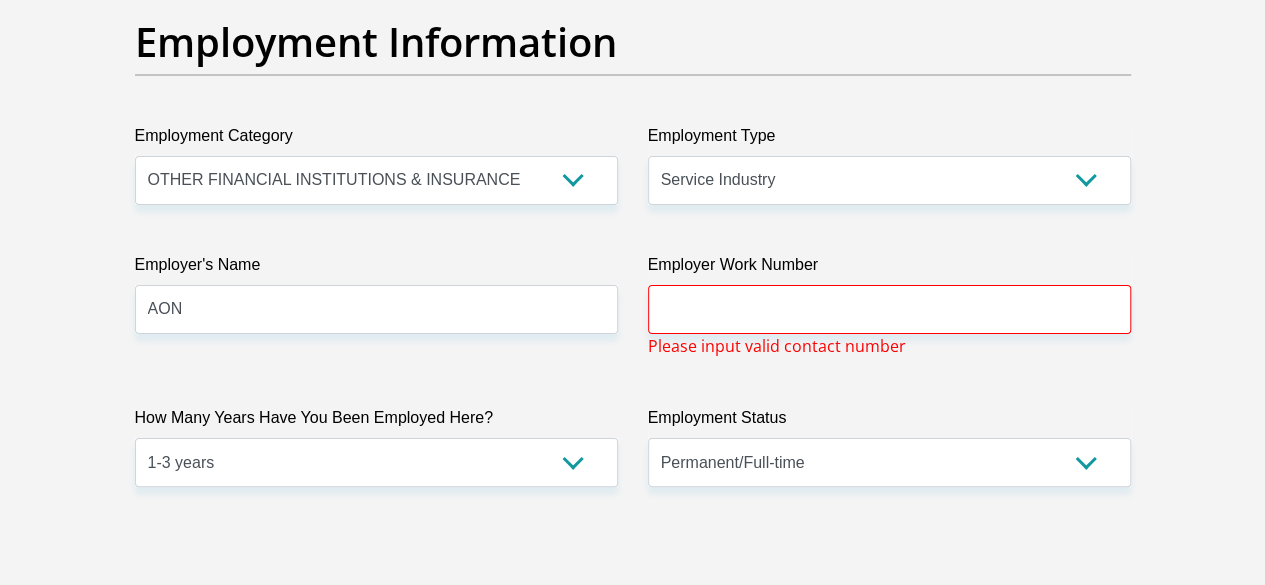 click on "Title
Mr
Ms
Mrs
Dr
Other
First Name
TebohoDesmond
Surname
Moswane
ID Number
7105055650089
Please input valid ID number
Race
Black
Coloured
Indian
White
Other
Contact Number
0739690037
Please input valid contact number
Nationality
South Africa
Afghanistan
Aland Islands  Albania" at bounding box center [633, -99] 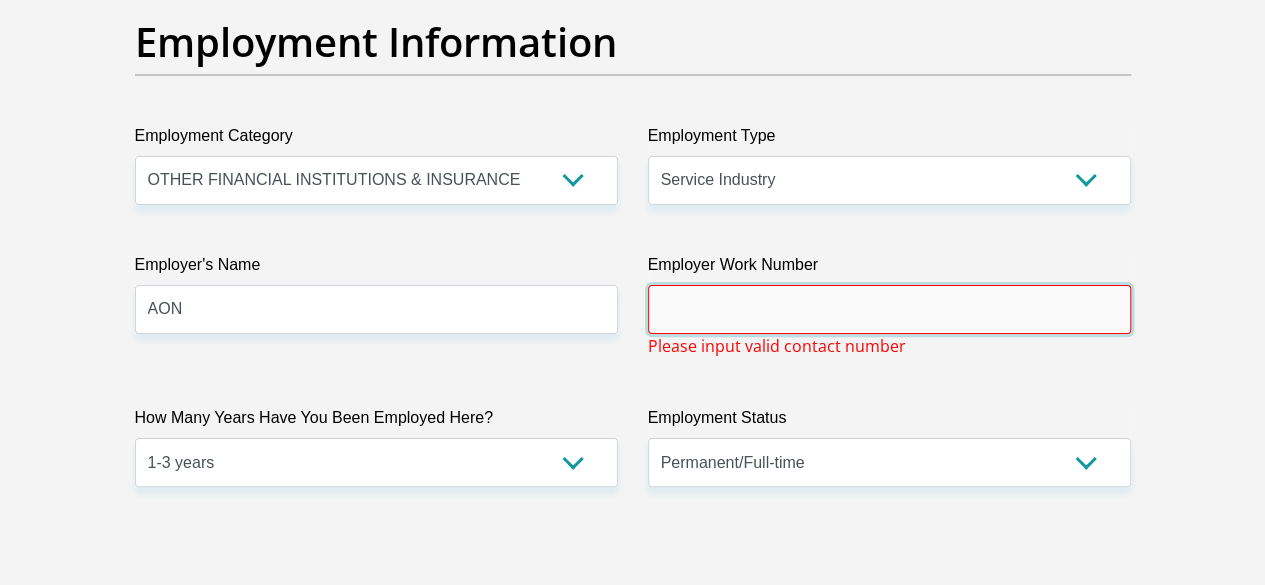 click on "Employer Work Number" at bounding box center [889, 309] 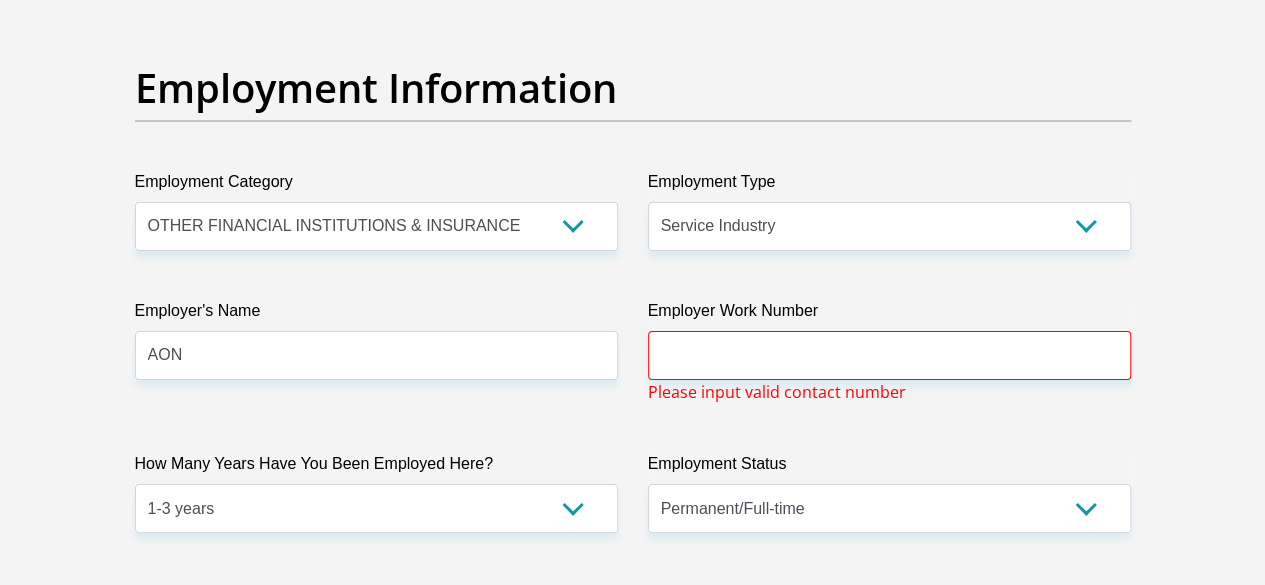 scroll, scrollTop: 3909, scrollLeft: 0, axis: vertical 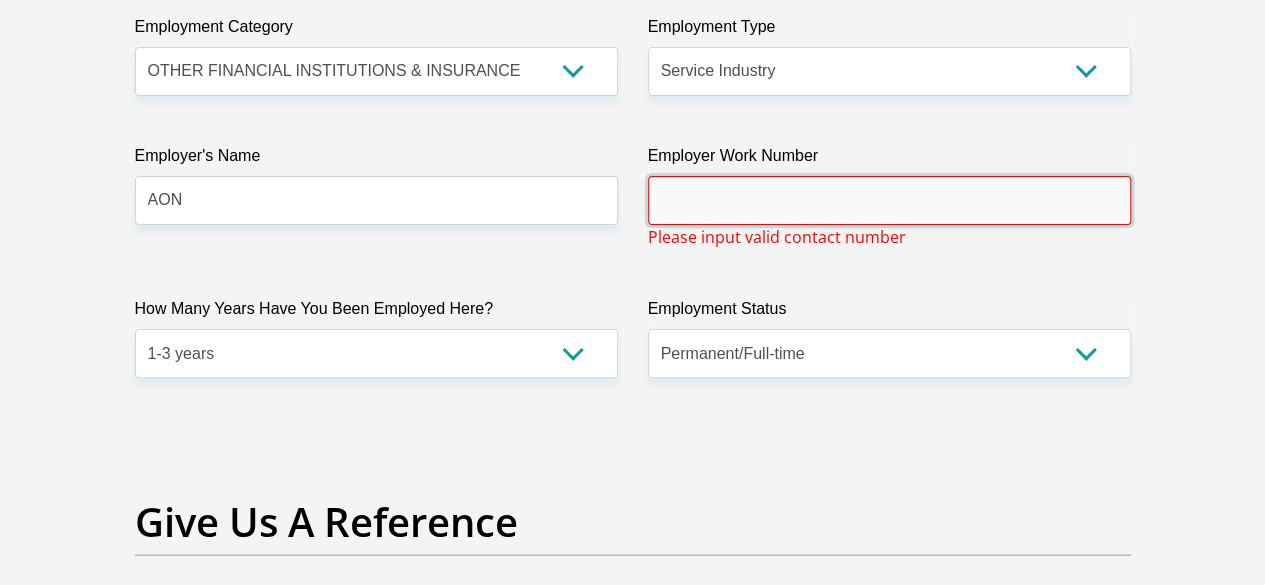 paste on "011 944 7000" 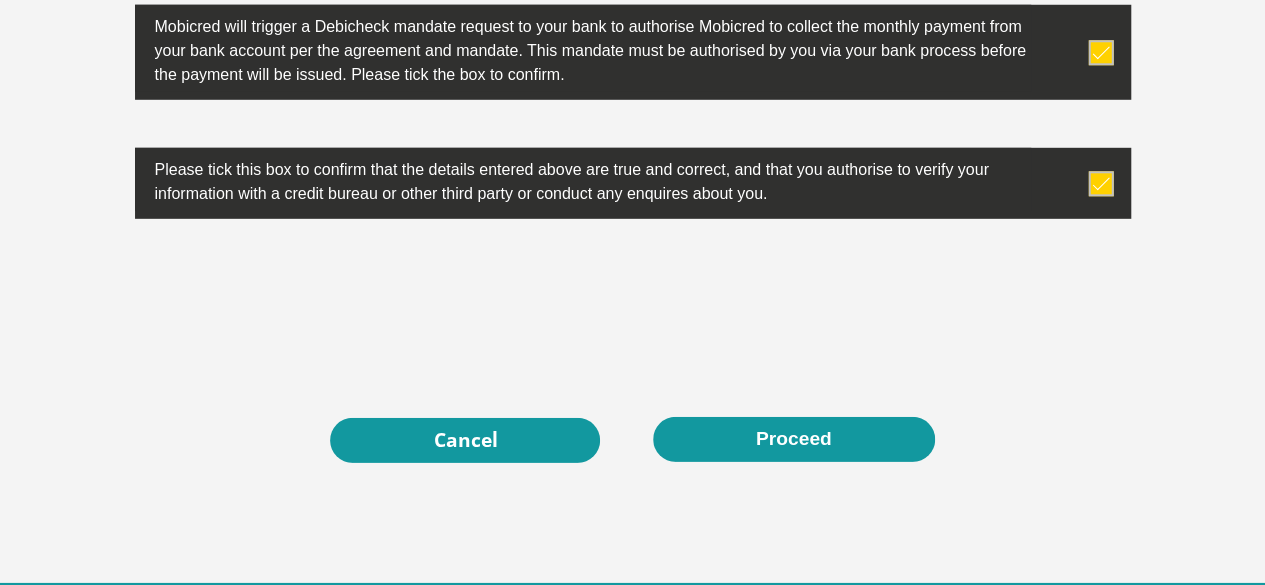 scroll, scrollTop: 6702, scrollLeft: 0, axis: vertical 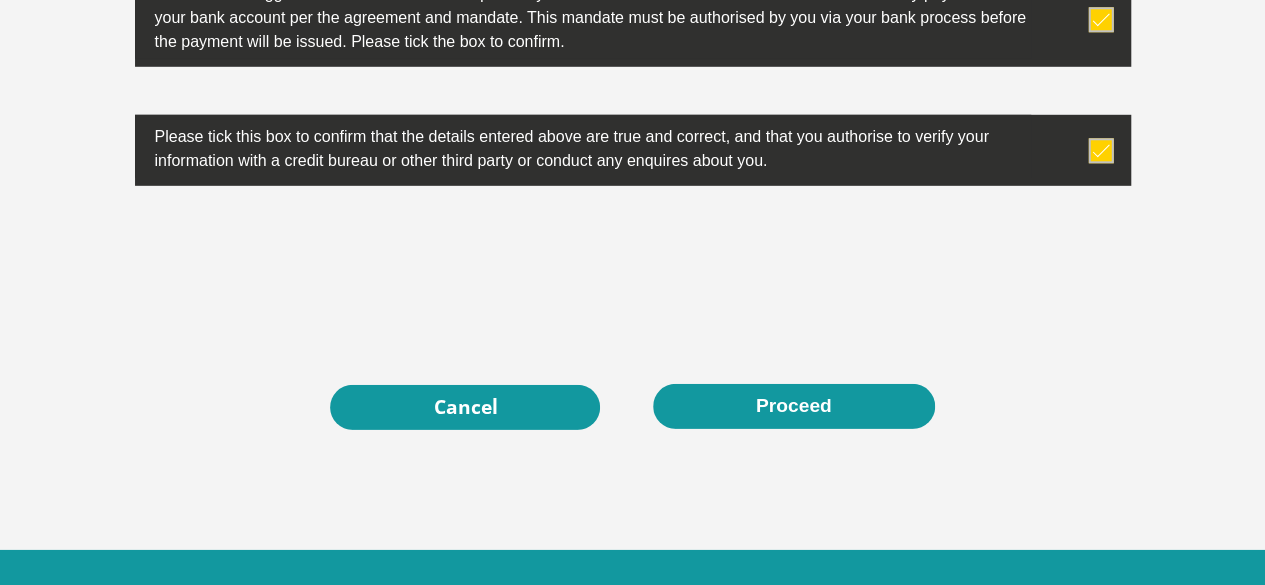 type on "011 944 7000" 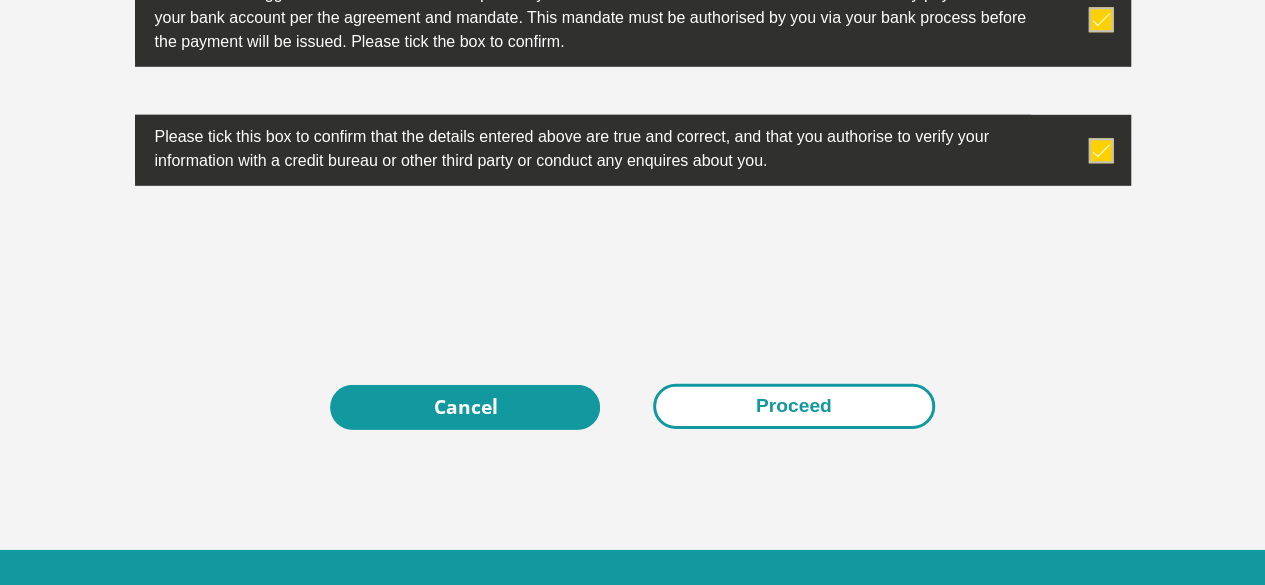 click on "Proceed" at bounding box center (794, 406) 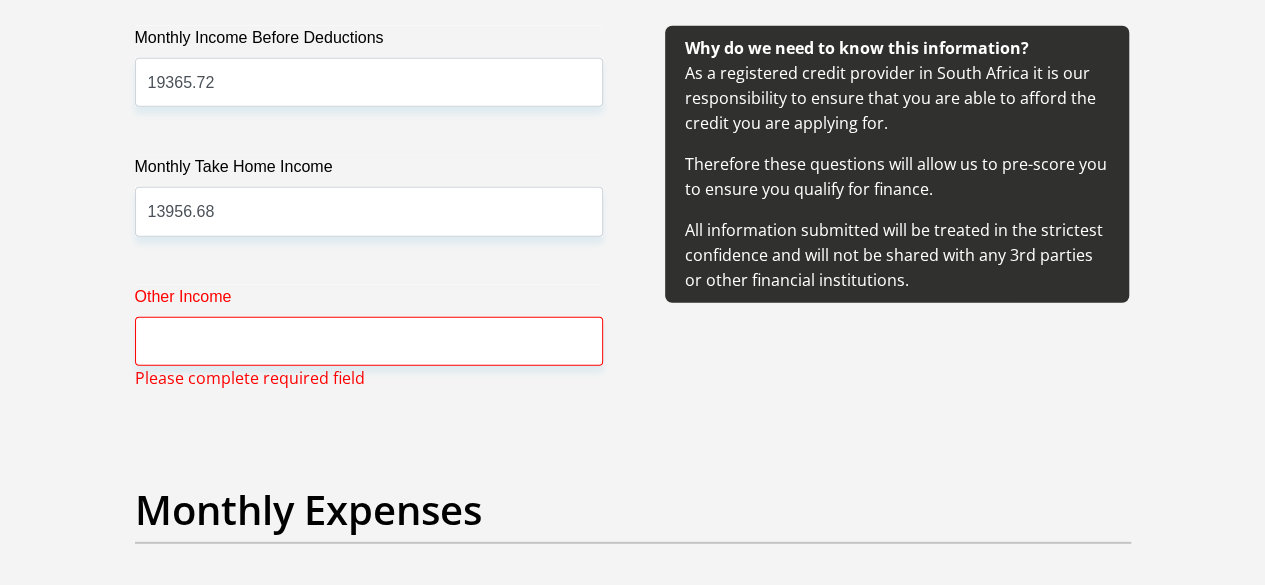 scroll, scrollTop: 2578, scrollLeft: 0, axis: vertical 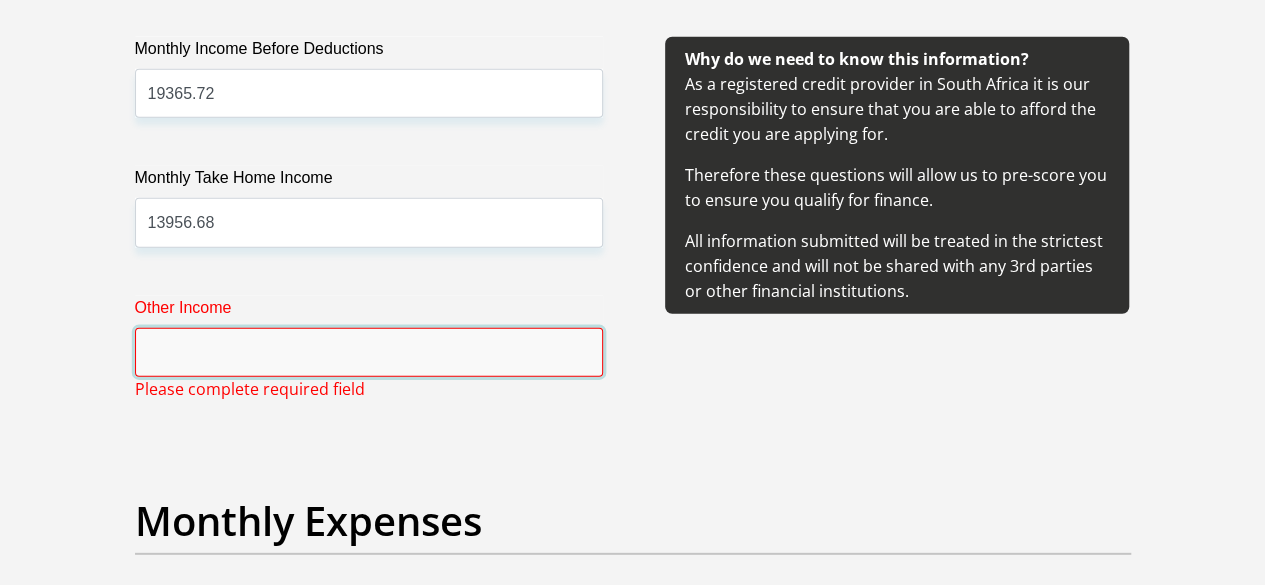 click on "Other Income" at bounding box center (369, 352) 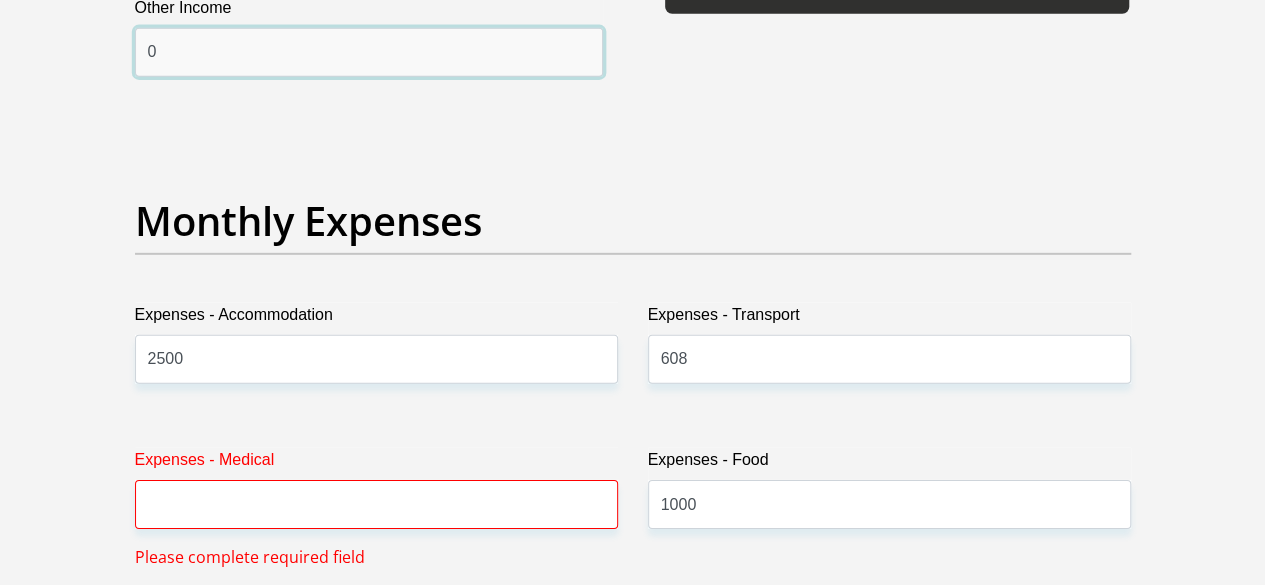 scroll, scrollTop: 2978, scrollLeft: 0, axis: vertical 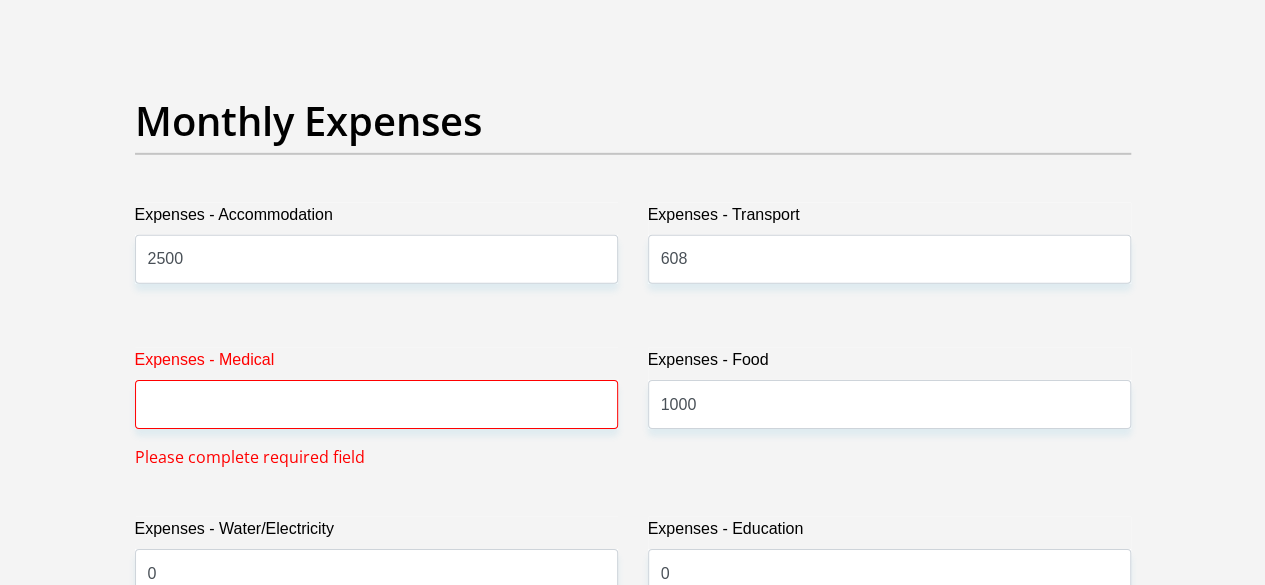 type on "0" 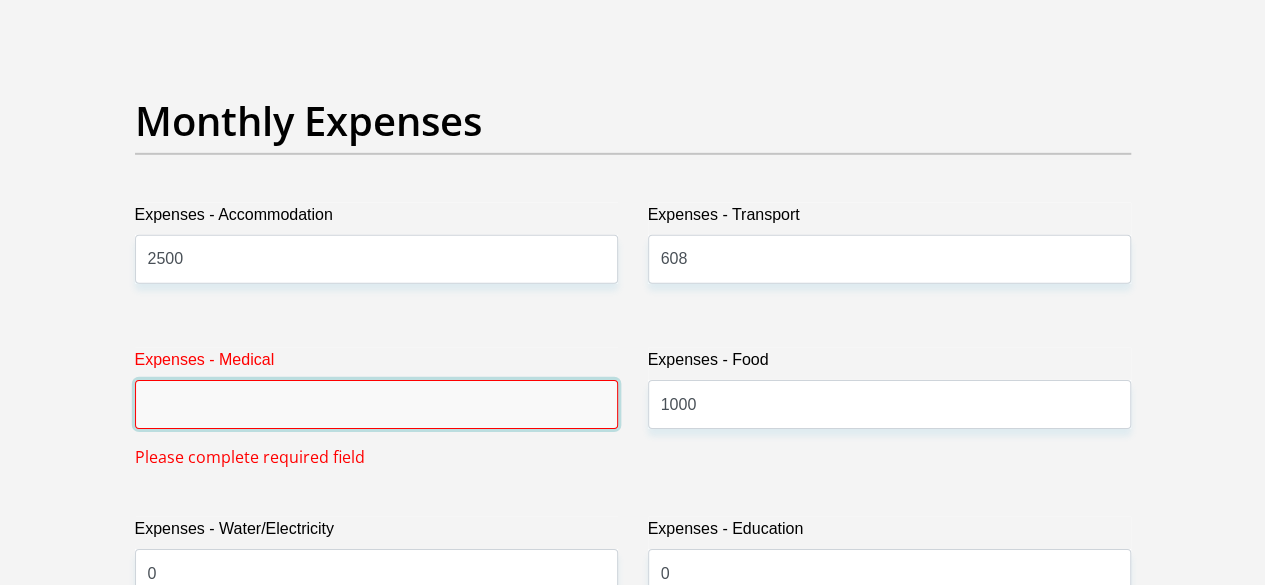 click on "Expenses - Medical" at bounding box center (376, 404) 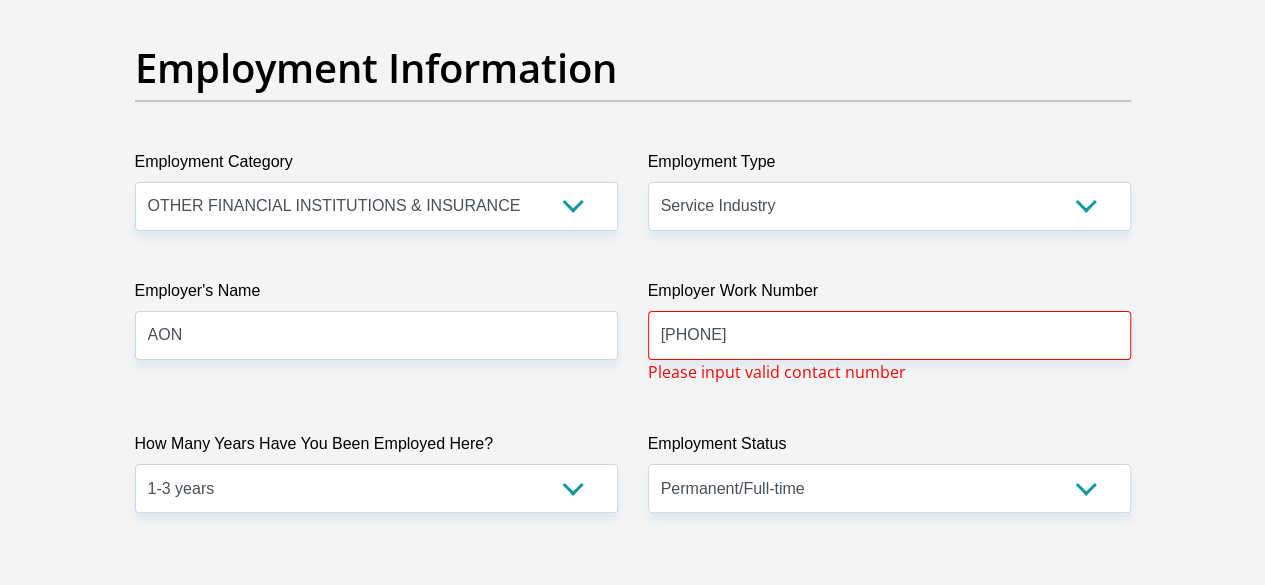 scroll, scrollTop: 3778, scrollLeft: 0, axis: vertical 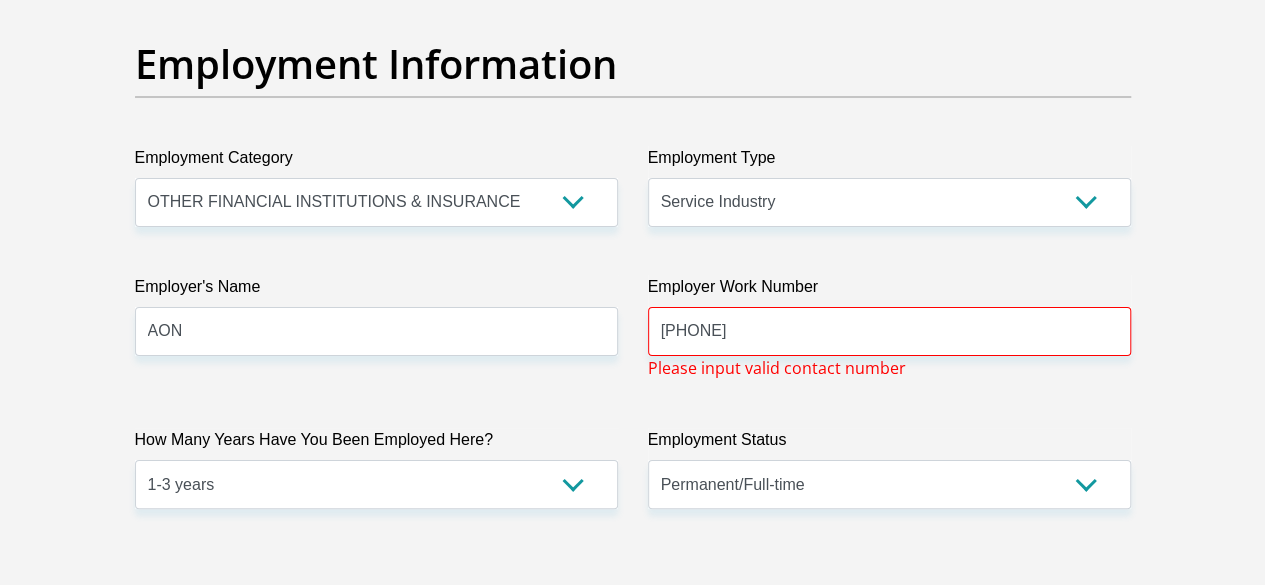 type on "0" 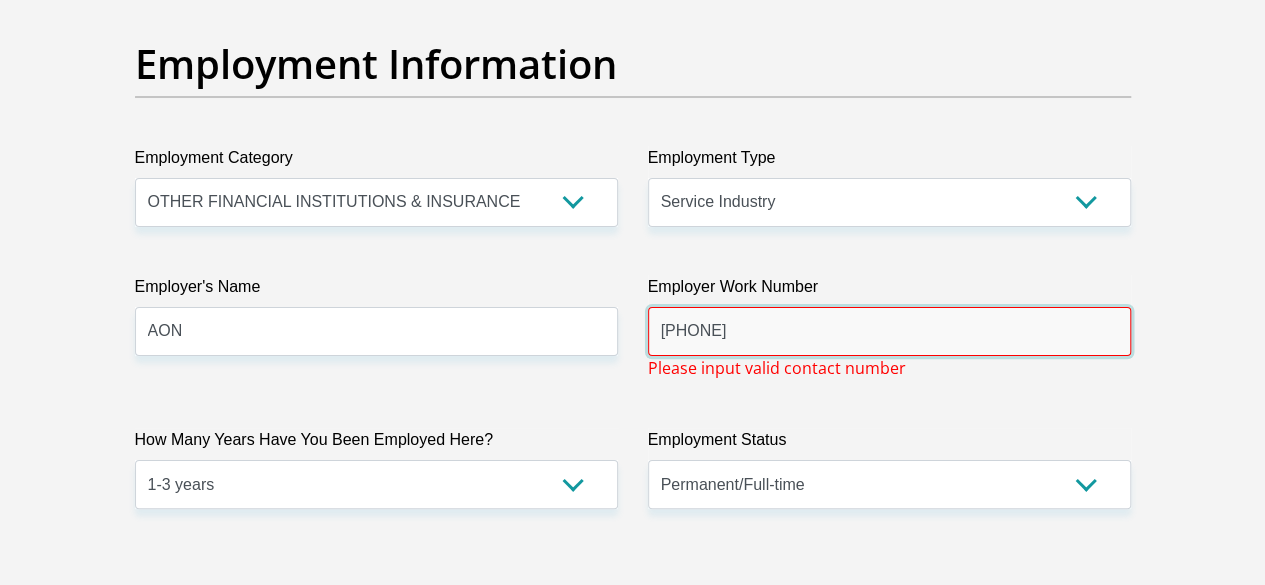 click on "011 944 7000" at bounding box center [889, 331] 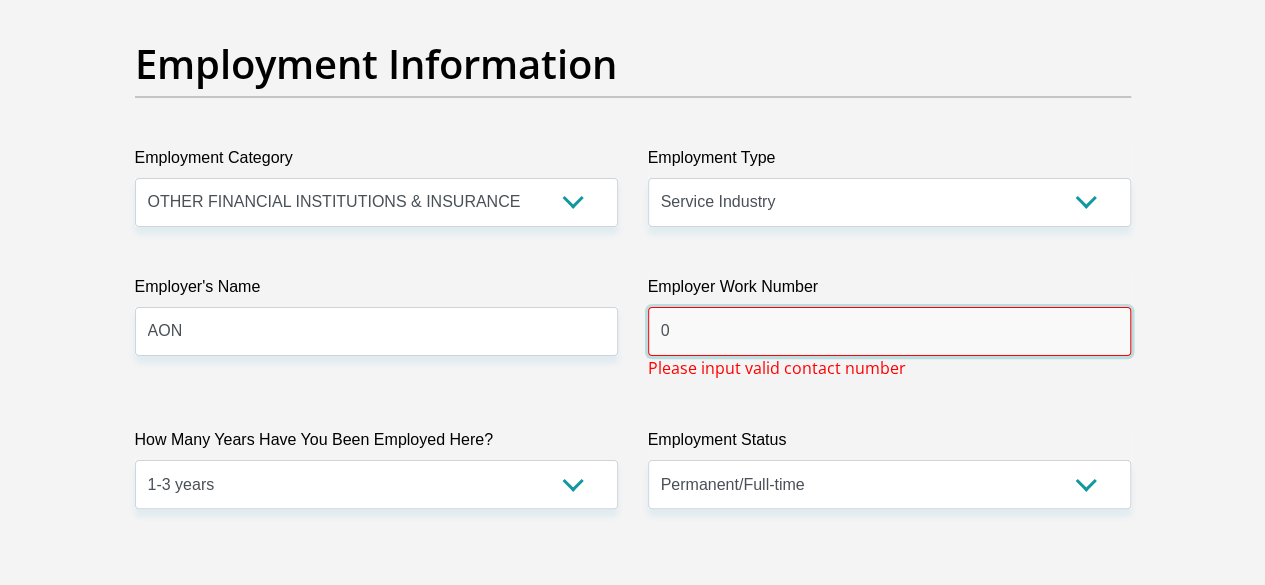 type on "0" 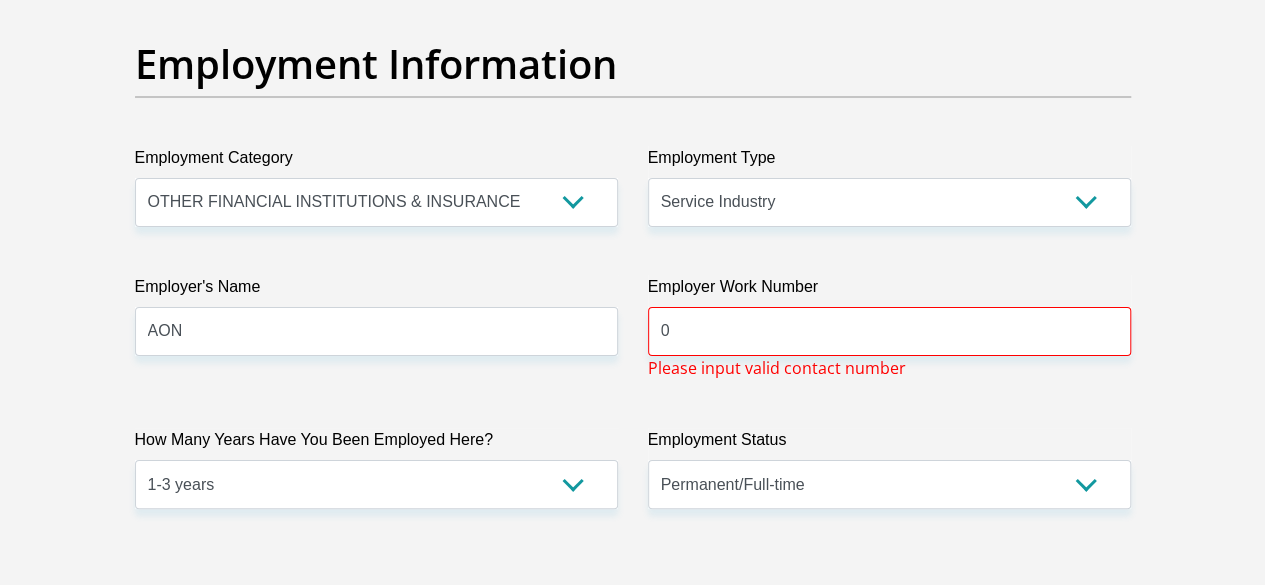 click on "Employment Status" at bounding box center [889, 444] 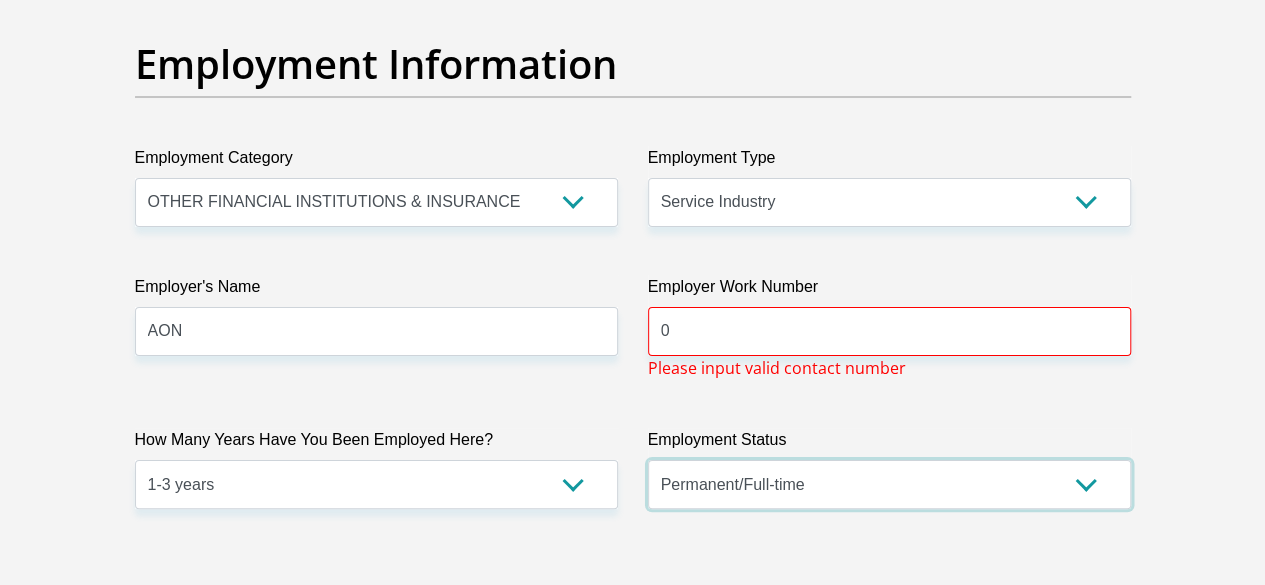 click on "Permanent/Full-time
Part-time/Casual
Contract Worker
Self-Employed
Housewife
Retired
Student
Medically Boarded
Disability
Unemployed" at bounding box center [889, 484] 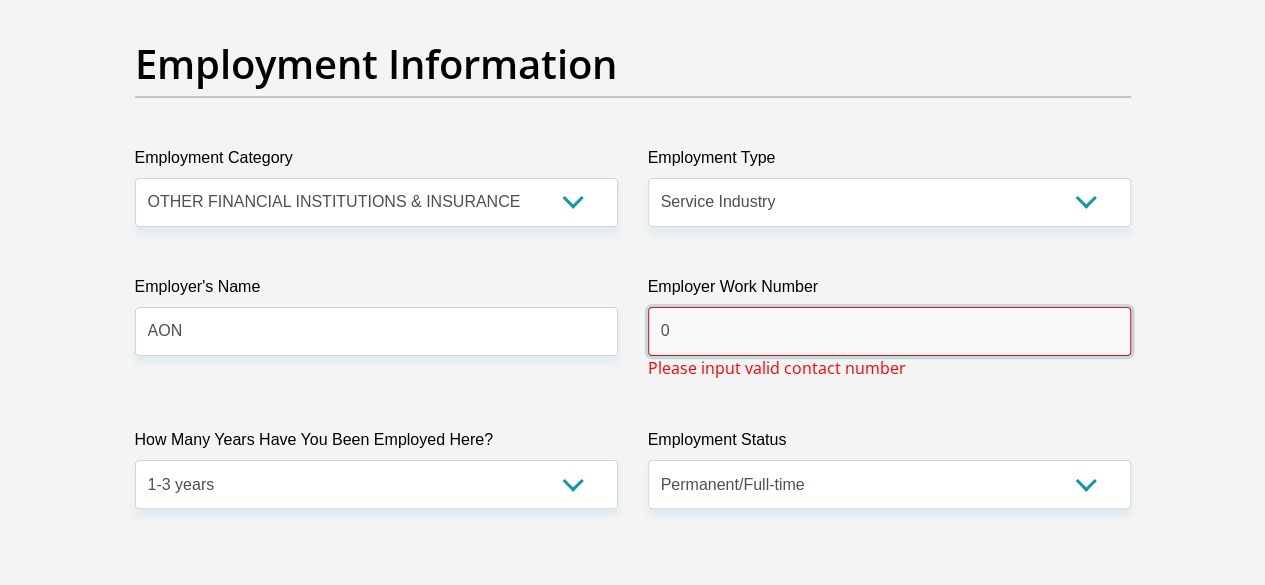 click on "0" at bounding box center (889, 331) 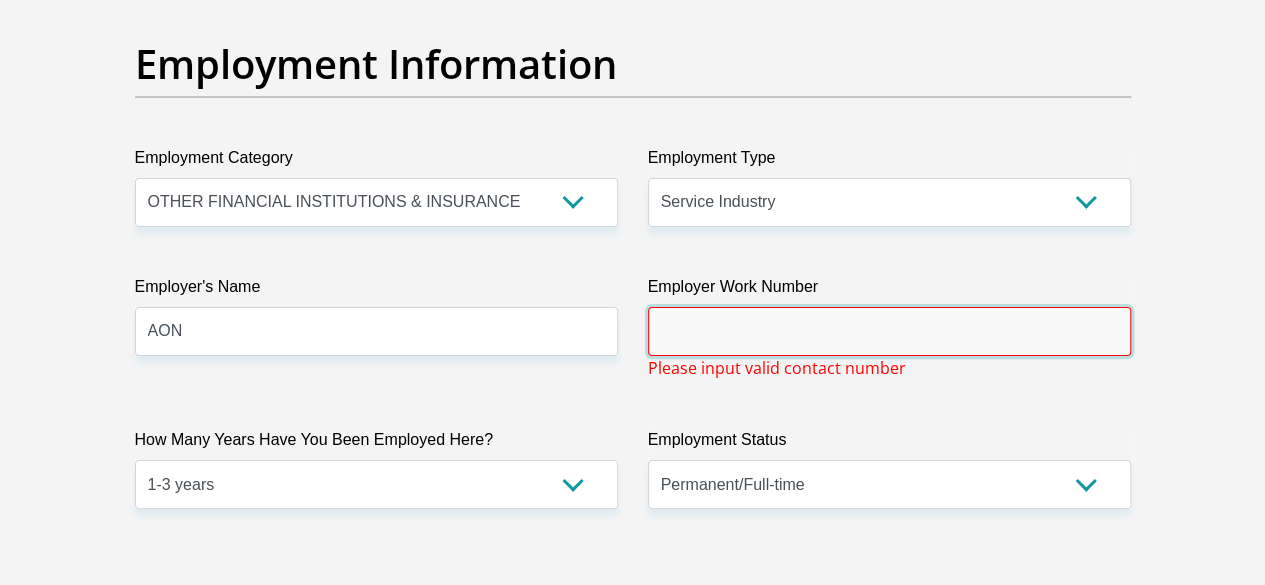 type 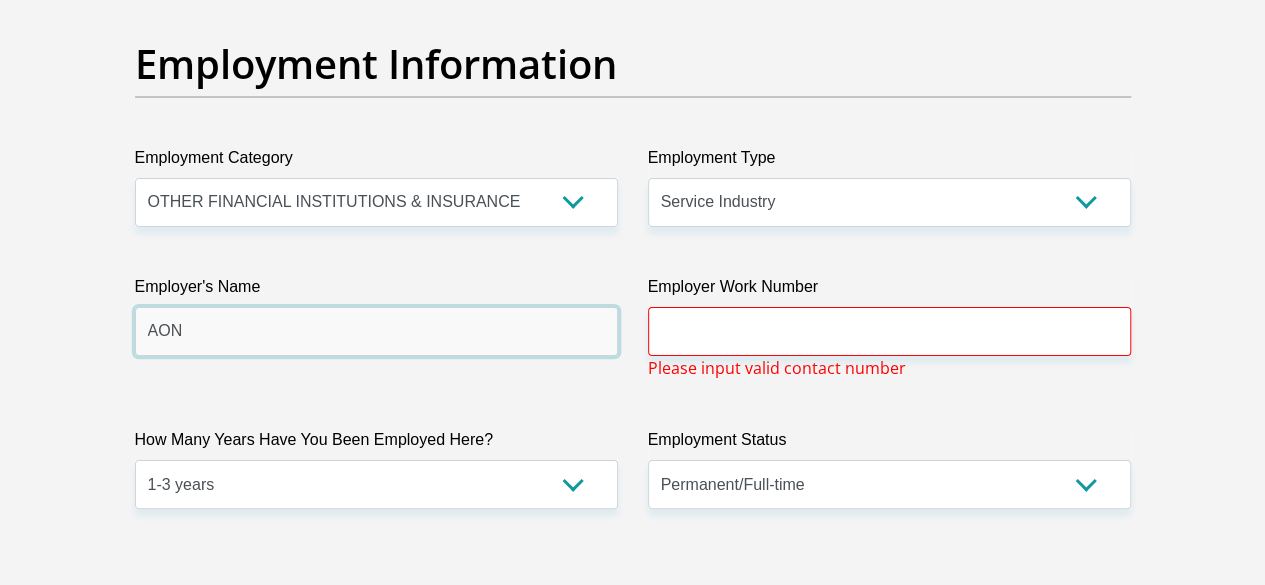 click on "AON" at bounding box center [376, 331] 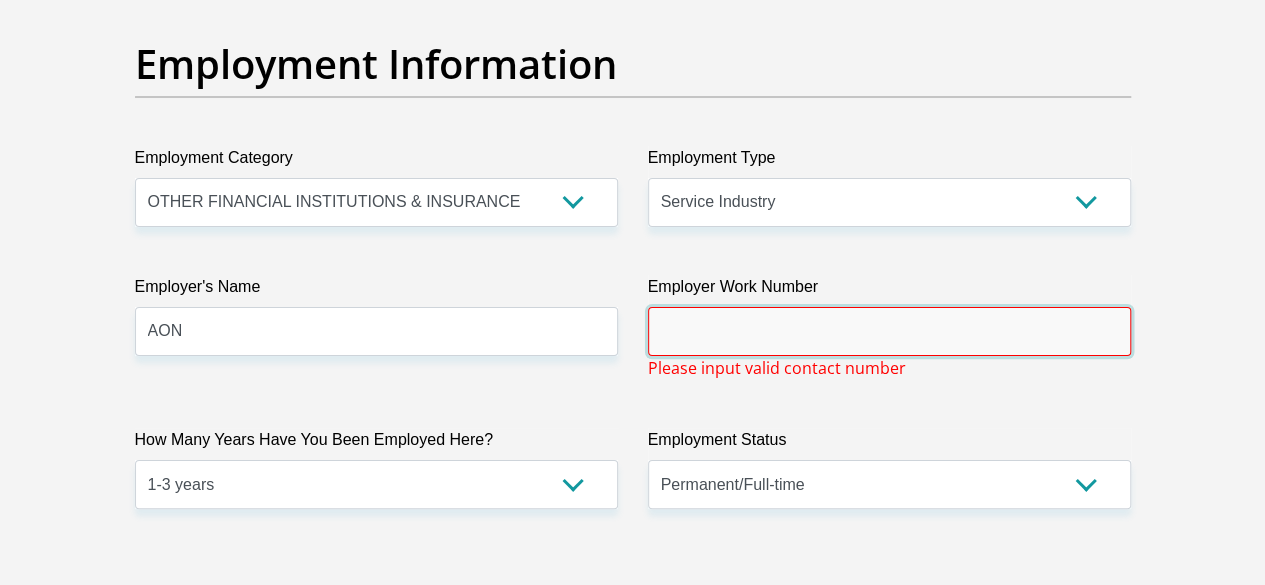 click on "Employer Work Number" at bounding box center [889, 331] 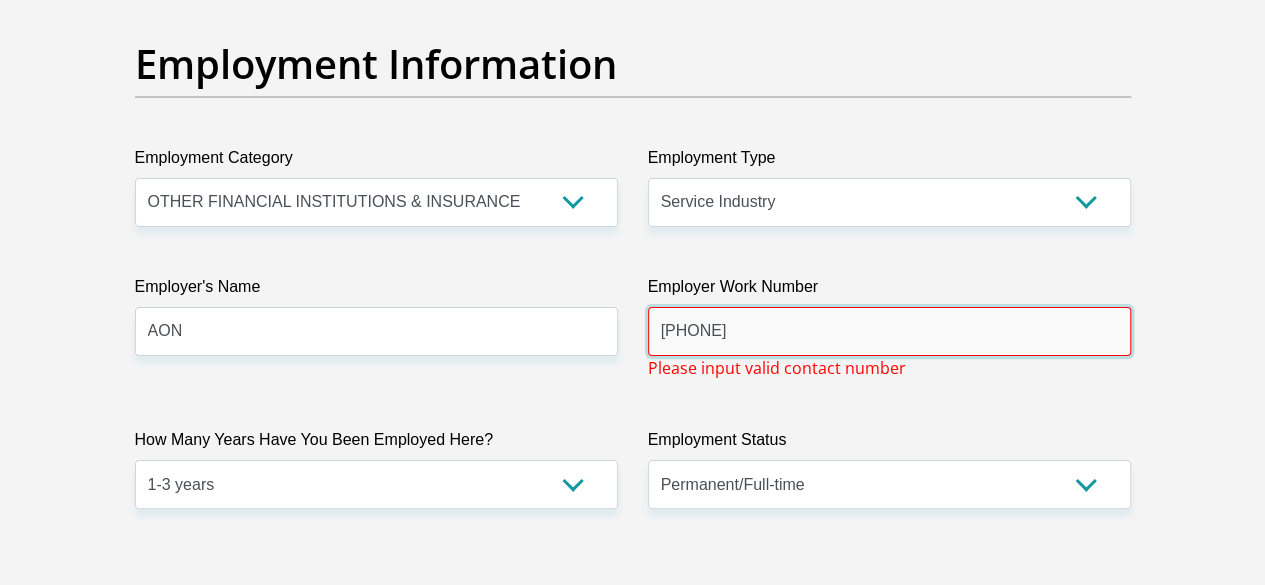 type on "0860 111 000" 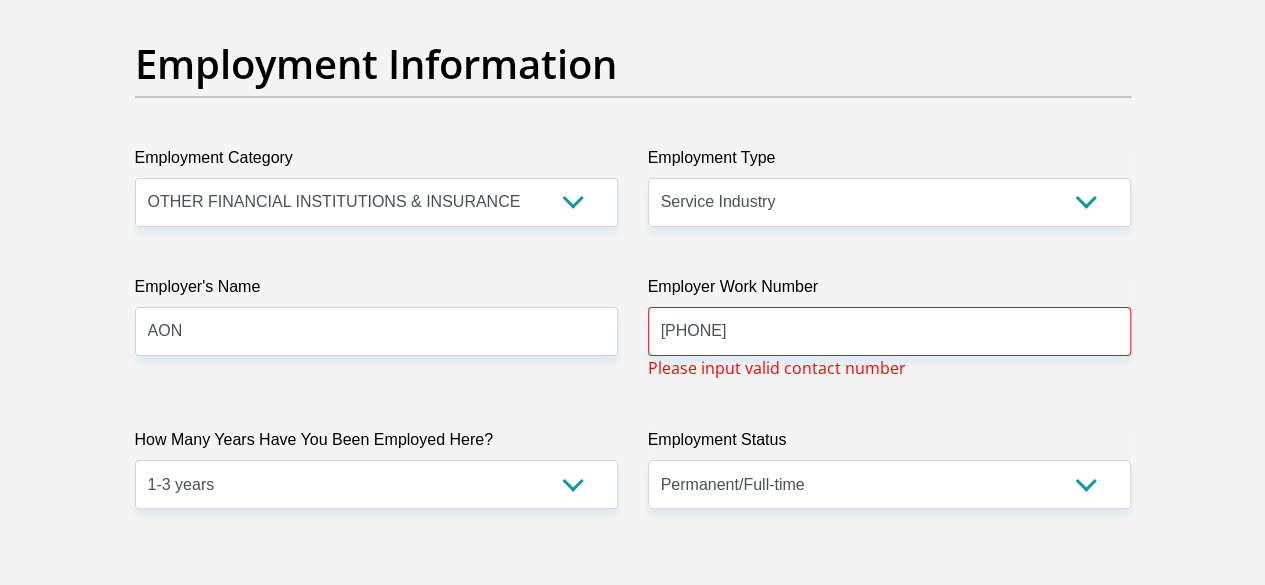 click on "Please input valid contact number" at bounding box center (777, 368) 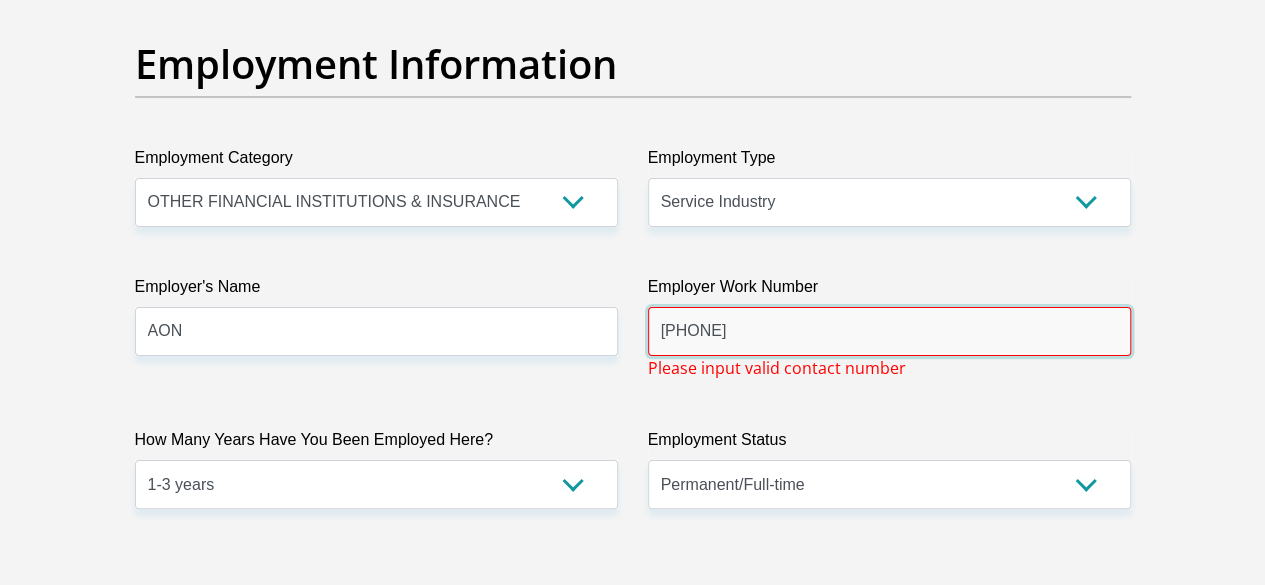 drag, startPoint x: 822, startPoint y: 259, endPoint x: 649, endPoint y: 251, distance: 173.18488 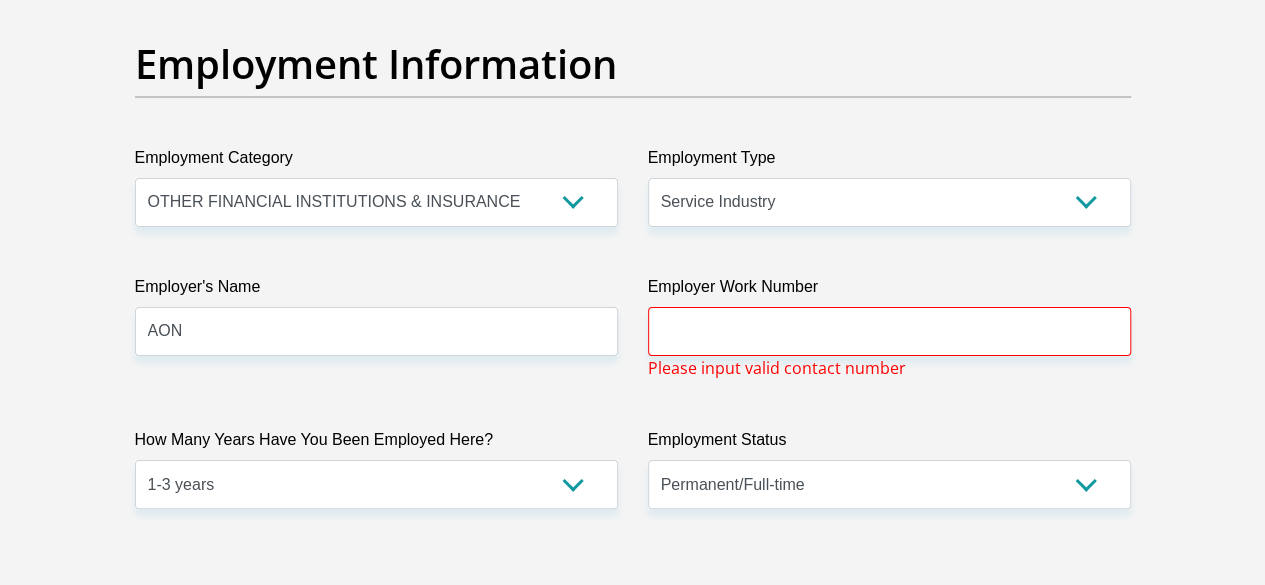 click on "Please input valid contact number" at bounding box center [777, 368] 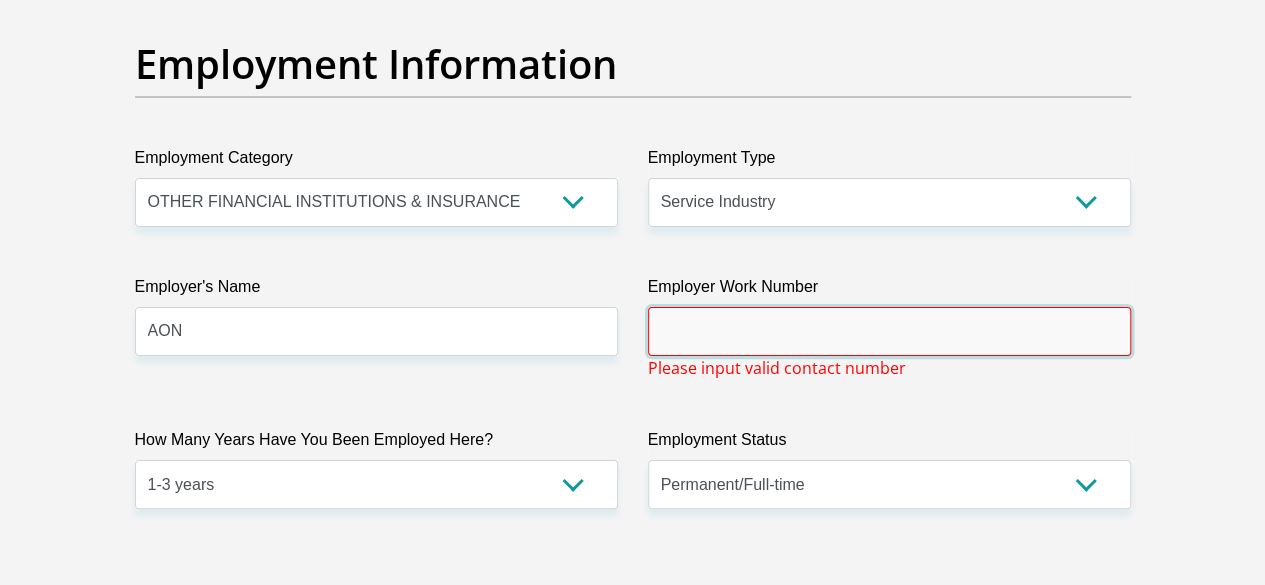click on "Employer Work Number" at bounding box center [889, 331] 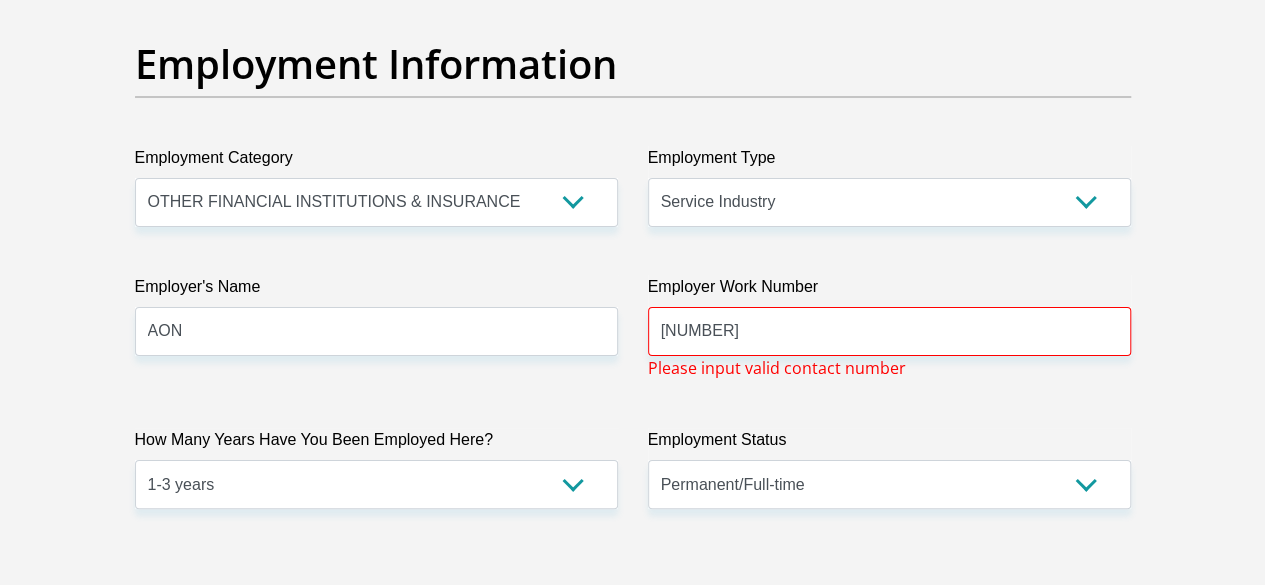 click on "Employment Status" at bounding box center [889, 444] 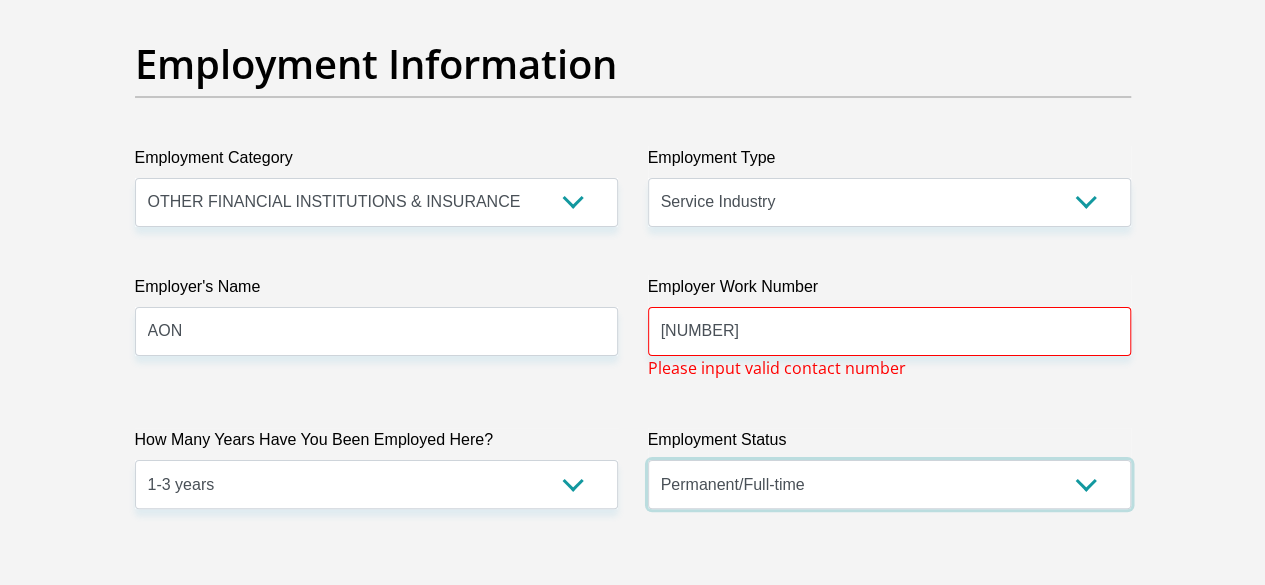 click on "Permanent/Full-time
Part-time/Casual
Contract Worker
Self-Employed
Housewife
Retired
Student
Medically Boarded
Disability
Unemployed" at bounding box center (889, 484) 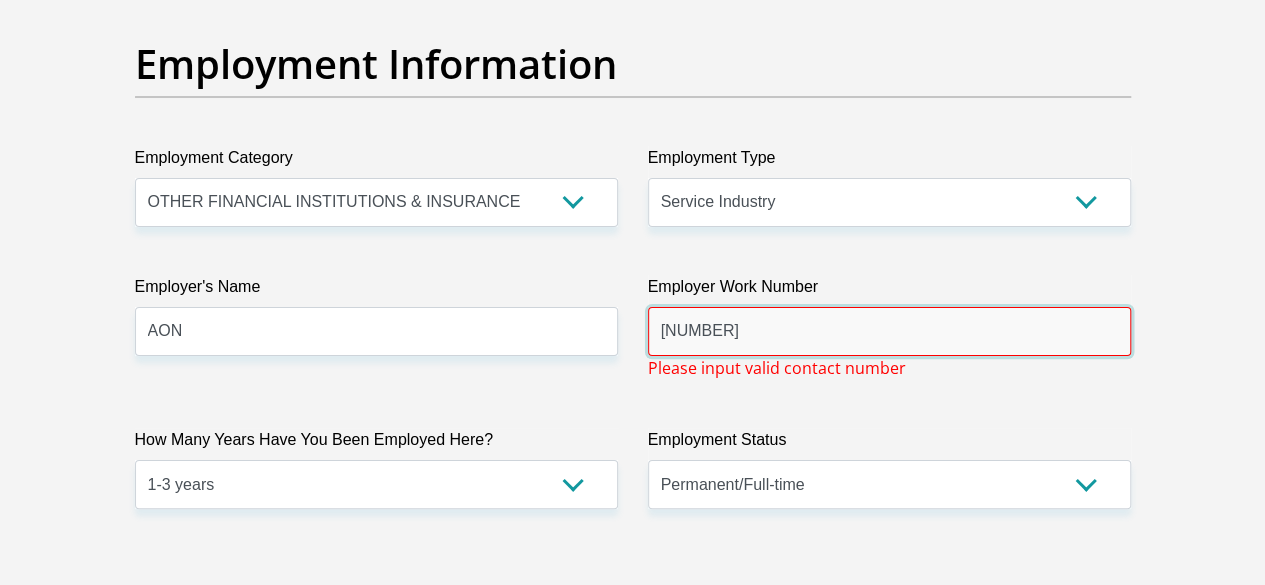 click on "0000000000000000000000000" at bounding box center (889, 331) 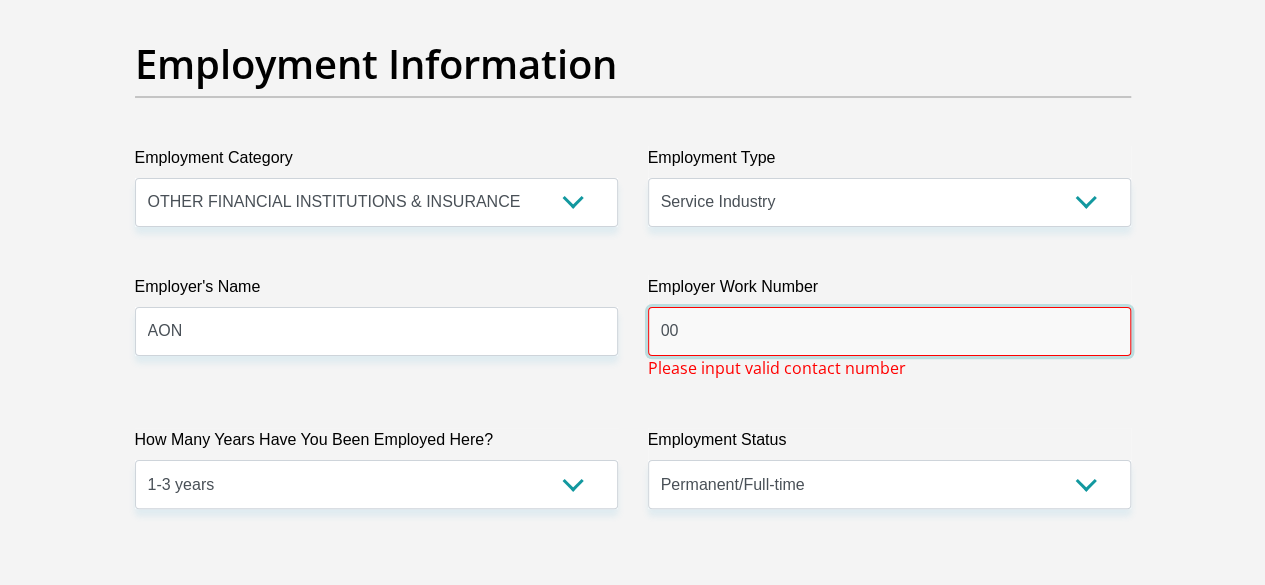 type on "0" 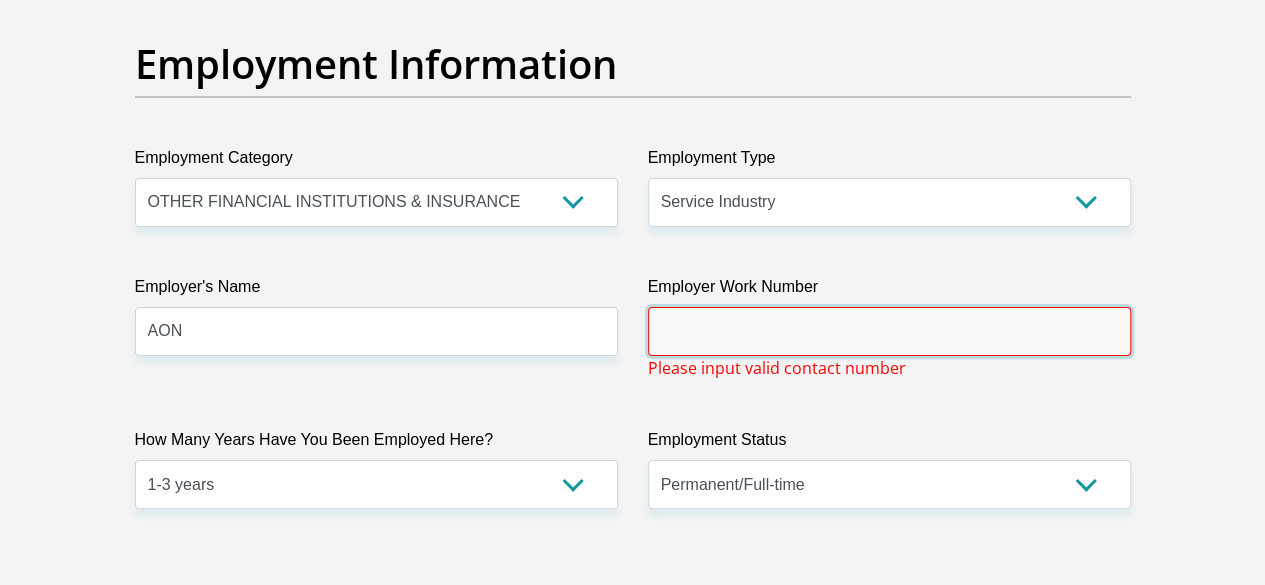 type 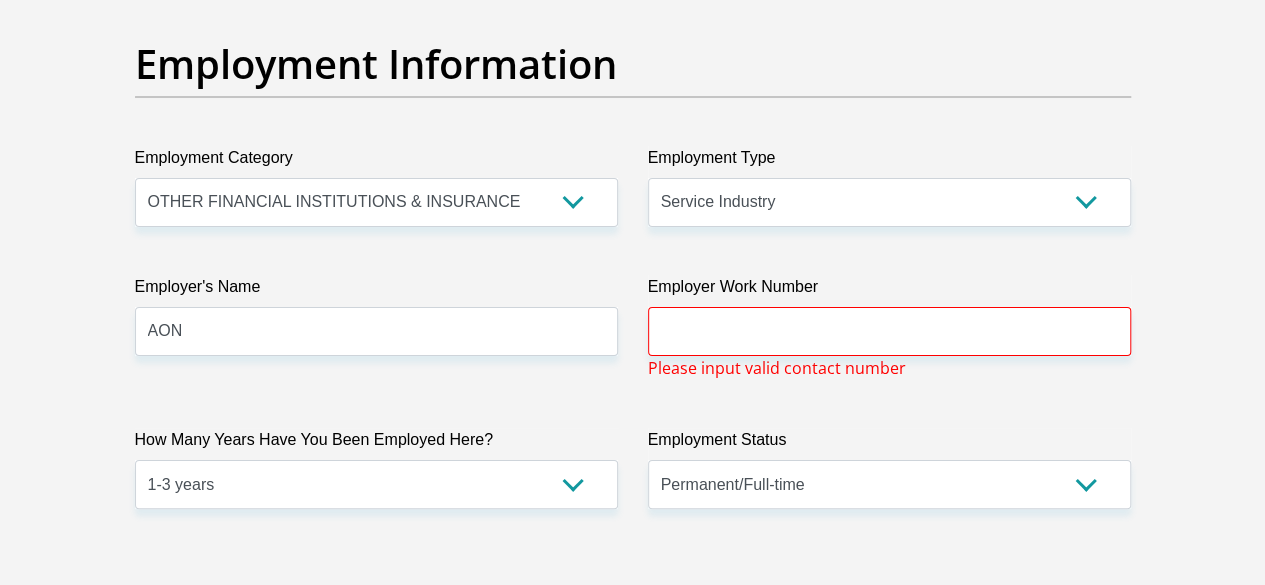 scroll, scrollTop: 6609, scrollLeft: 0, axis: vertical 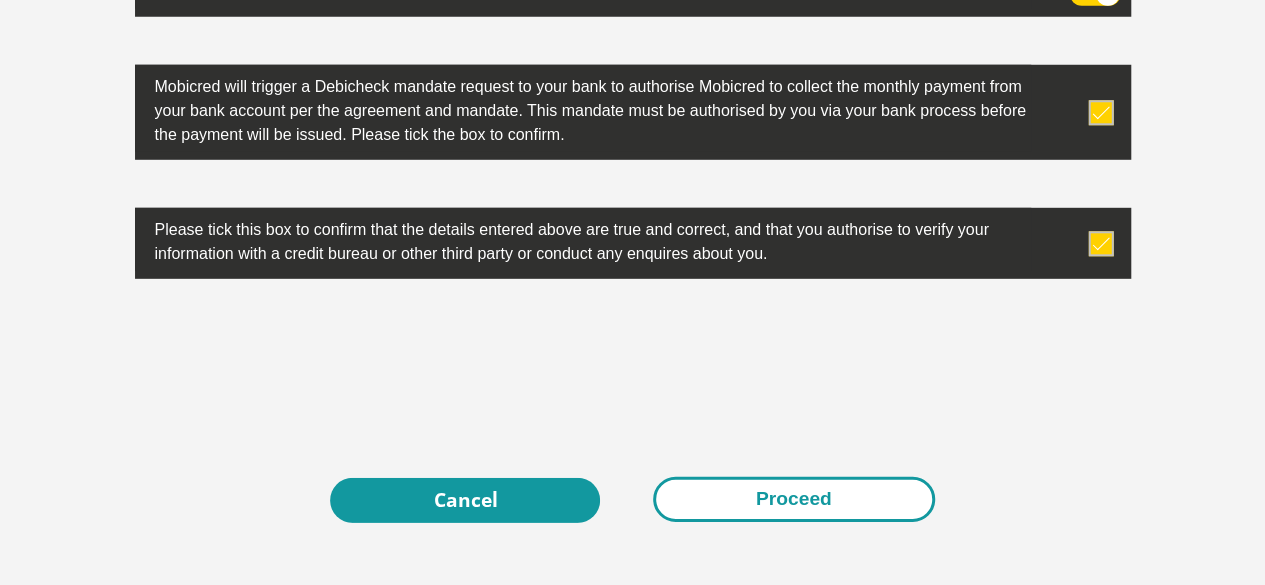 click on "Proceed" at bounding box center (794, 499) 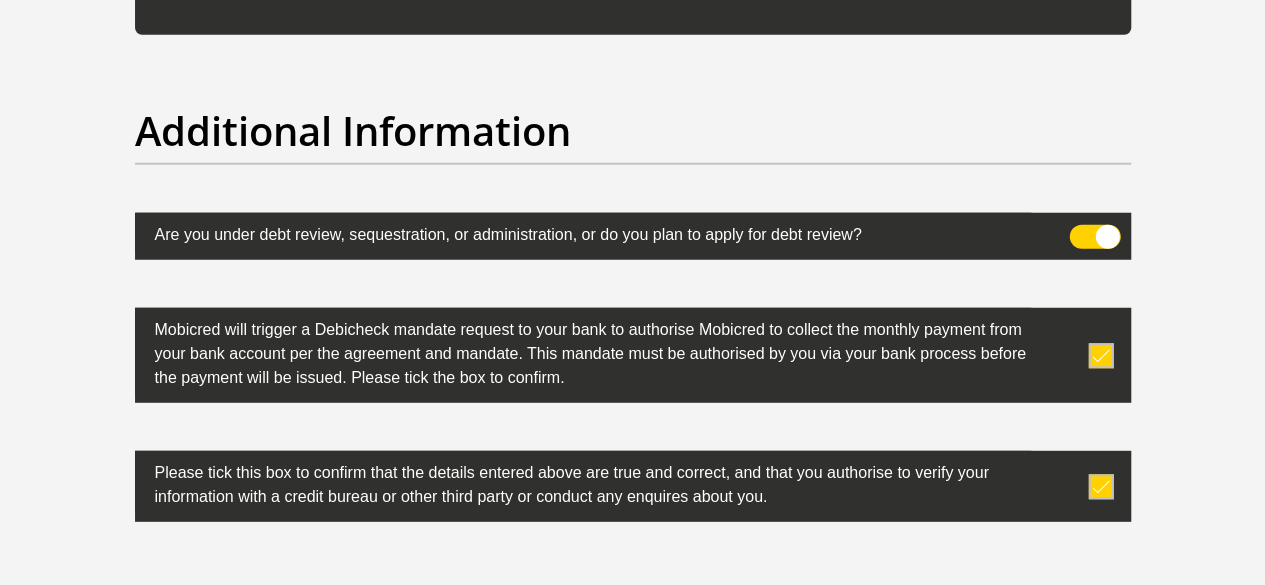 scroll, scrollTop: 6702, scrollLeft: 0, axis: vertical 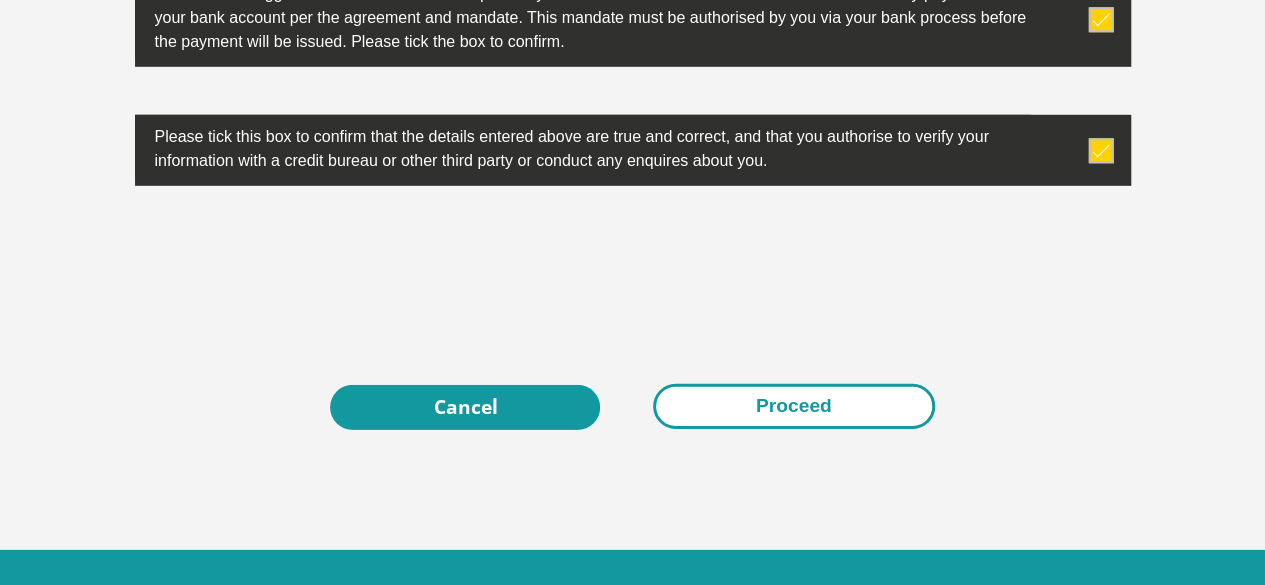 click on "Proceed" at bounding box center [794, 406] 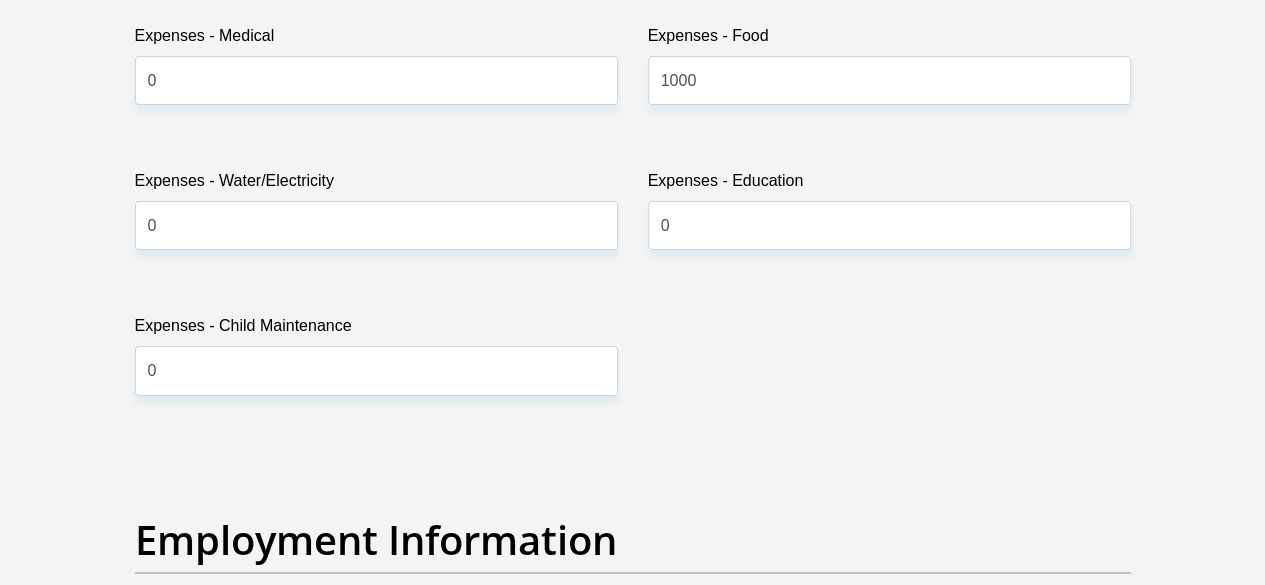 scroll, scrollTop: 6609, scrollLeft: 0, axis: vertical 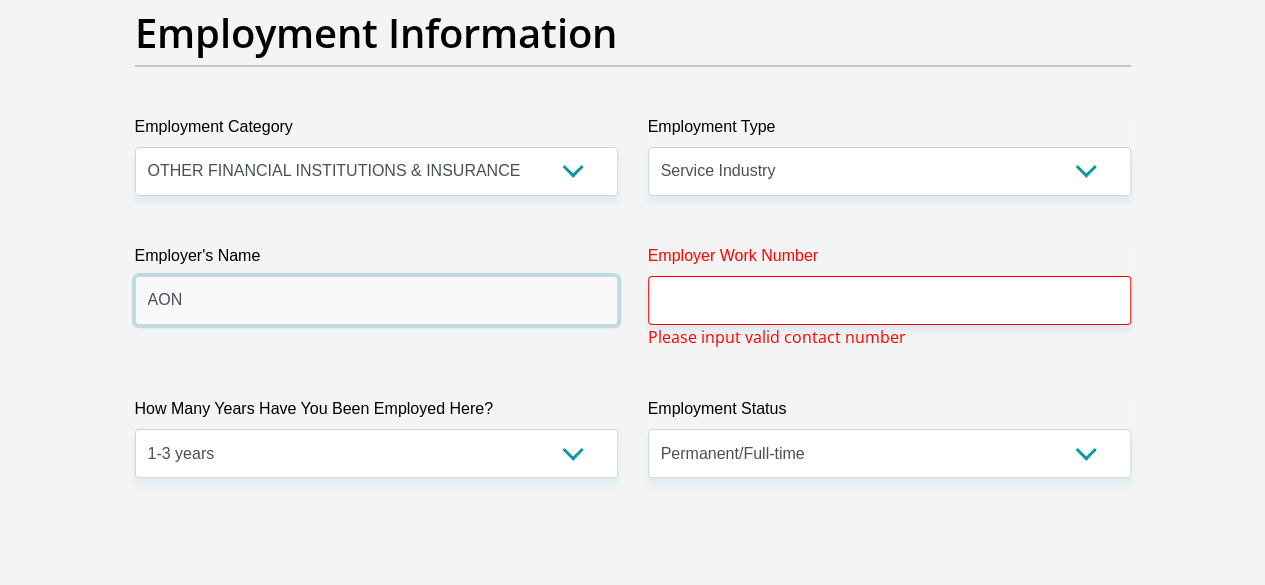click on "AON" at bounding box center [376, 300] 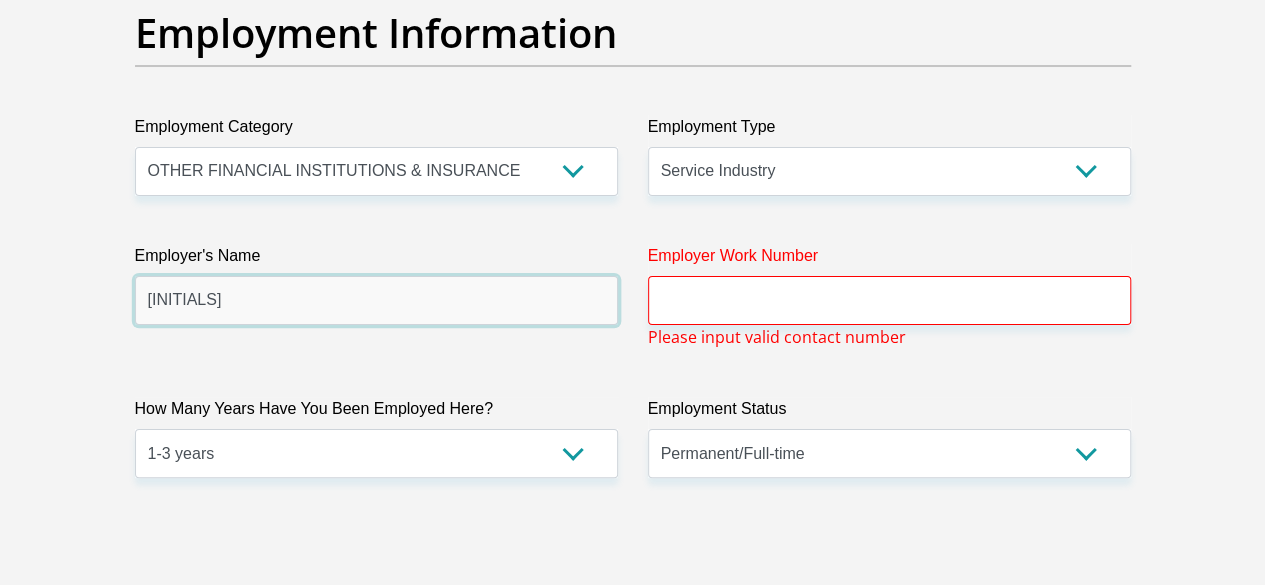type on "A" 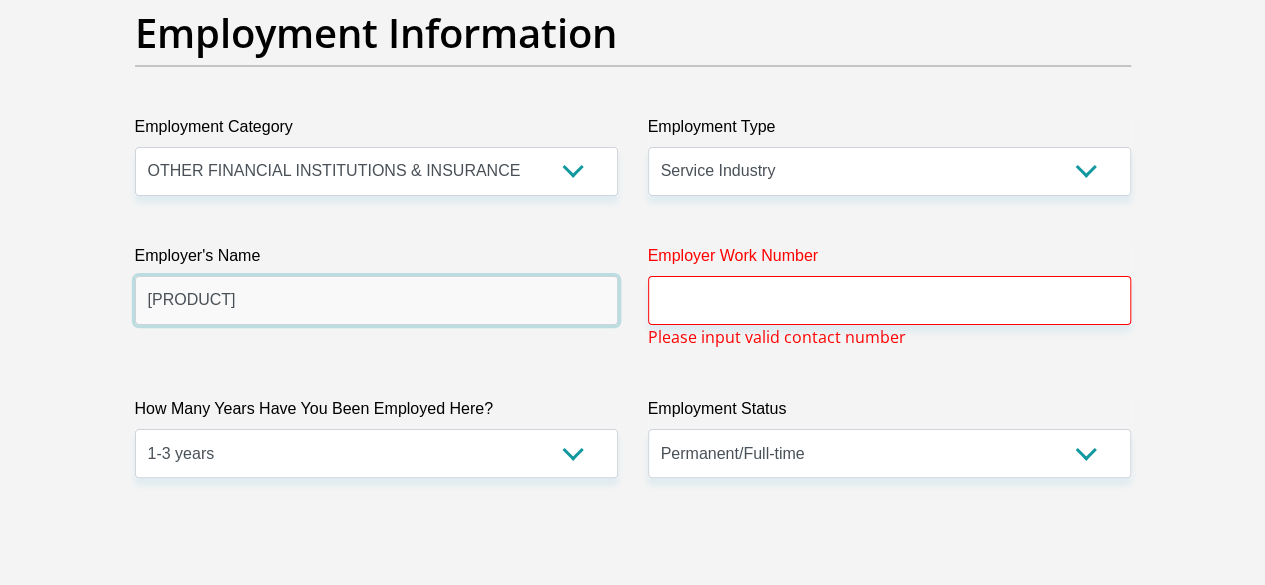 type on "medscheme" 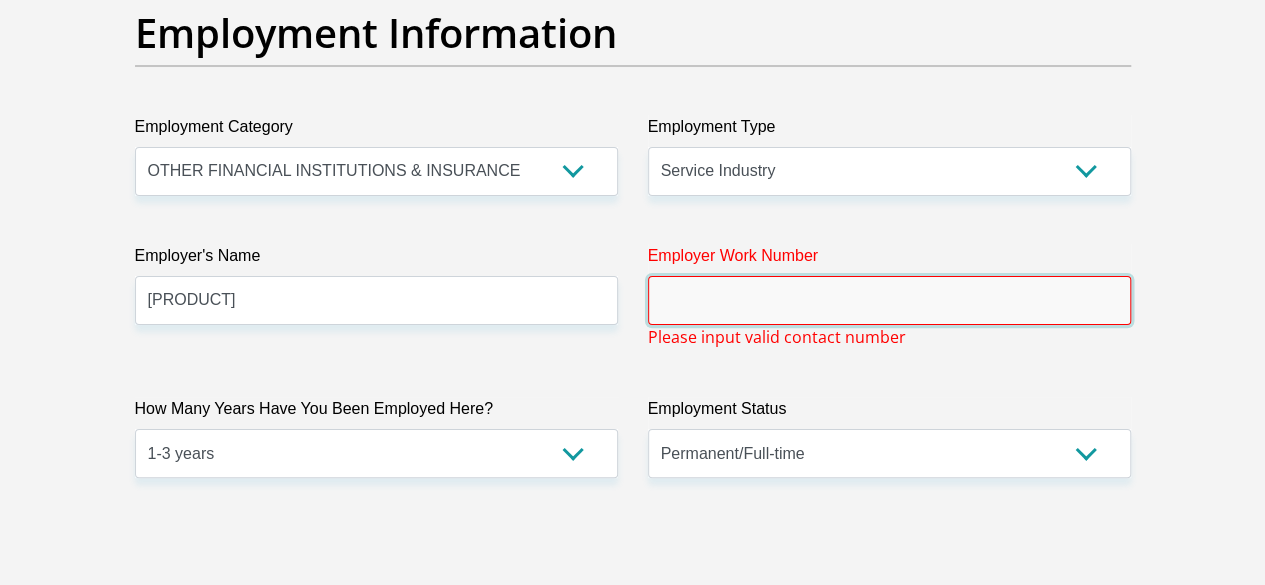 click on "Employer Work Number" at bounding box center (889, 300) 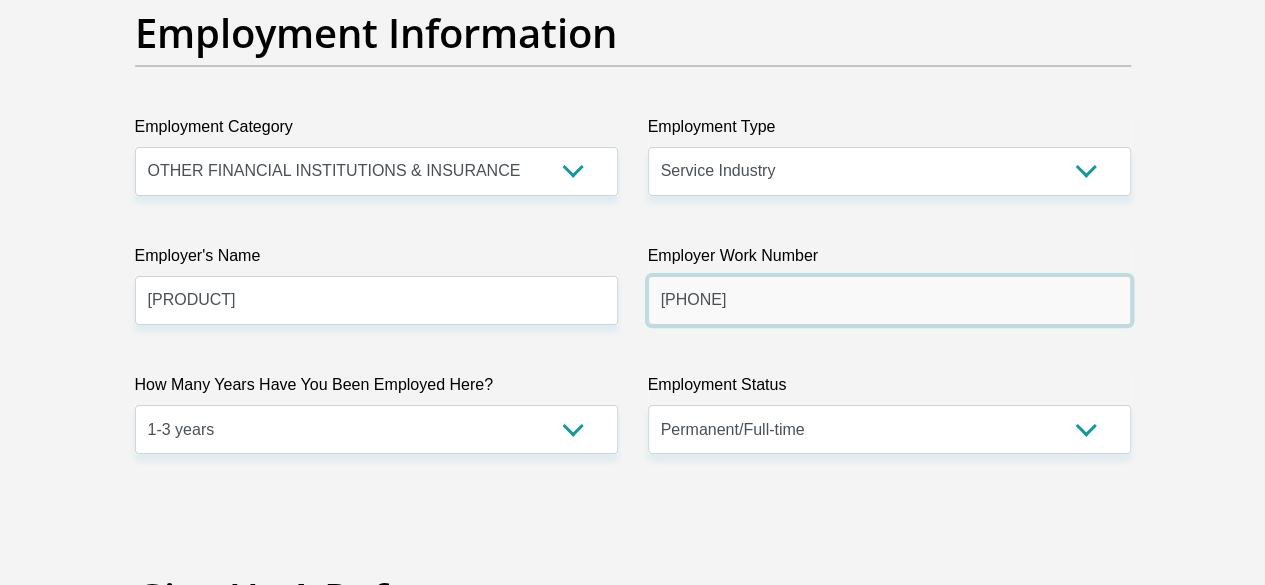 type on "0116712000" 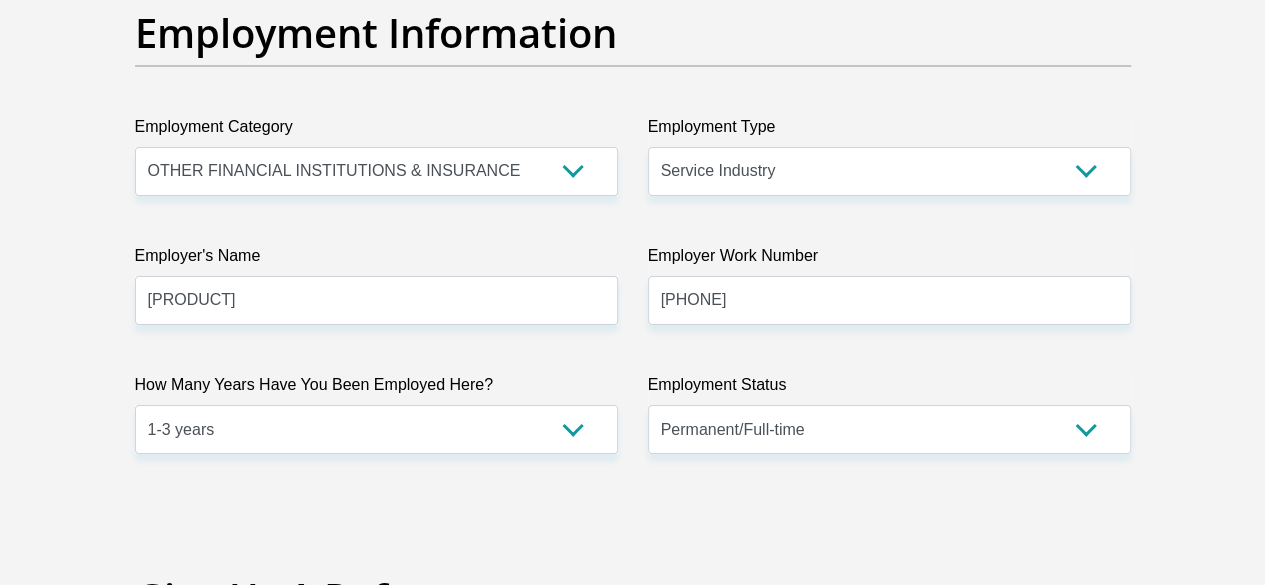 click on "Employment Status" at bounding box center (889, 389) 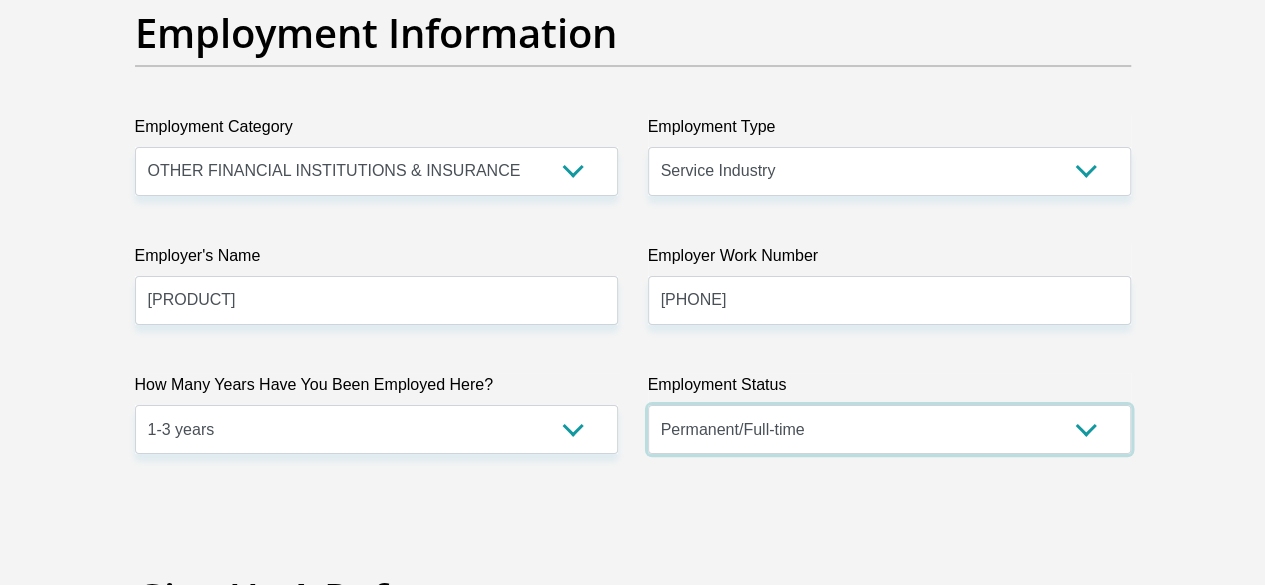 click on "Permanent/Full-time
Part-time/Casual
Contract Worker
Self-Employed
Housewife
Retired
Student
Medically Boarded
Disability
Unemployed" at bounding box center (889, 429) 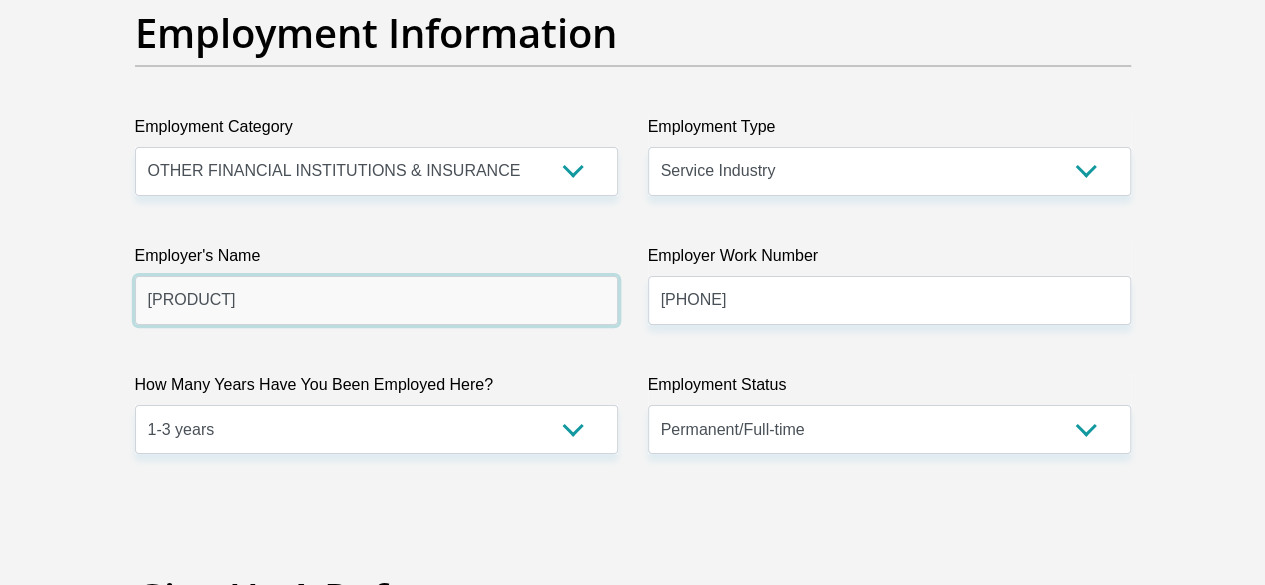 click on "medscheme" at bounding box center (376, 300) 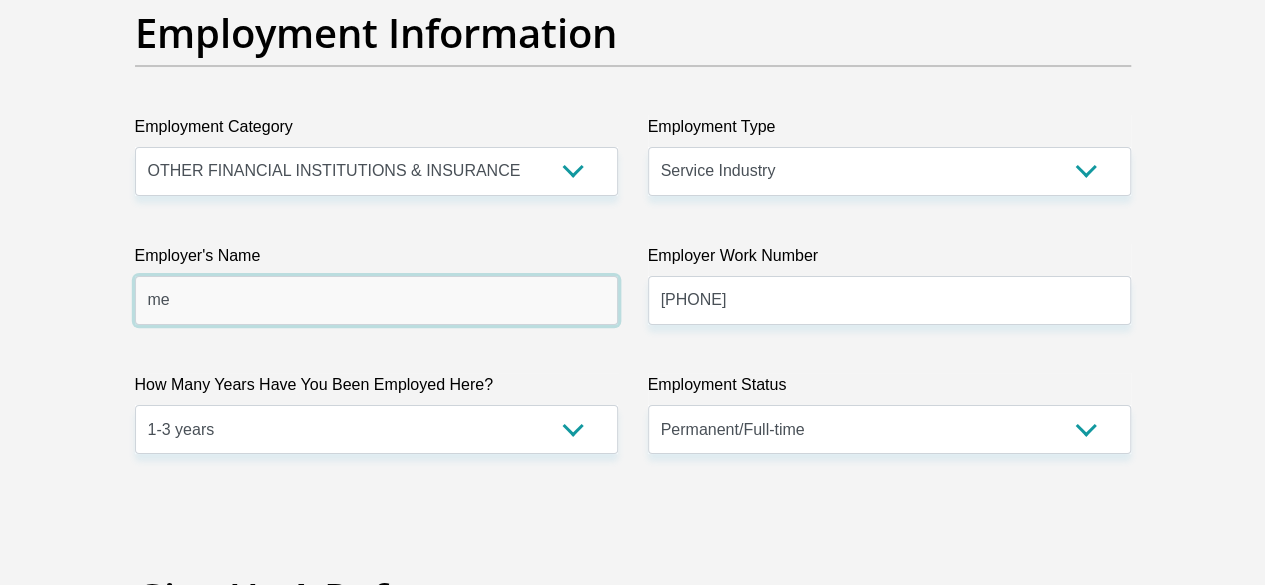 type on "m" 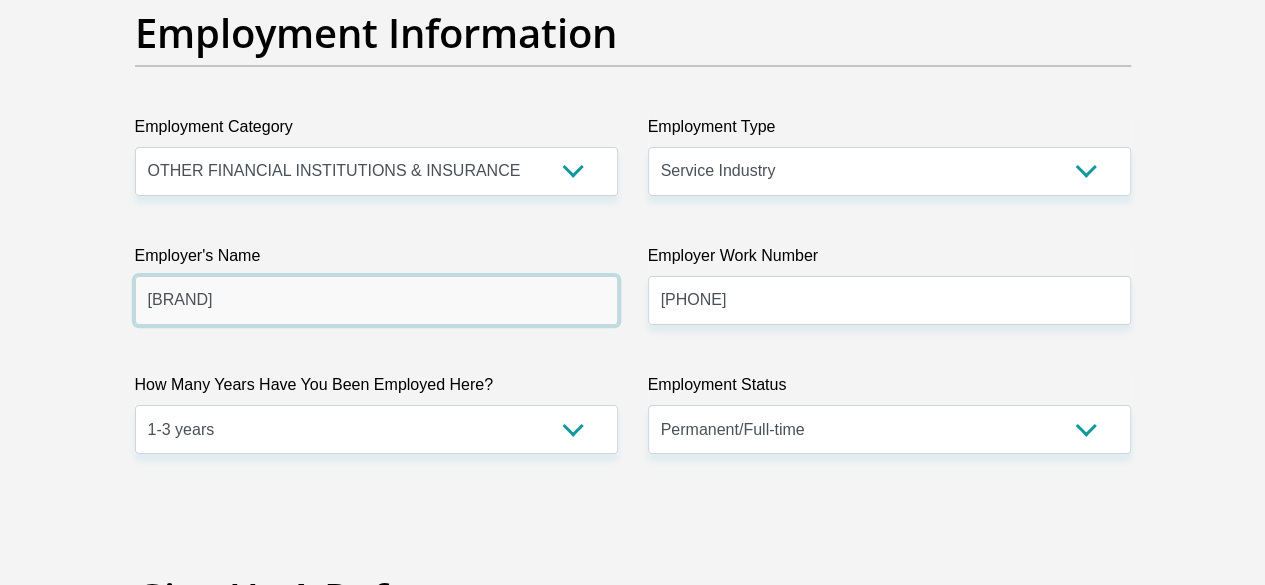 type on "aon" 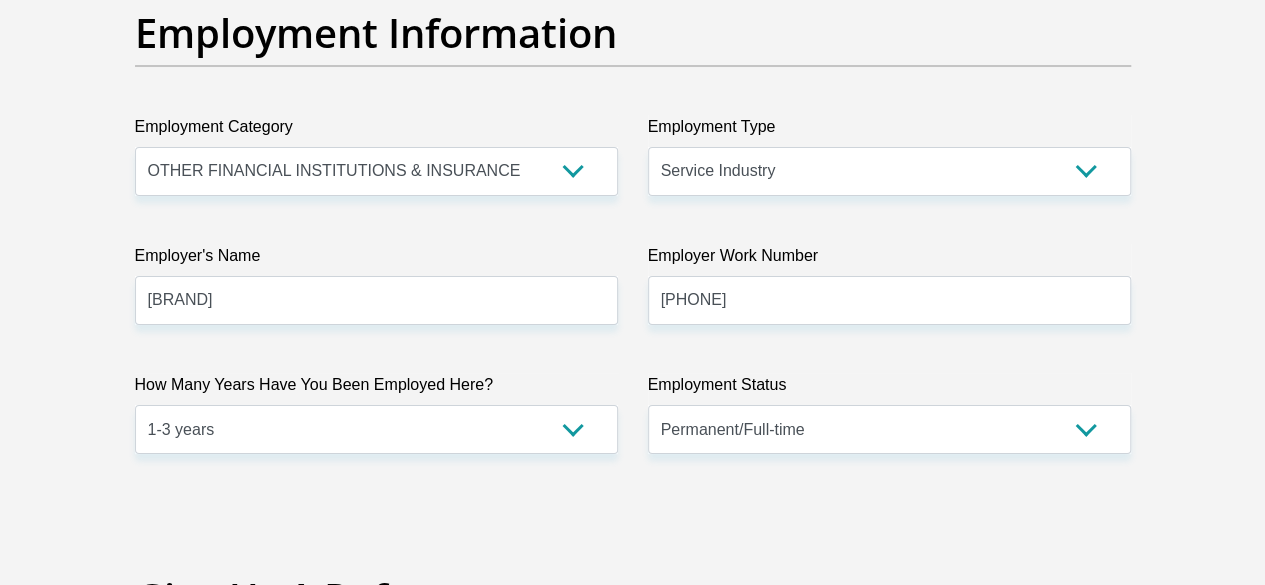 click on "Employment Status" at bounding box center (889, 389) 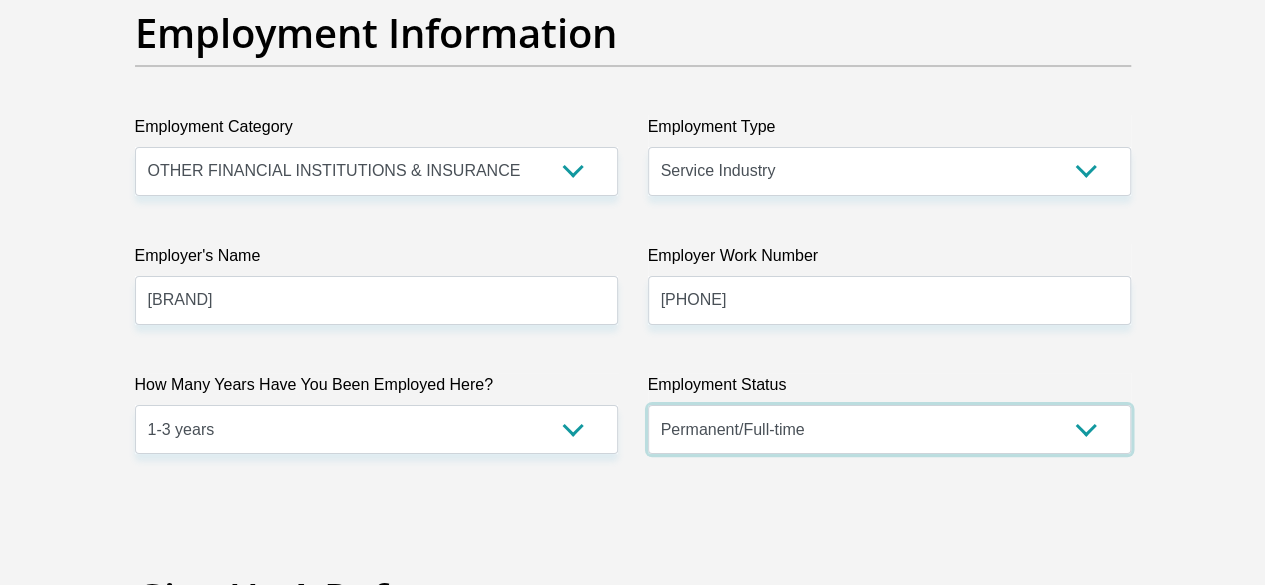 click on "Permanent/Full-time
Part-time/Casual
Contract Worker
Self-Employed
Housewife
Retired
Student
Medically Boarded
Disability
Unemployed" at bounding box center [889, 429] 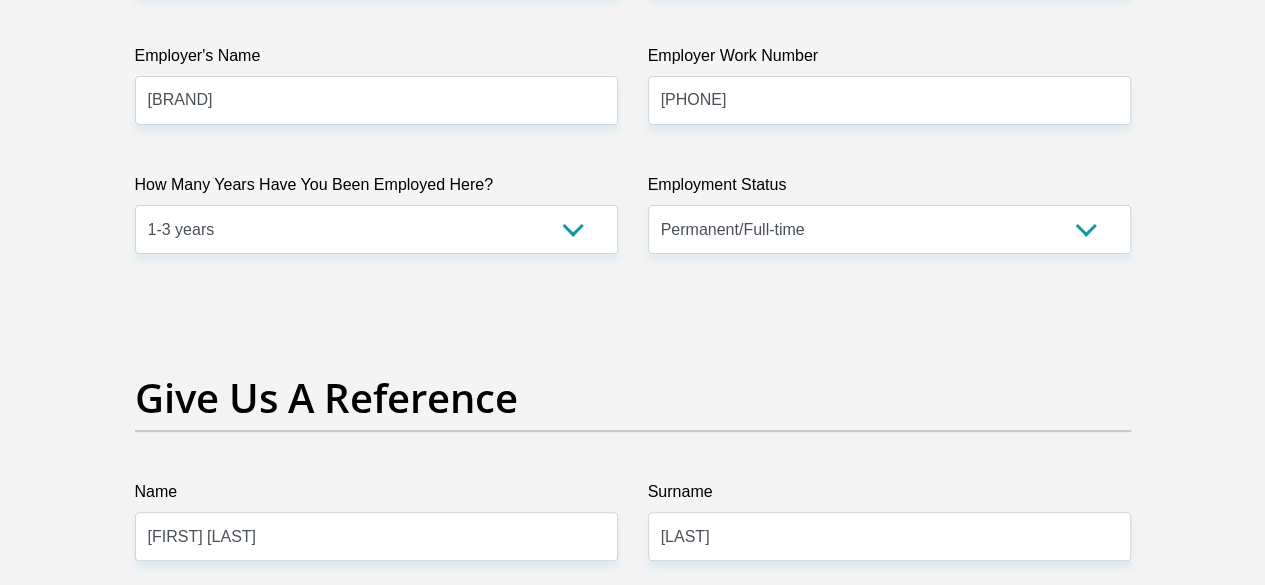 click on "Give Us A Reference" at bounding box center (633, 398) 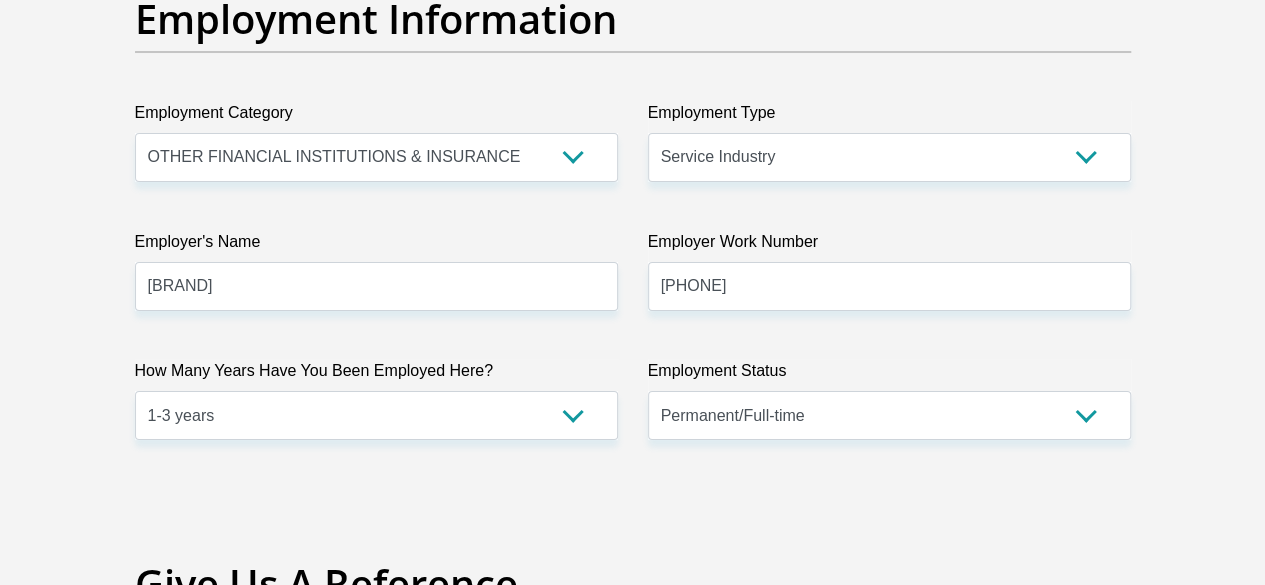 scroll, scrollTop: 3809, scrollLeft: 0, axis: vertical 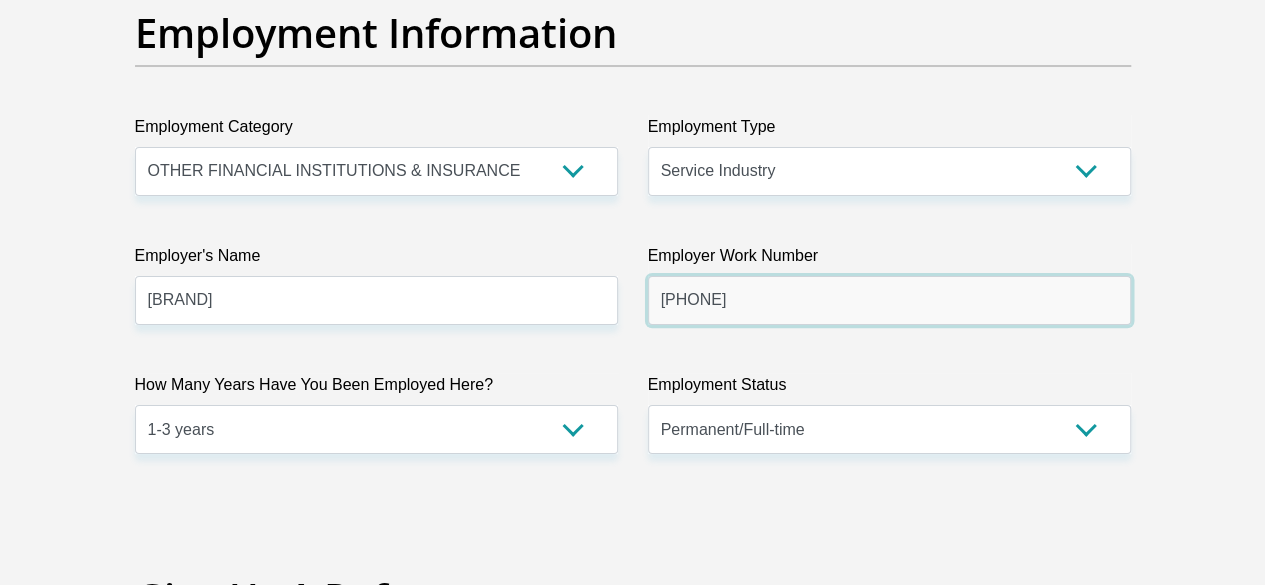 click on "0116712000" at bounding box center [889, 300] 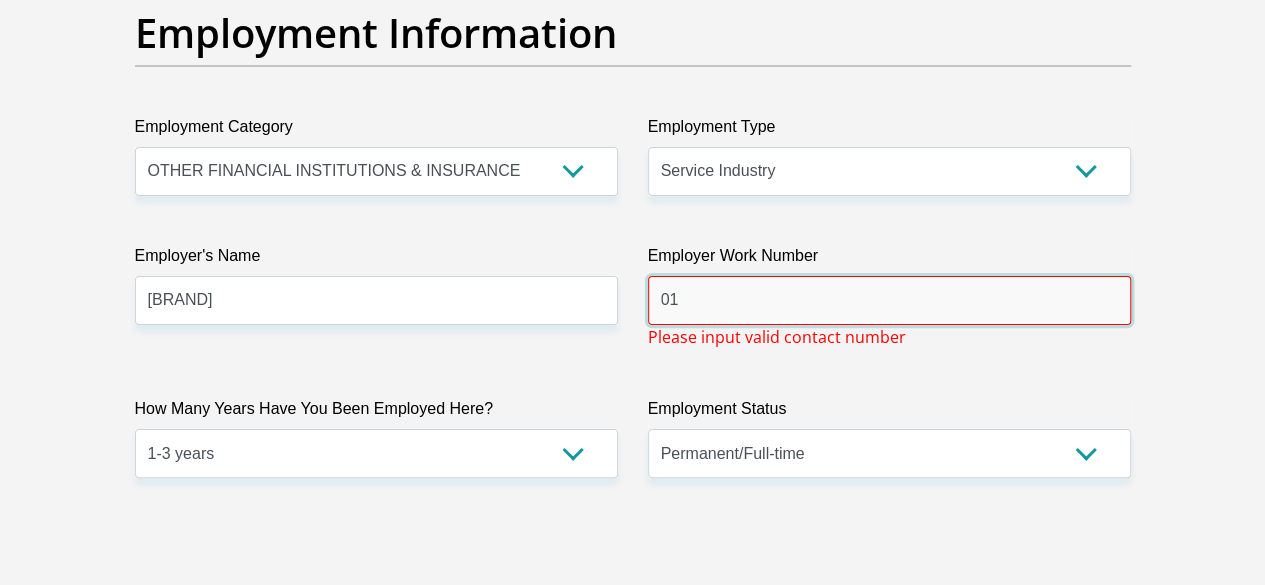 type on "0" 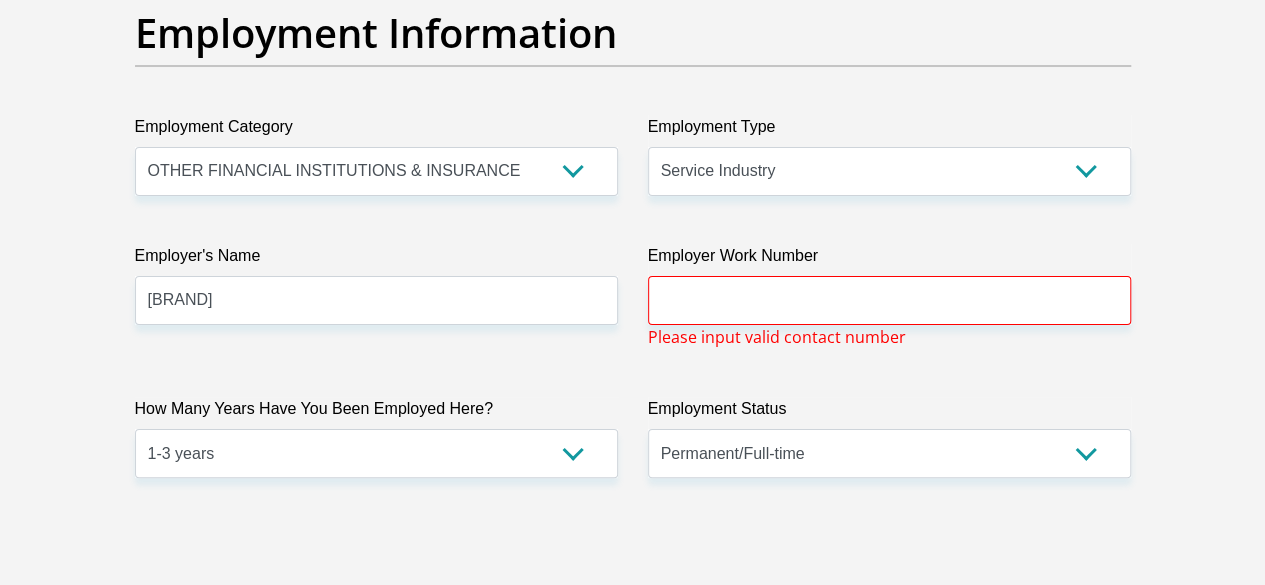 click on "Title
Mr
Ms
Mrs
Dr
Other
First Name
TebohoDesmond
Surname
Moswane
ID Number
7105055650089
Please input valid ID number
Race
Black
Coloured
Indian
White
Other
Contact Number
0739690037
Please input valid contact number
Nationality
South Africa
Afghanistan
Aland Islands  Albania" at bounding box center [633, -108] 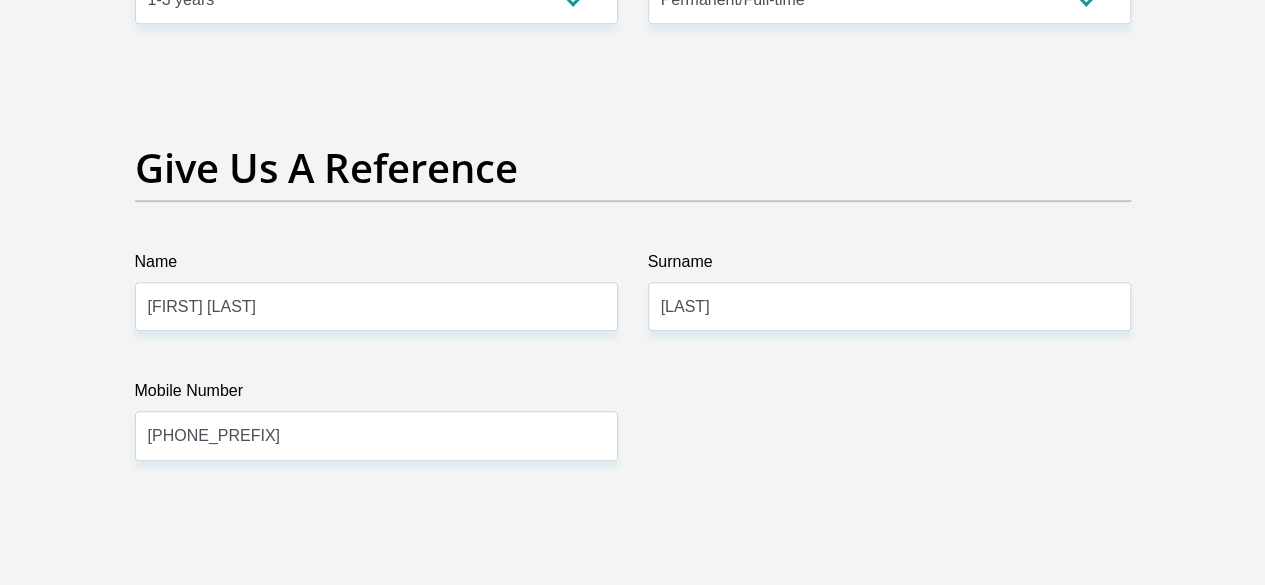 scroll, scrollTop: 3963, scrollLeft: 0, axis: vertical 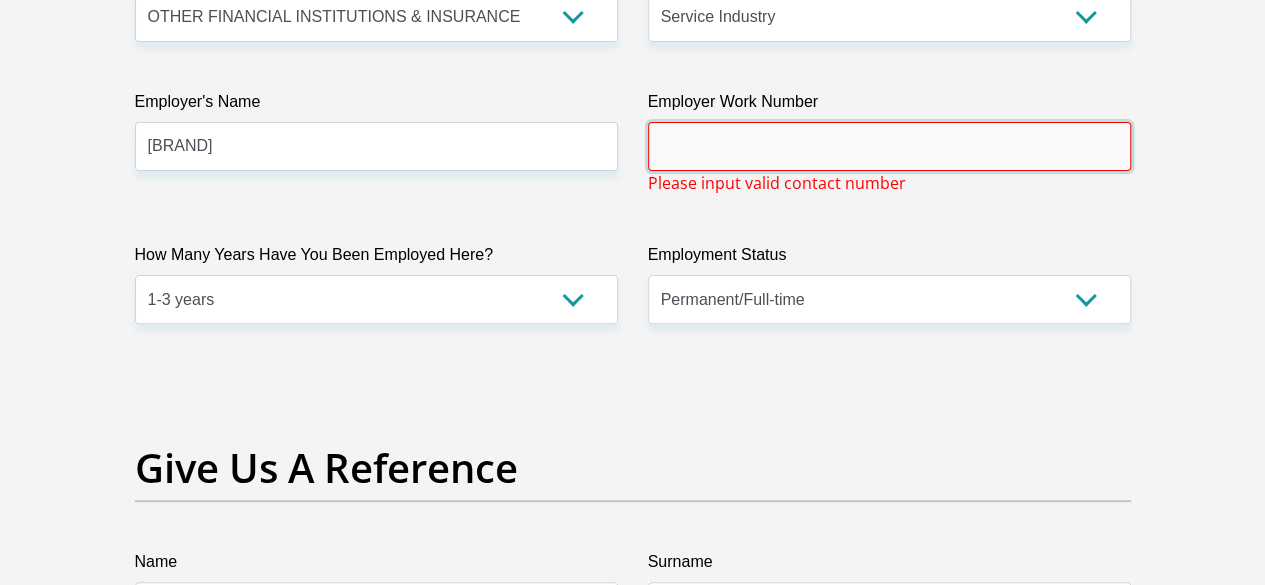 click on "Employer Work Number" at bounding box center (889, 146) 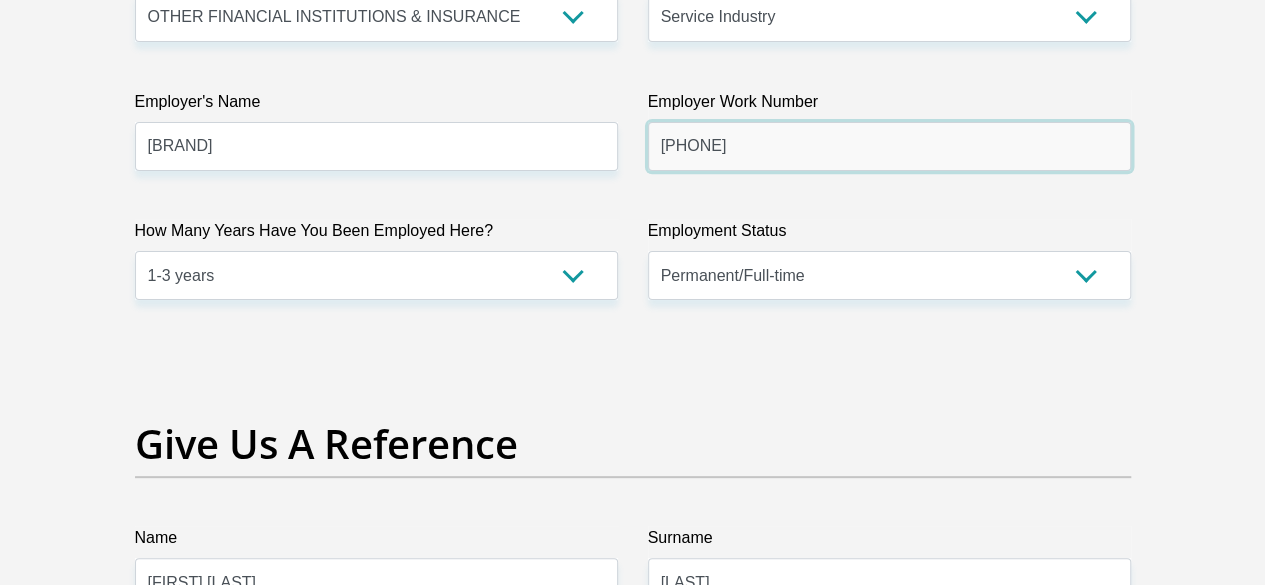 type on "0116712000" 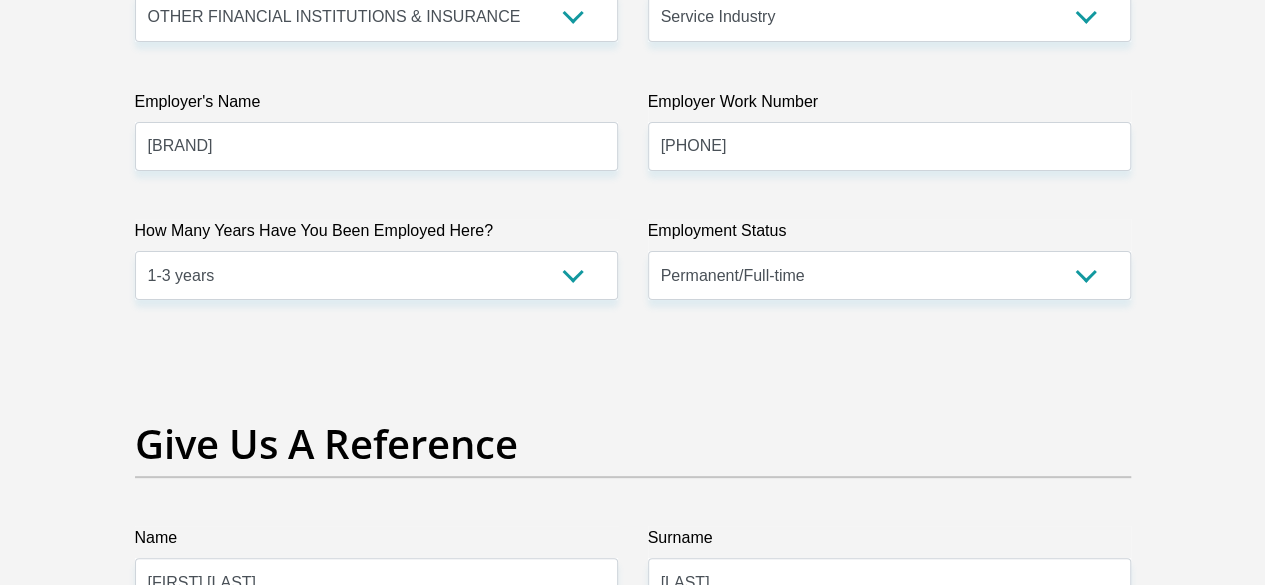 click on "Title
Mr
Ms
Mrs
Dr
Other
First Name
TebohoDesmond
Surname
Moswane
ID Number
7105055650089
Please input valid ID number
Race
Black
Coloured
Indian
White
Other
Contact Number
0739690037
Please input valid contact number
Nationality
South Africa
Afghanistan
Aland Islands  Albania" at bounding box center (633, -274) 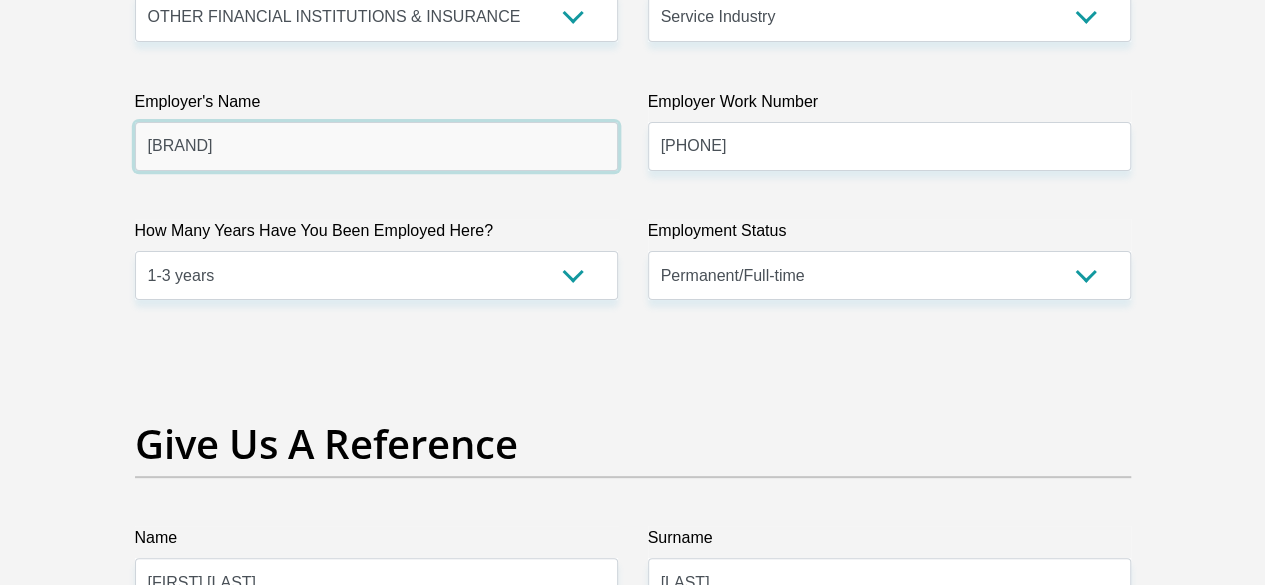 click on "aon" at bounding box center [376, 146] 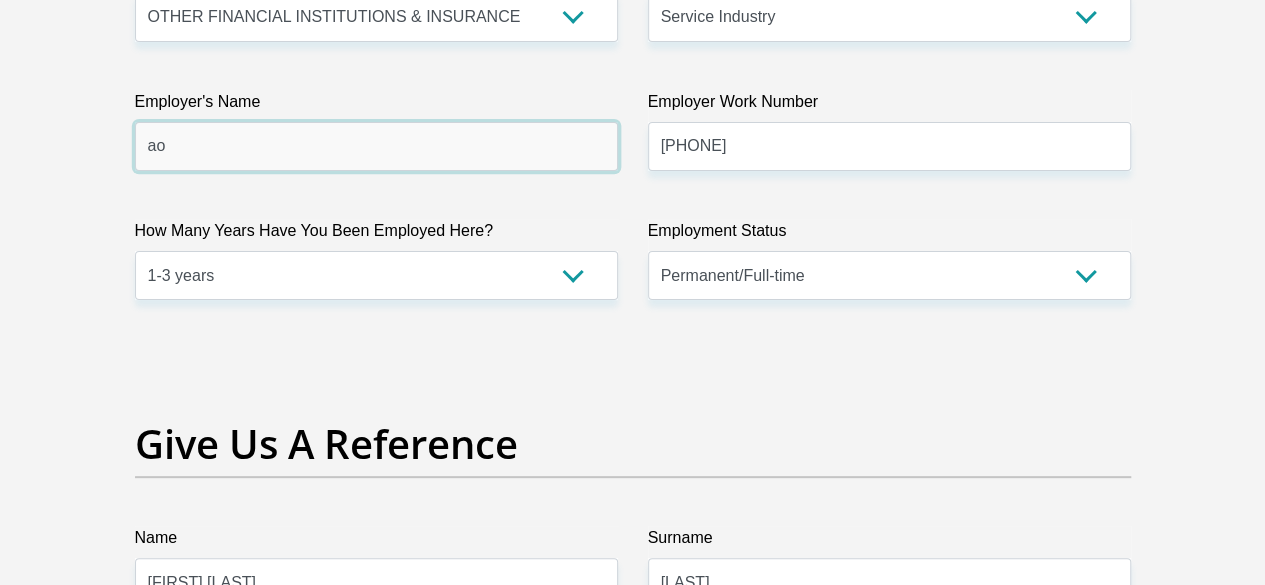 type on "a" 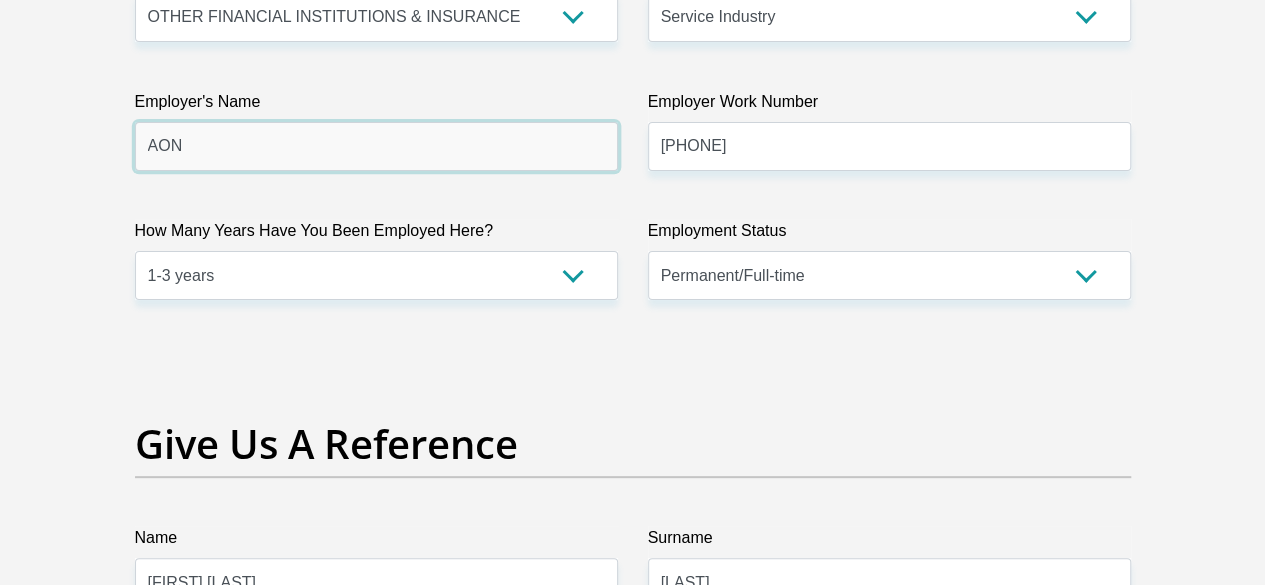 type on "AON" 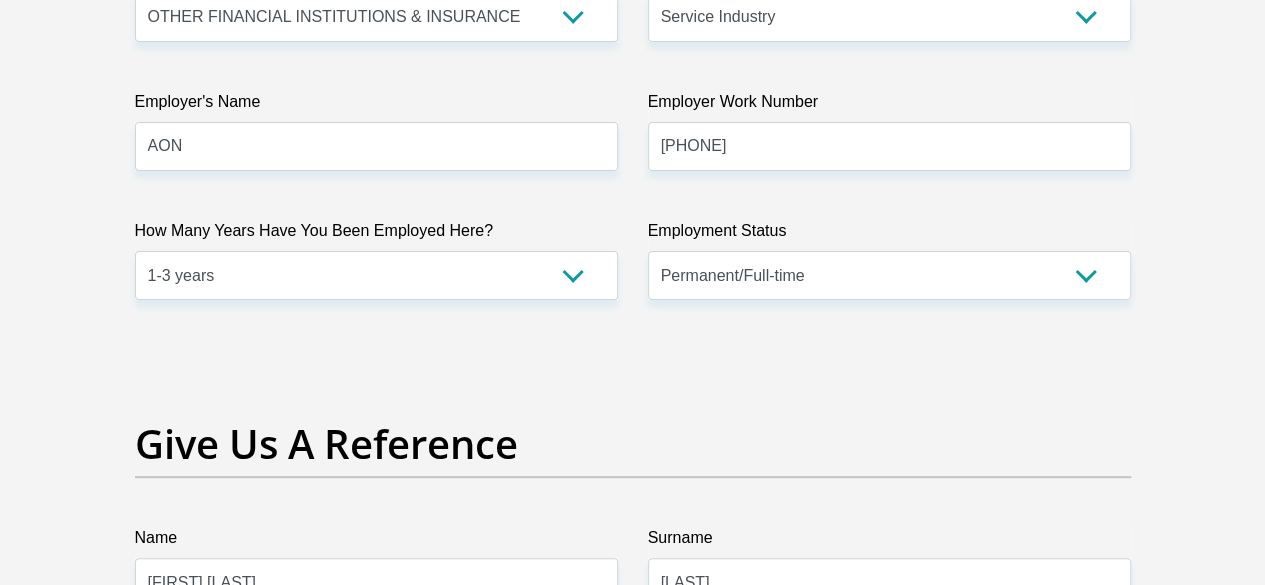 click on "Title
Mr
Ms
Mrs
Dr
Other
First Name
TebohoDesmond
Surname
Moswane
ID Number
7105055650089
Please input valid ID number
Race
Black
Coloured
Indian
White
Other
Contact Number
0739690037
Please input valid contact number
Nationality
South Africa
Afghanistan
Aland Islands  Albania" at bounding box center (633, -274) 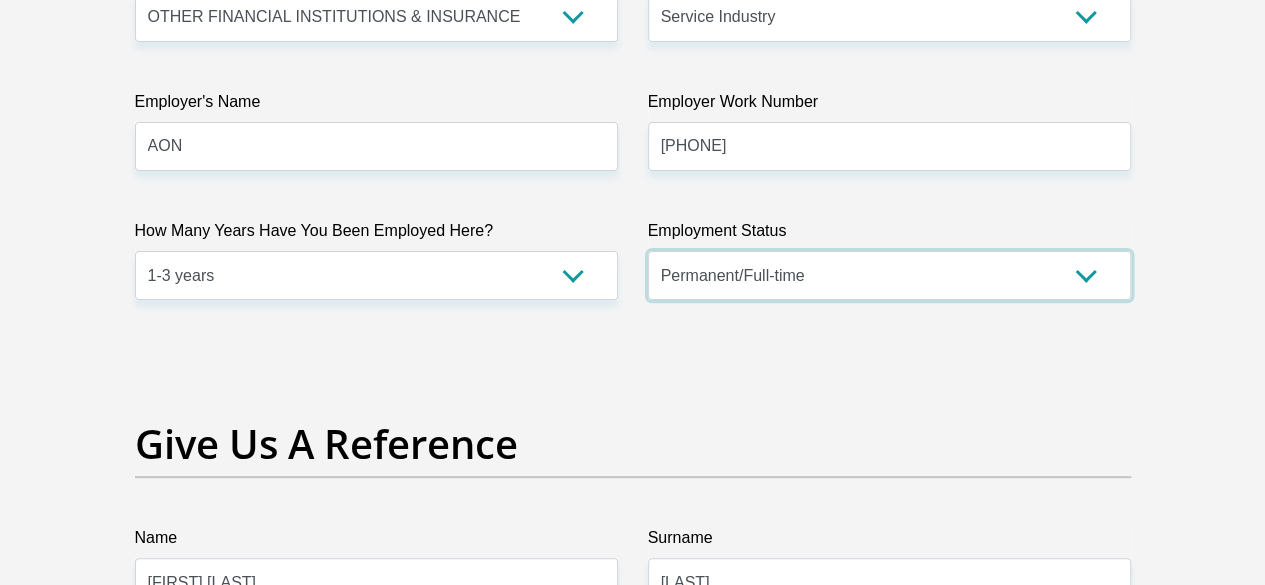 click on "Permanent/Full-time
Part-time/Casual
Contract Worker
Self-Employed
Housewife
Retired
Student
Medically Boarded
Disability
Unemployed" at bounding box center (889, 275) 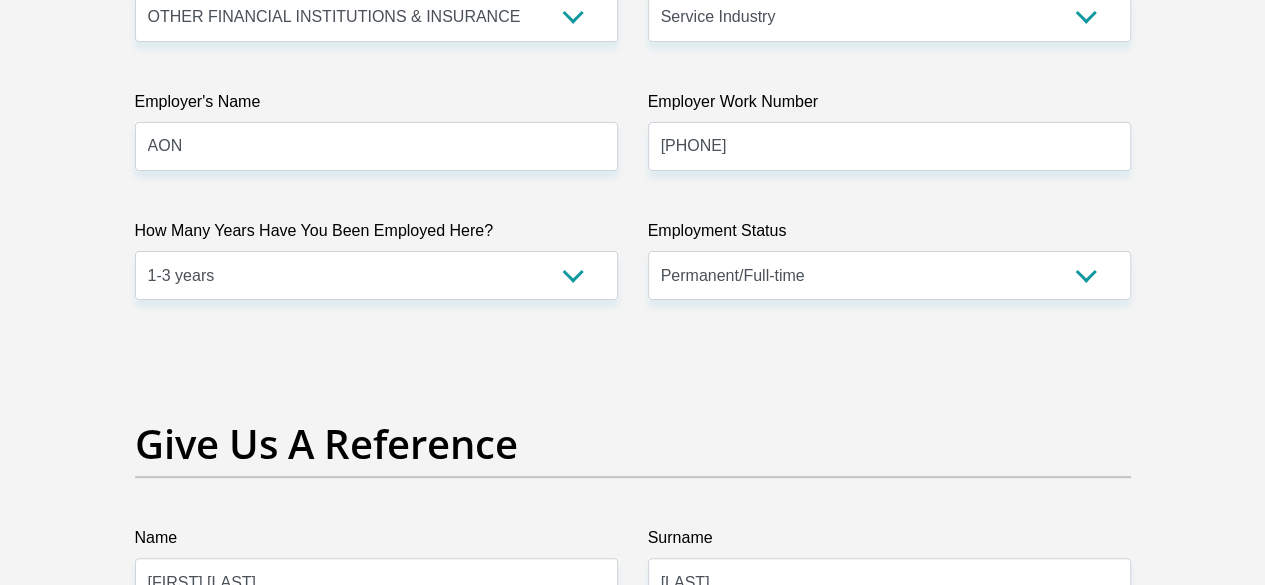 click on "Title
Mr
Ms
Mrs
Dr
Other
First Name
TebohoDesmond
Surname
Moswane
ID Number
7105055650089
Please input valid ID number
Race
Black
Coloured
Indian
White
Other
Contact Number
0739690037
Please input valid contact number
Nationality
South Africa
Afghanistan
Aland Islands  Albania" at bounding box center [633, -274] 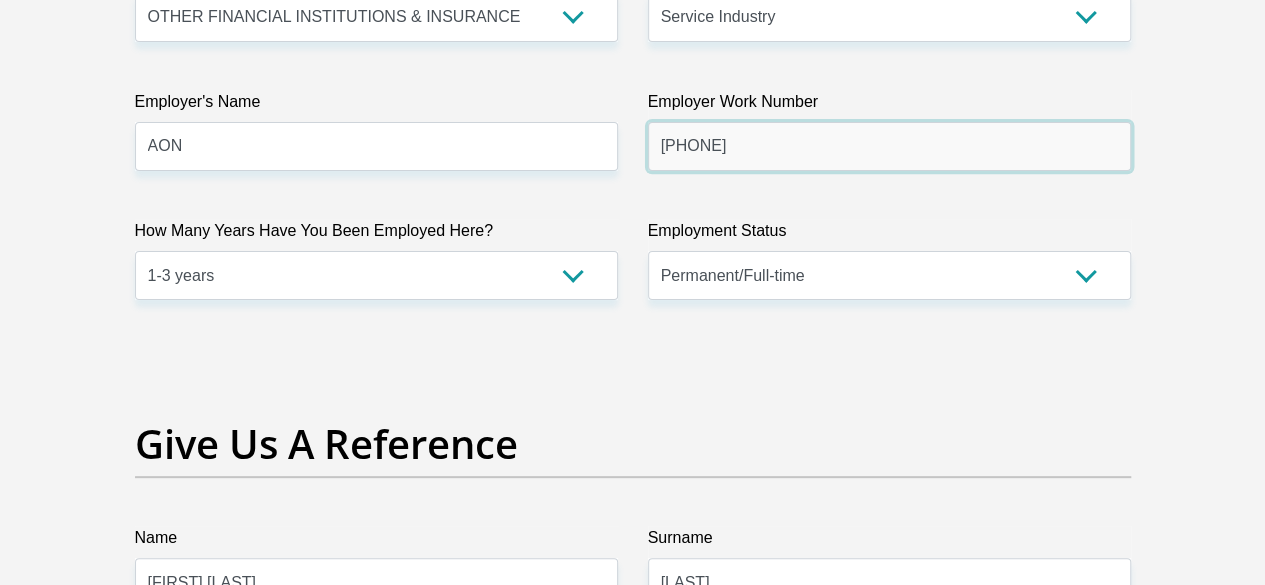 click on "0116712000" at bounding box center (889, 146) 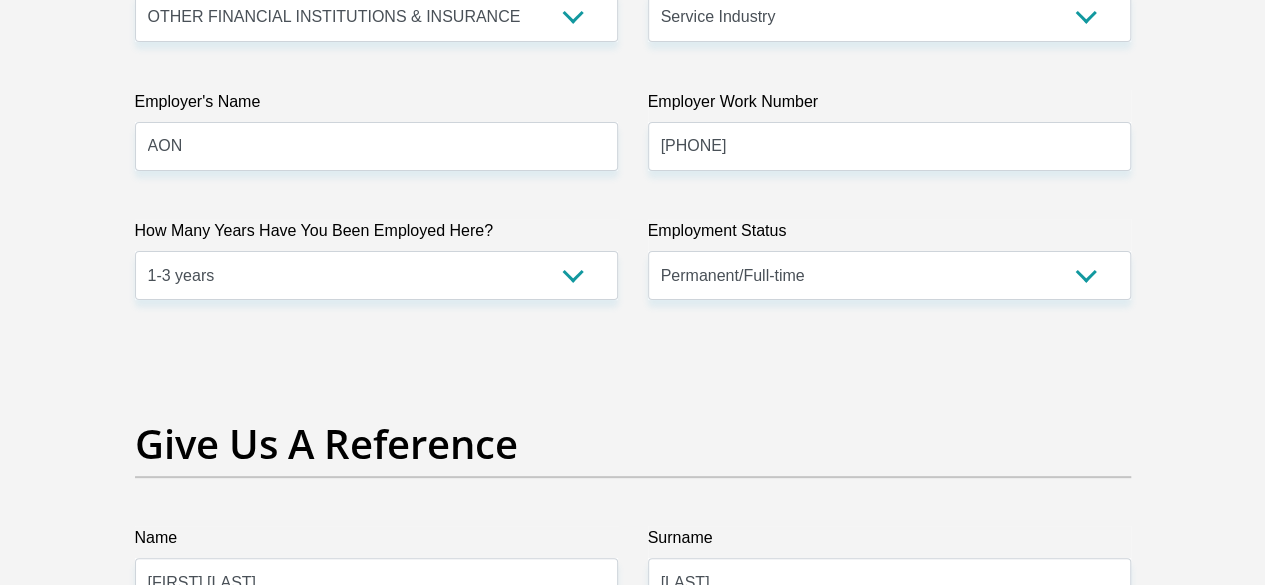 click on "Title
Mr
Ms
Mrs
Dr
Other
First Name
TebohoDesmond
Surname
Moswane
ID Number
7105055650089
Please input valid ID number
Race
Black
Coloured
Indian
White
Other
Contact Number
0739690037
Please input valid contact number
Nationality
South Africa
Afghanistan
Aland Islands  Albania" at bounding box center (633, -274) 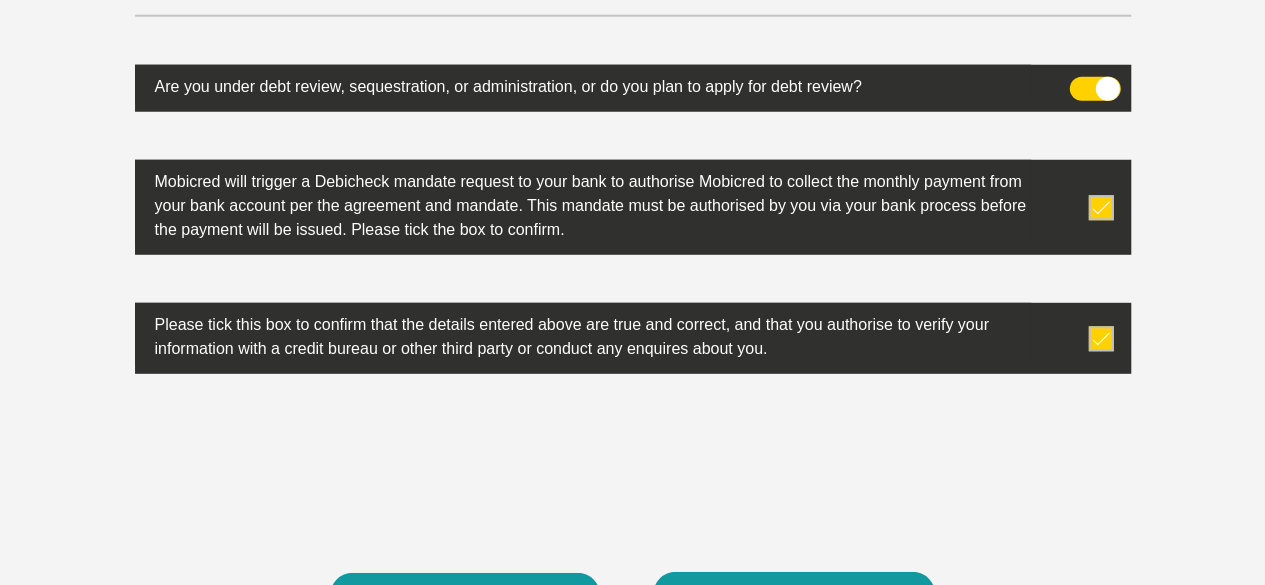 scroll, scrollTop: 6678, scrollLeft: 0, axis: vertical 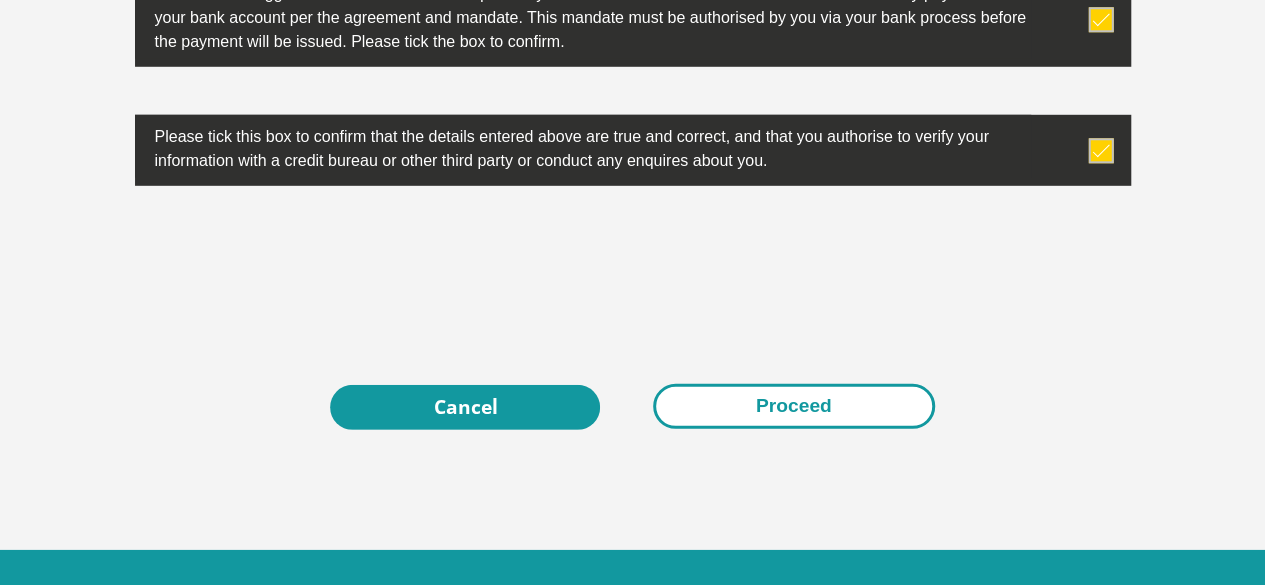 click on "Proceed" at bounding box center (794, 406) 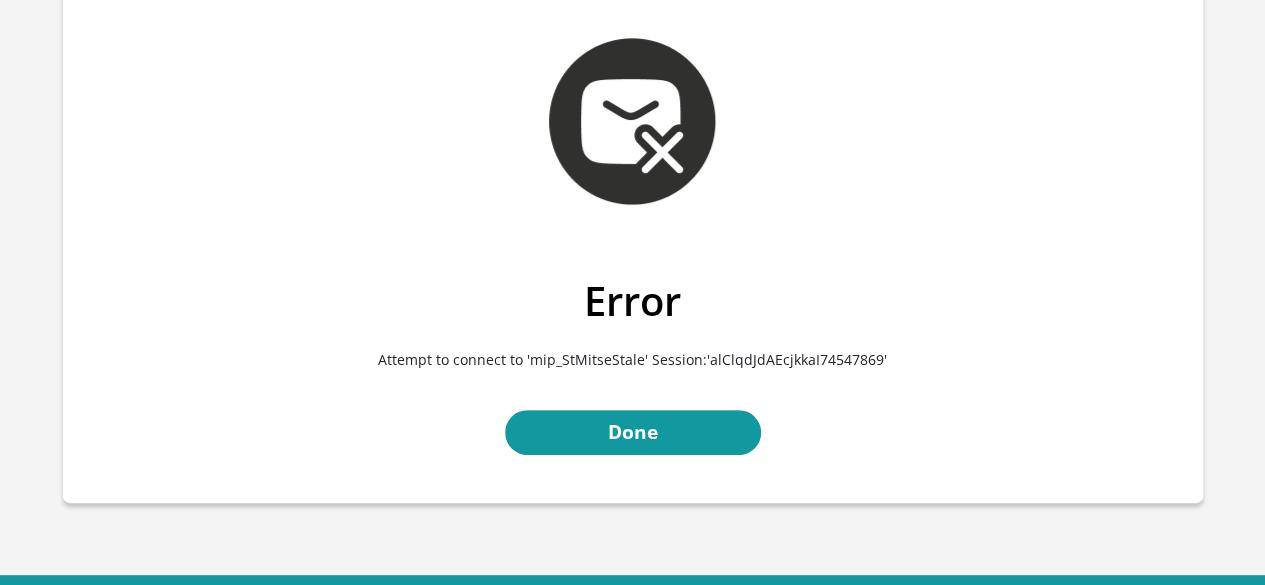 scroll, scrollTop: 100, scrollLeft: 0, axis: vertical 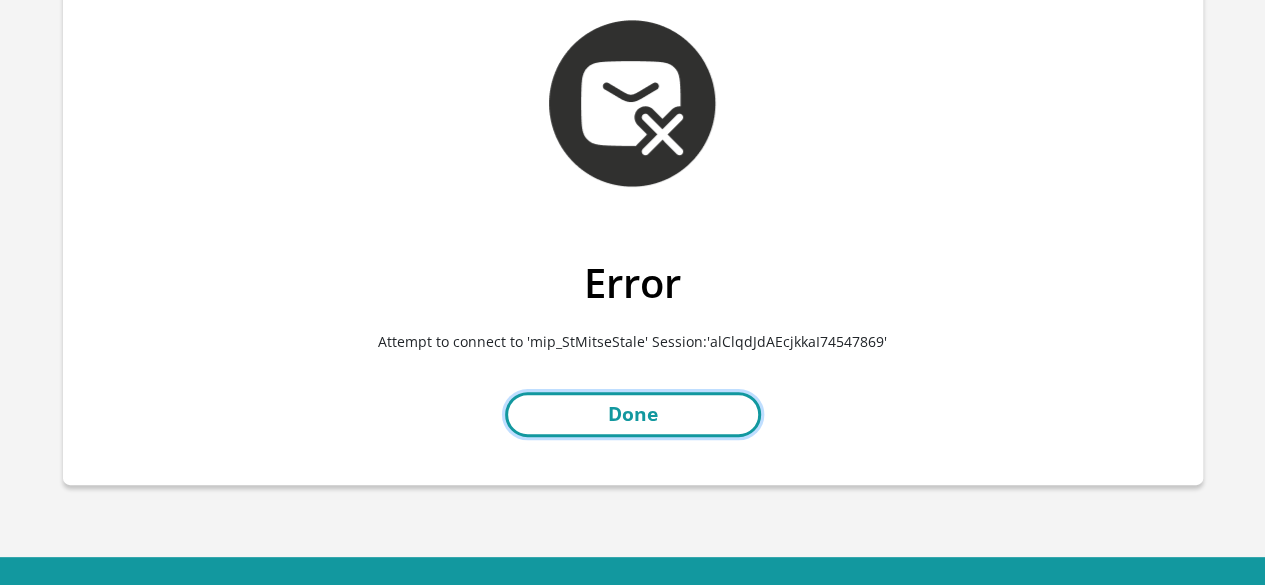 click on "Done" at bounding box center [633, 414] 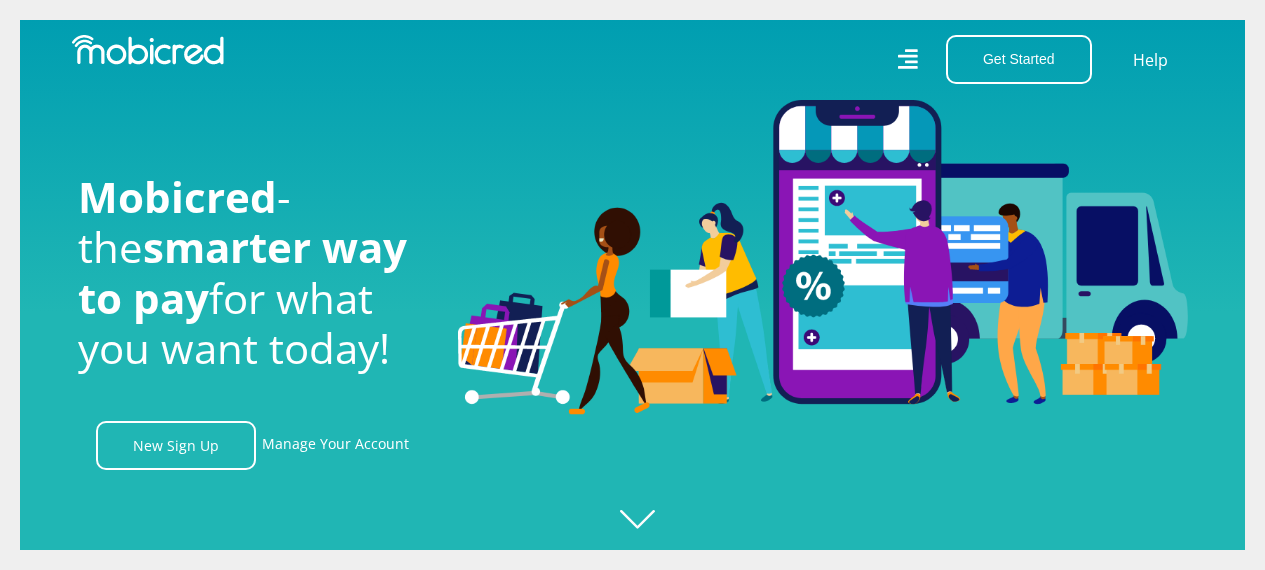 scroll, scrollTop: 0, scrollLeft: 0, axis: both 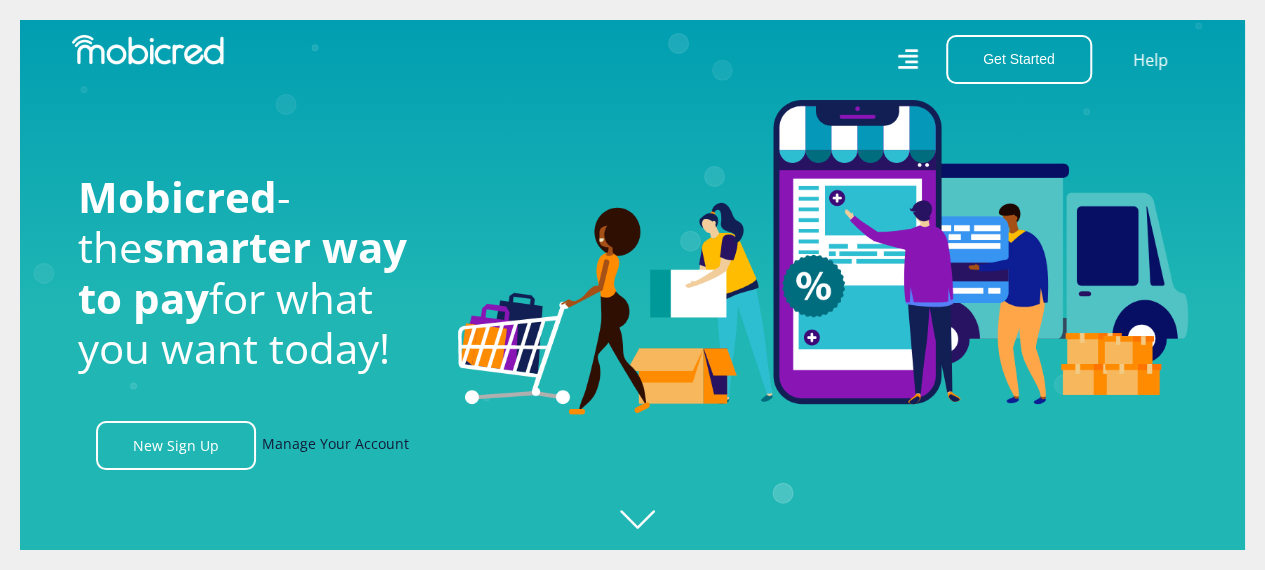 click on "Manage Your Account" at bounding box center [335, 445] 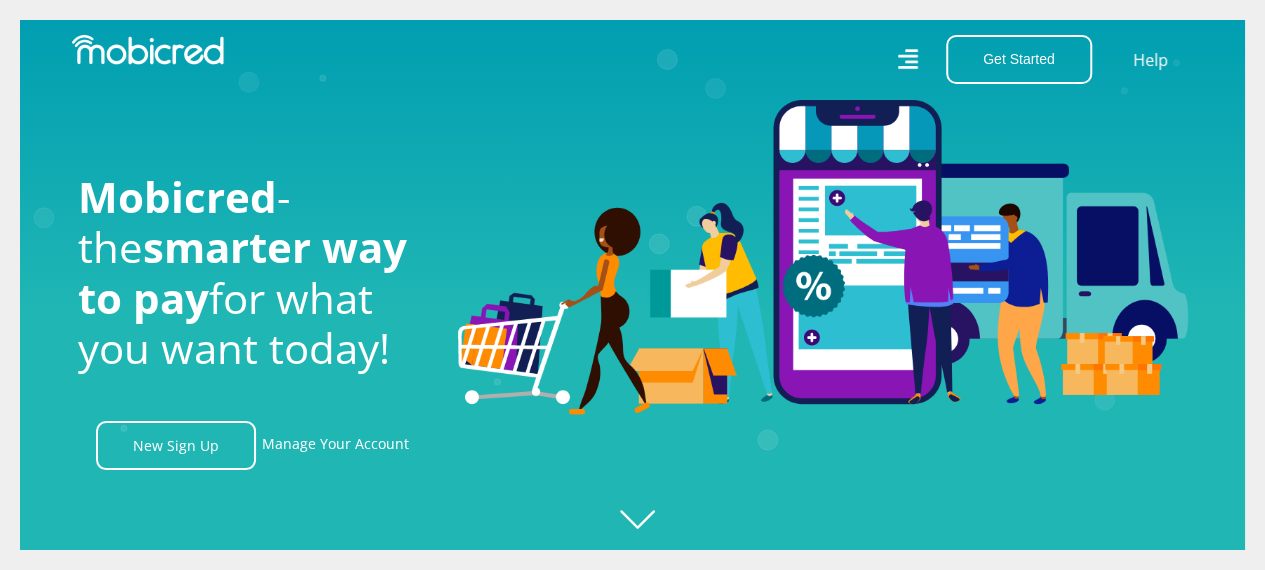 scroll, scrollTop: 0, scrollLeft: 4560, axis: horizontal 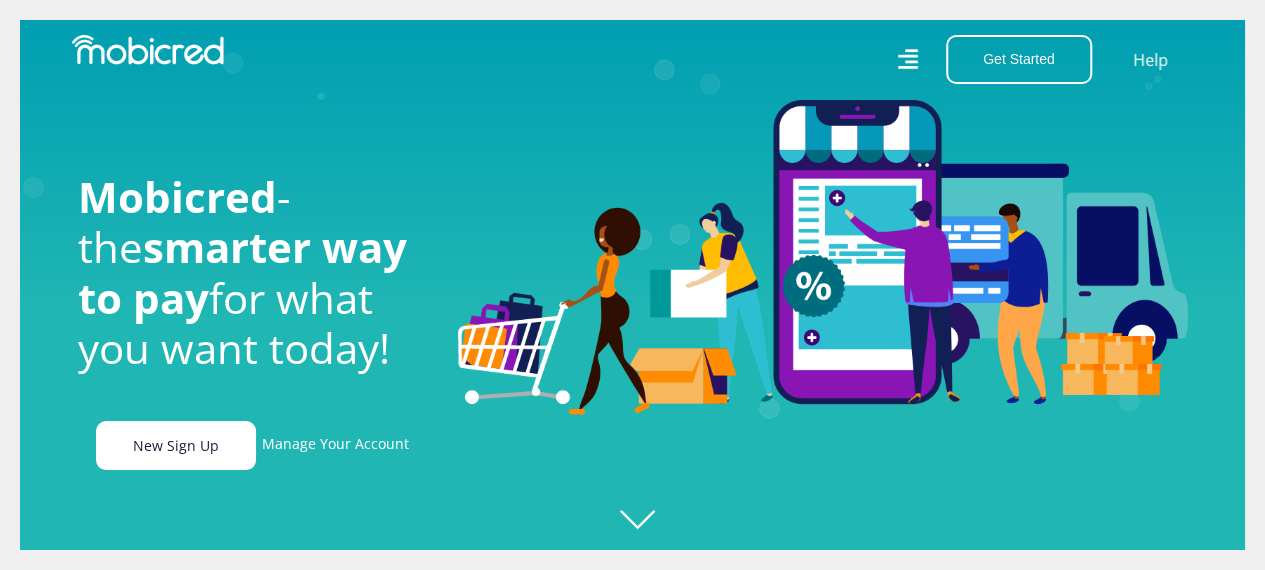 click on "New Sign Up" at bounding box center (176, 445) 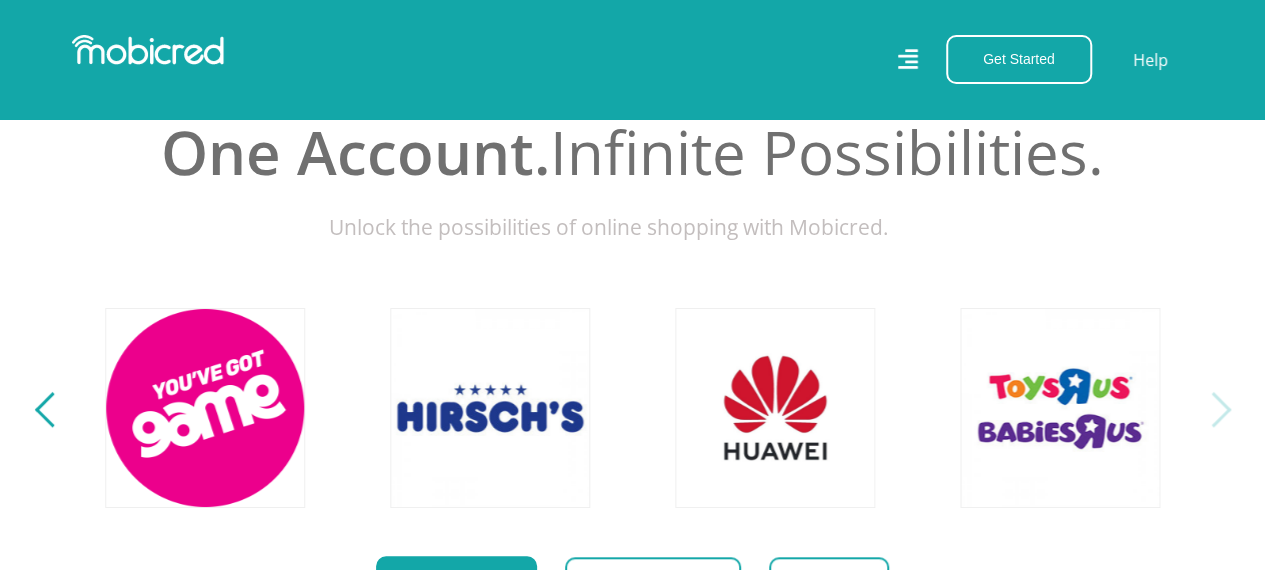 scroll, scrollTop: 700, scrollLeft: 0, axis: vertical 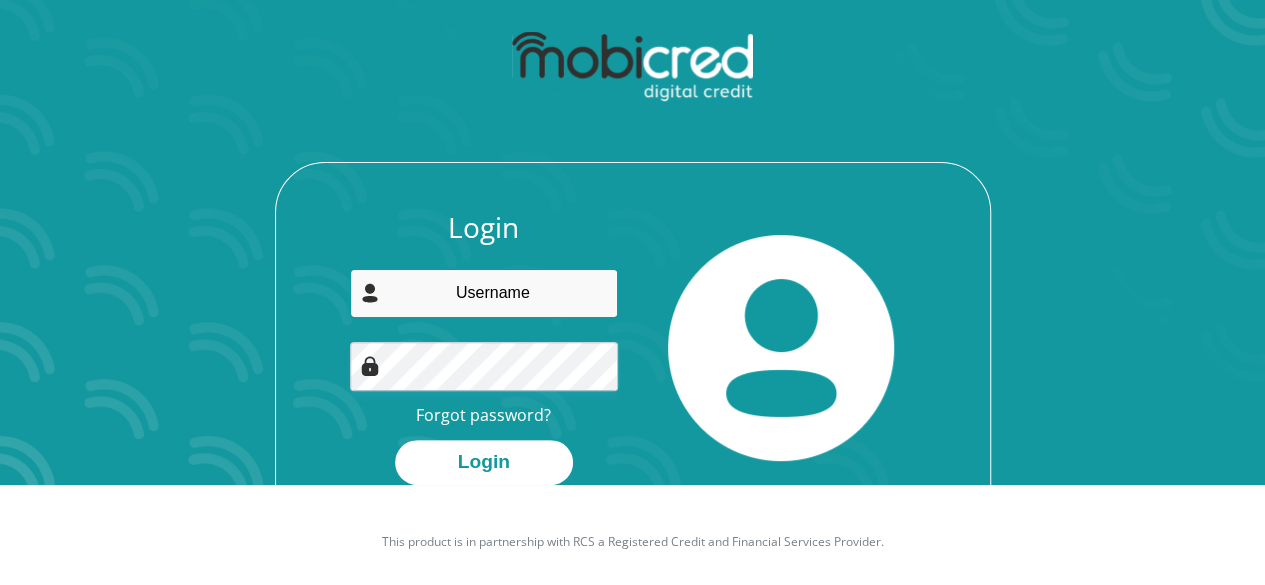 click at bounding box center (484, 293) 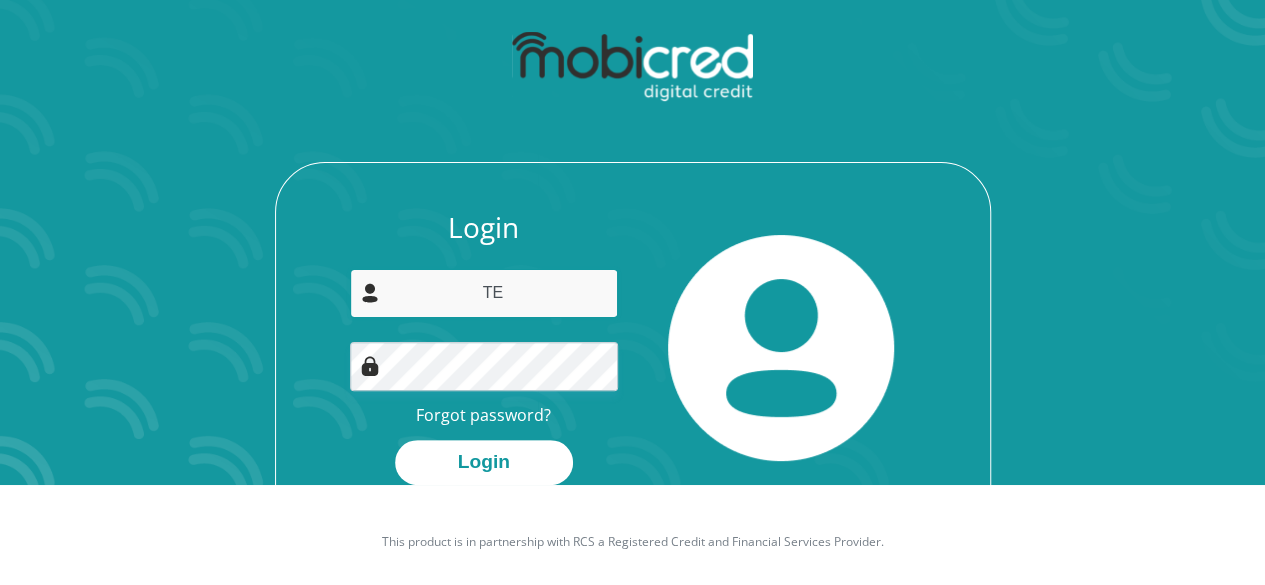 type on "T" 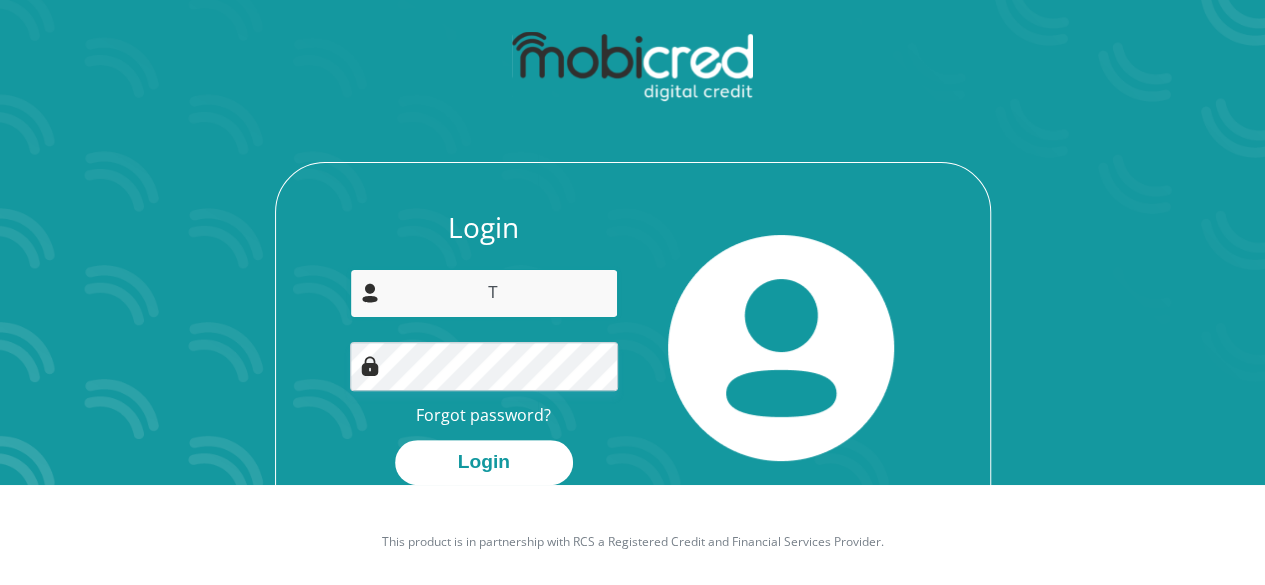 type 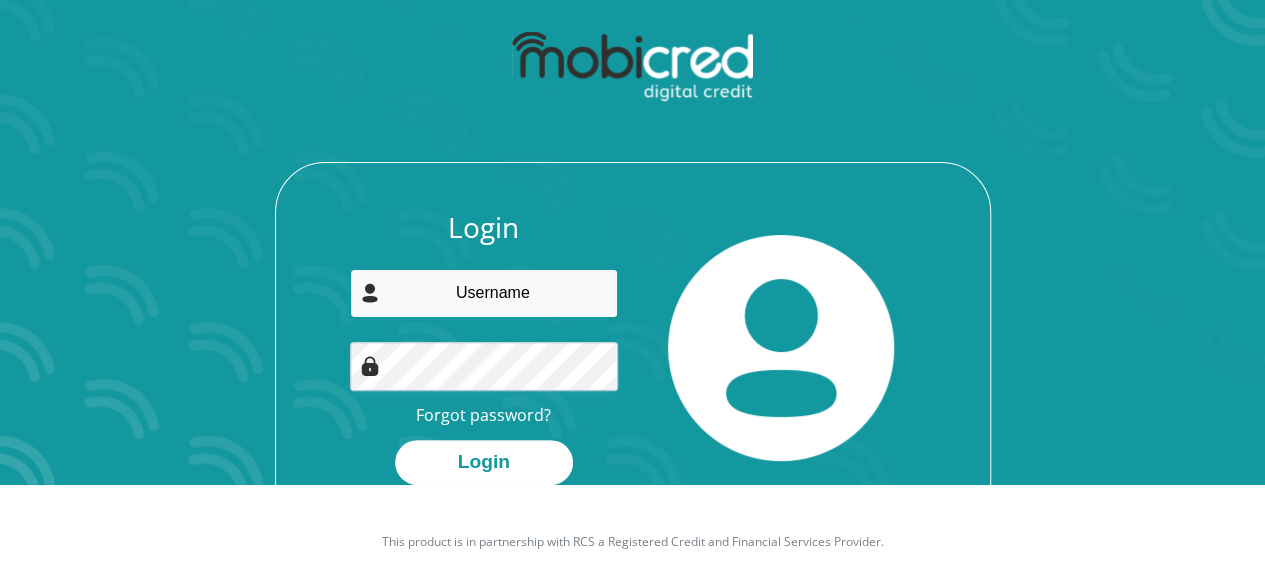 scroll, scrollTop: 0, scrollLeft: 0, axis: both 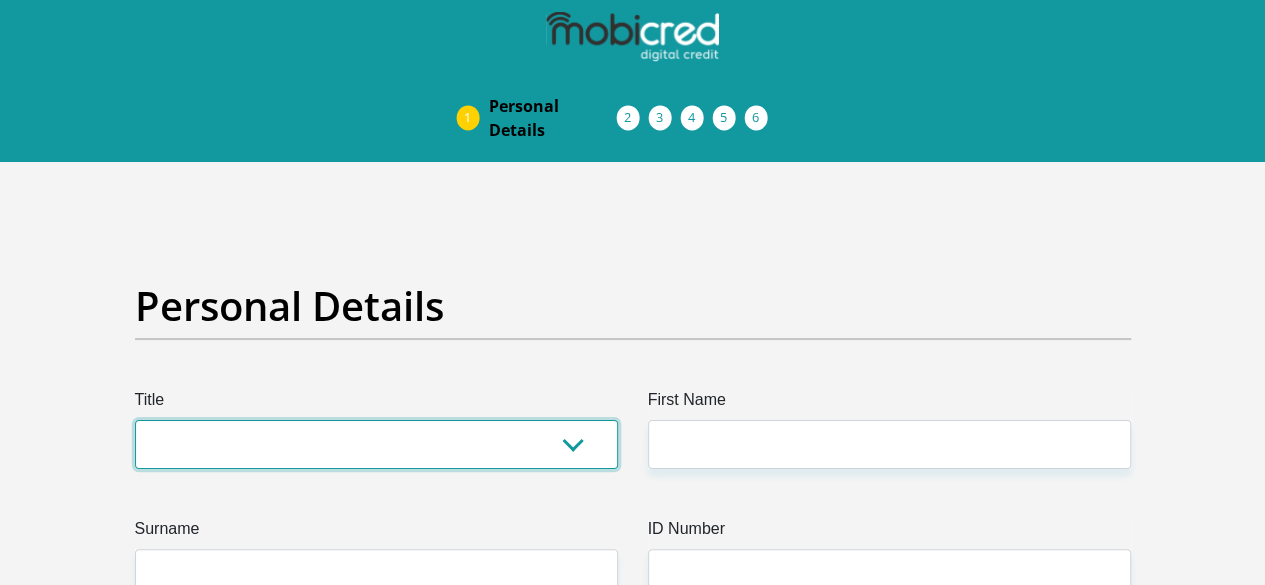 click on "Mr
Ms
Mrs
Dr
Other" at bounding box center [376, 444] 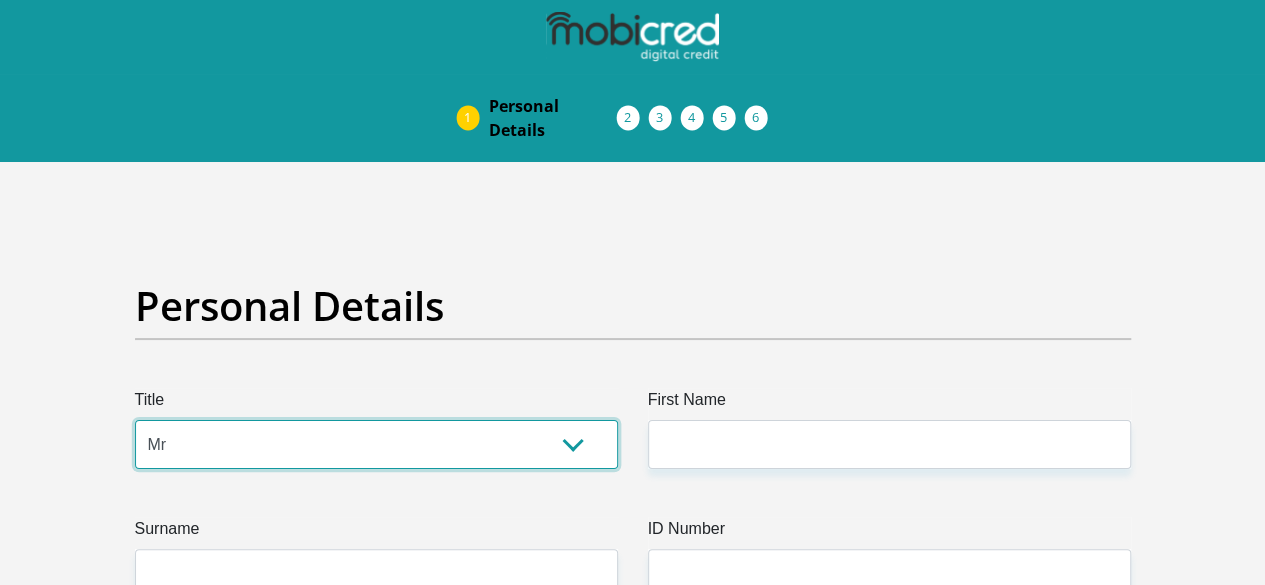 click on "Mr
Ms
Mrs
Dr
Other" at bounding box center [376, 444] 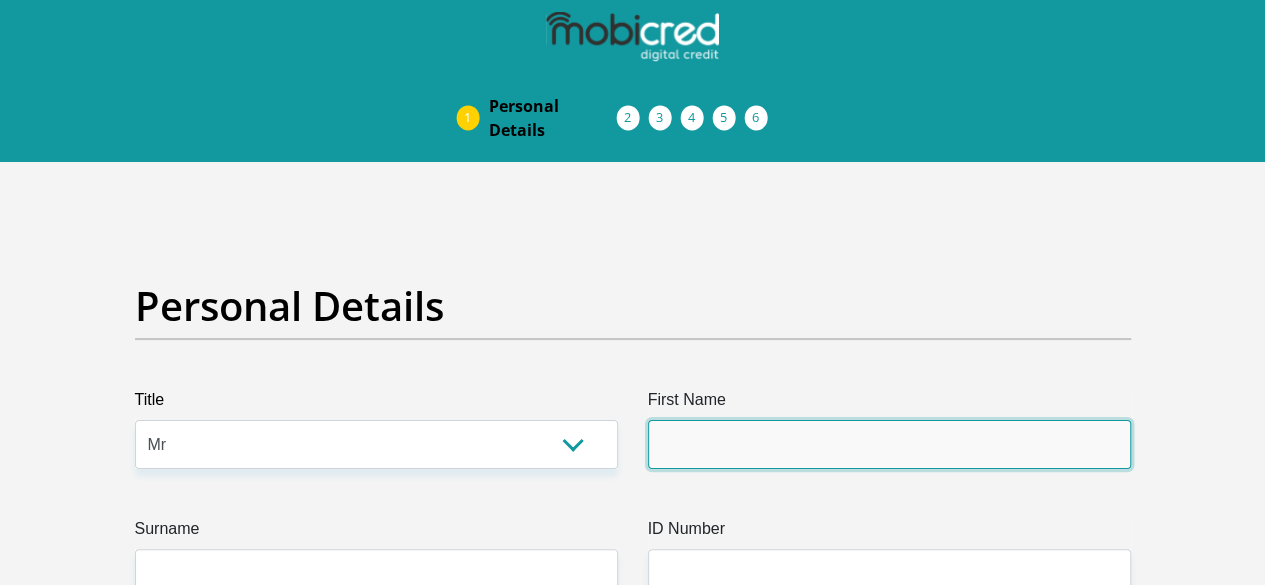 click on "First Name" at bounding box center [889, 444] 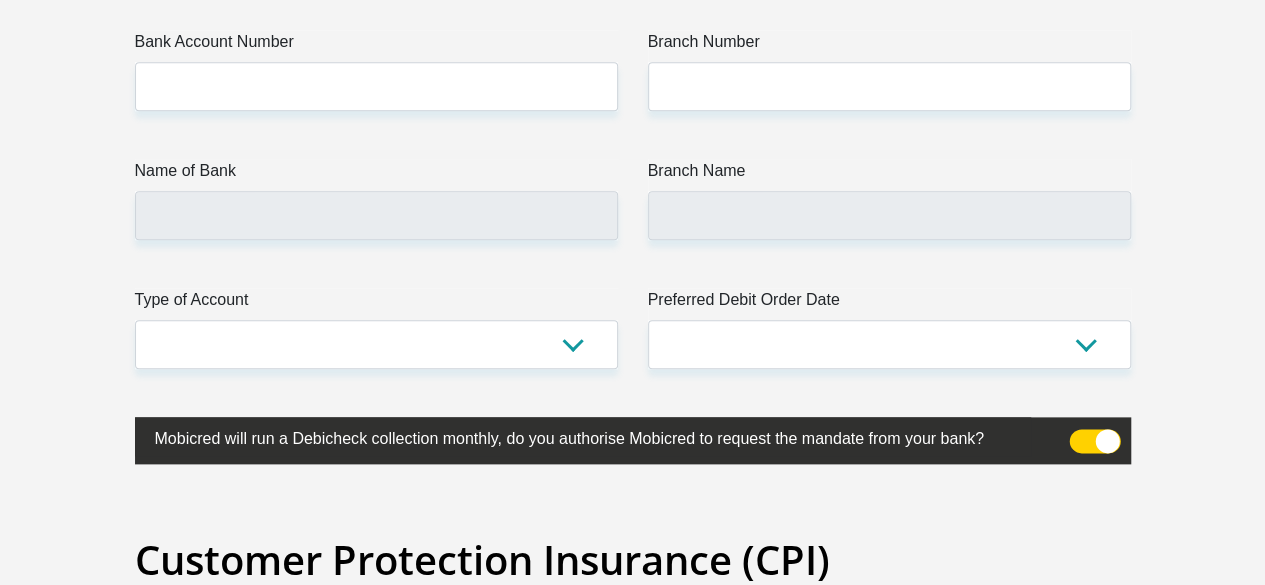 scroll, scrollTop: 4800, scrollLeft: 0, axis: vertical 